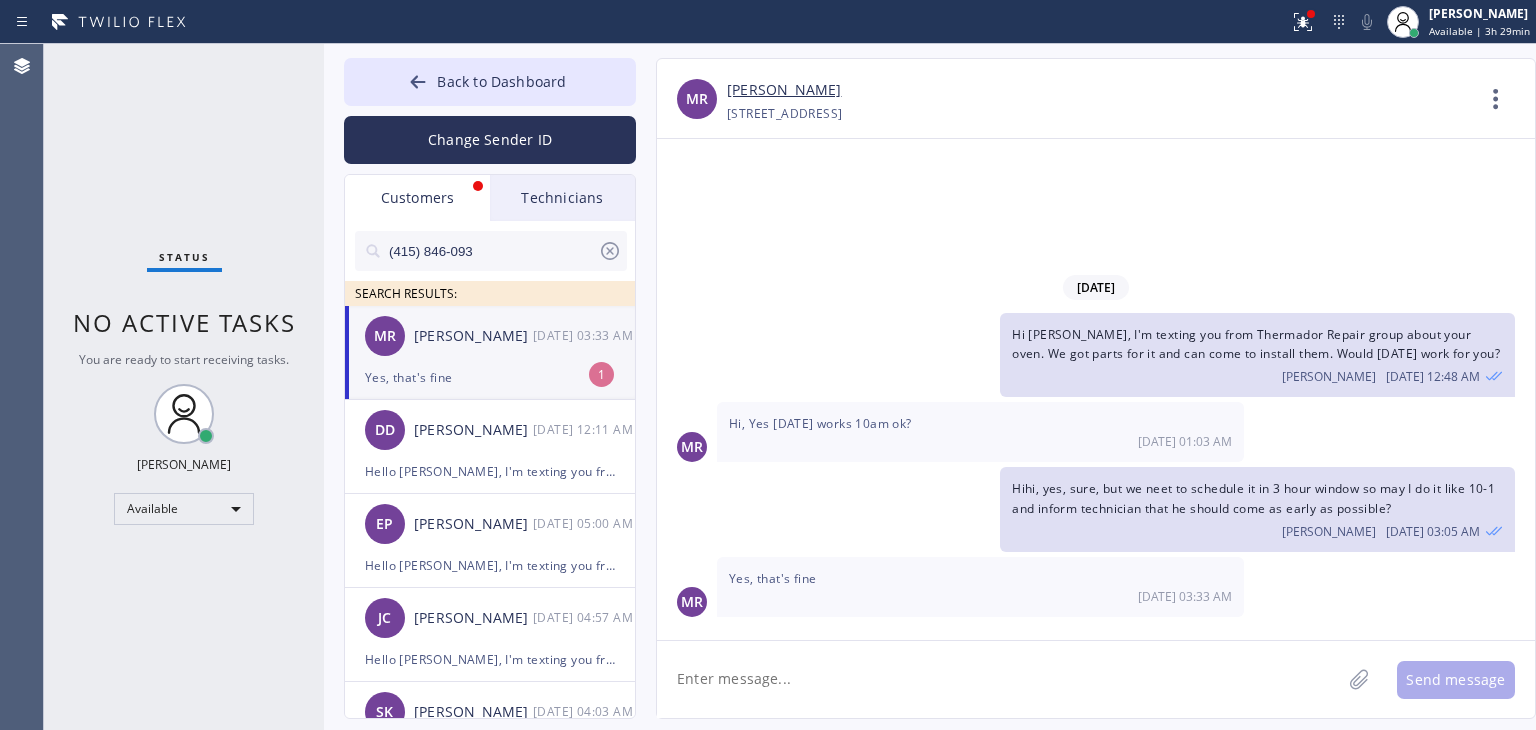 scroll, scrollTop: 0, scrollLeft: 0, axis: both 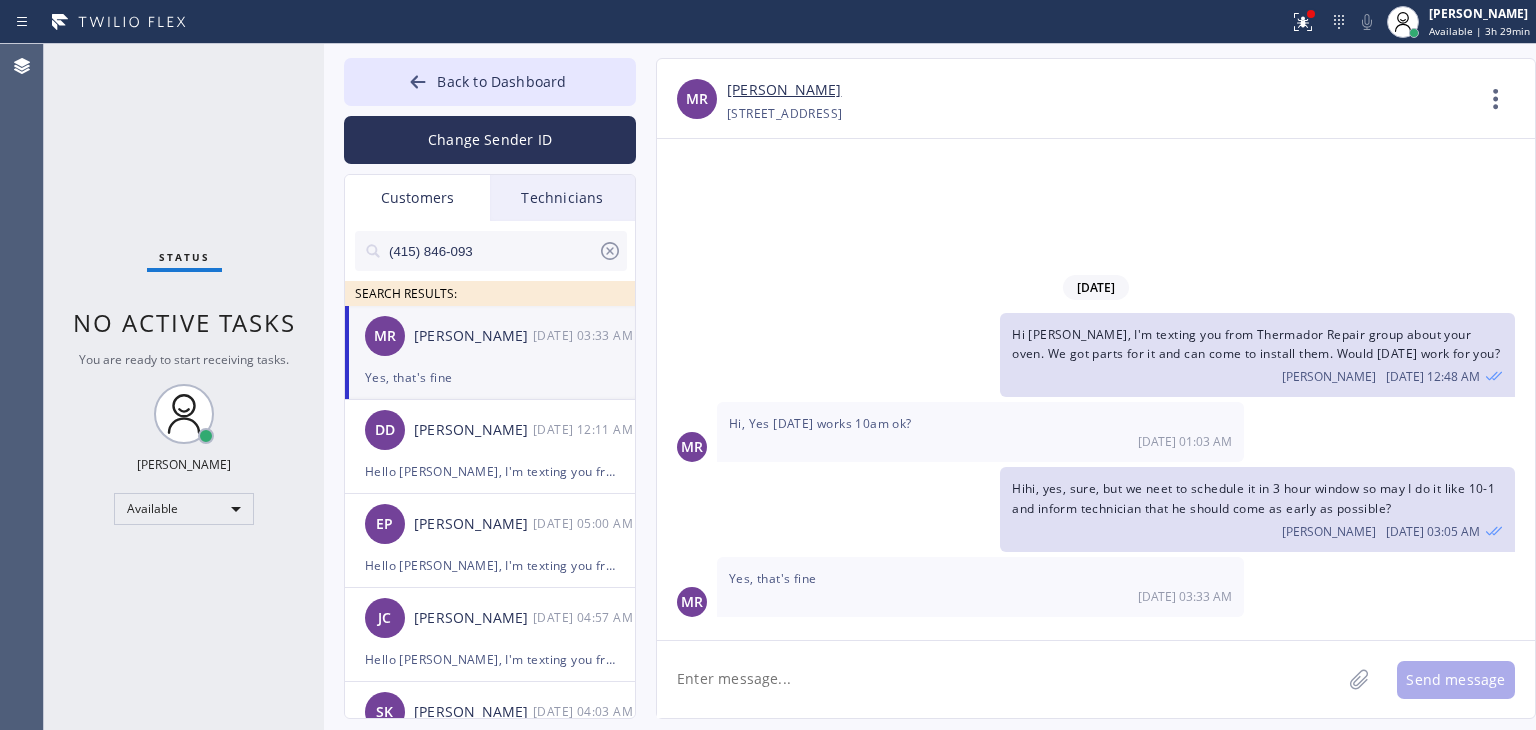 click on "[PERSON_NAME]" at bounding box center [784, 90] 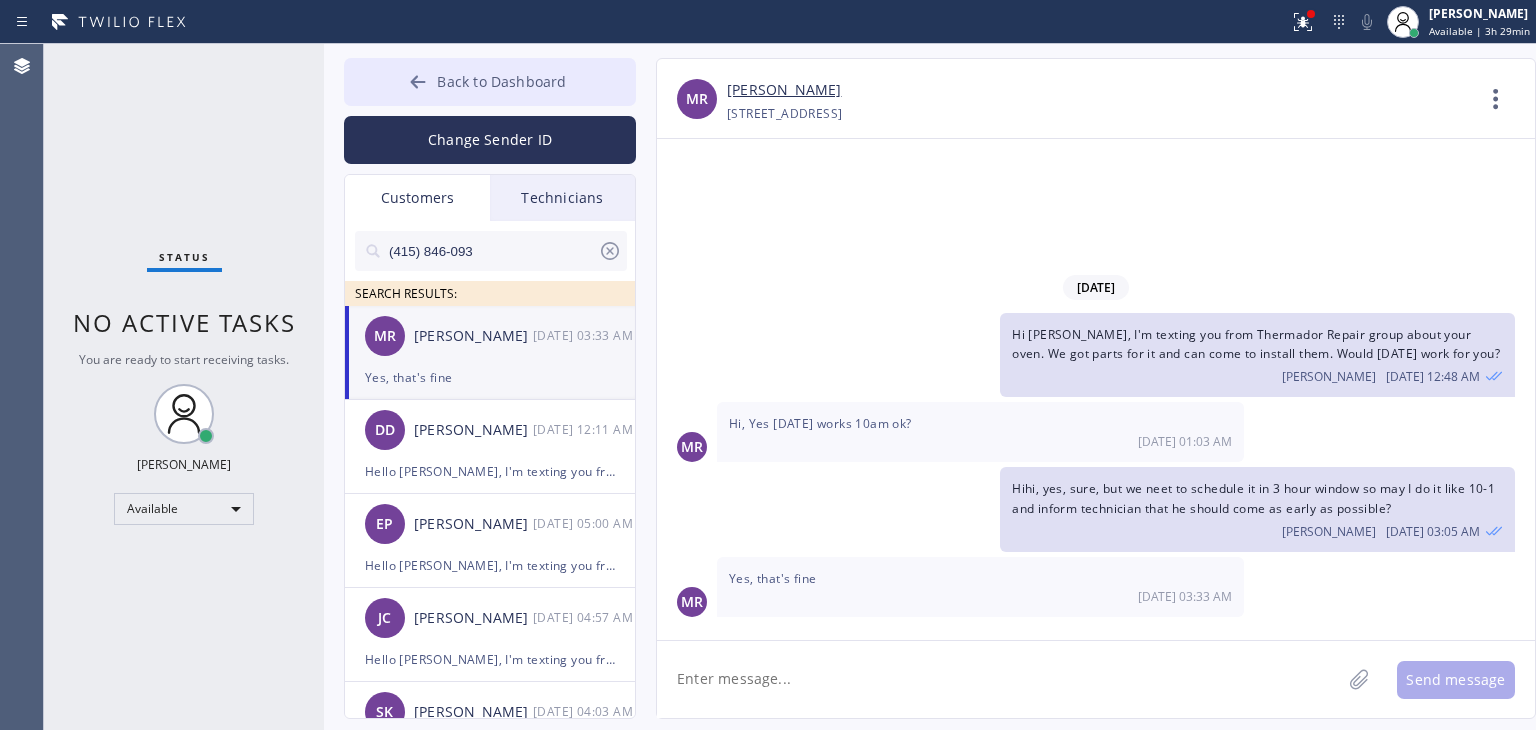 click on "Back to Dashboard" at bounding box center (501, 81) 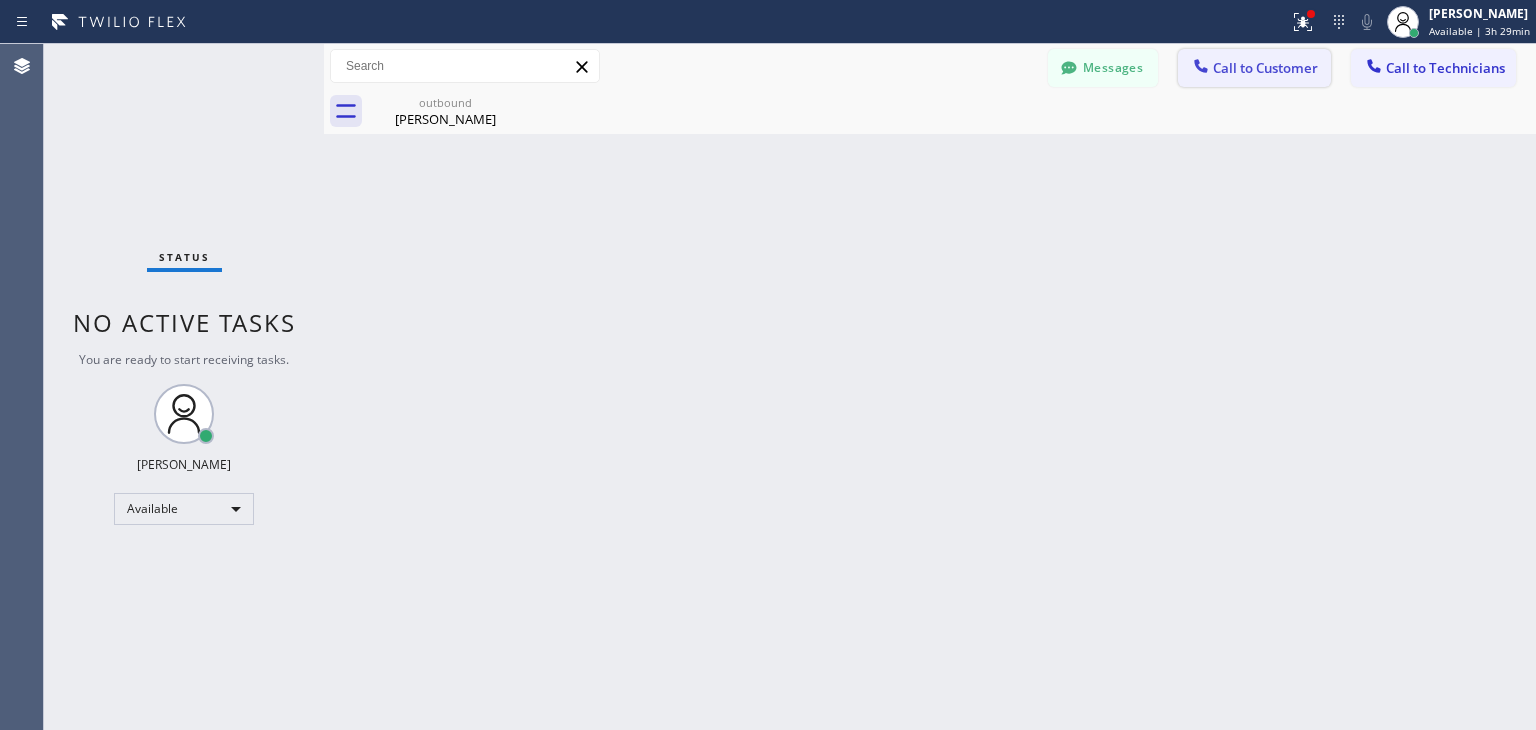 click on "Call to Customer" at bounding box center (1265, 68) 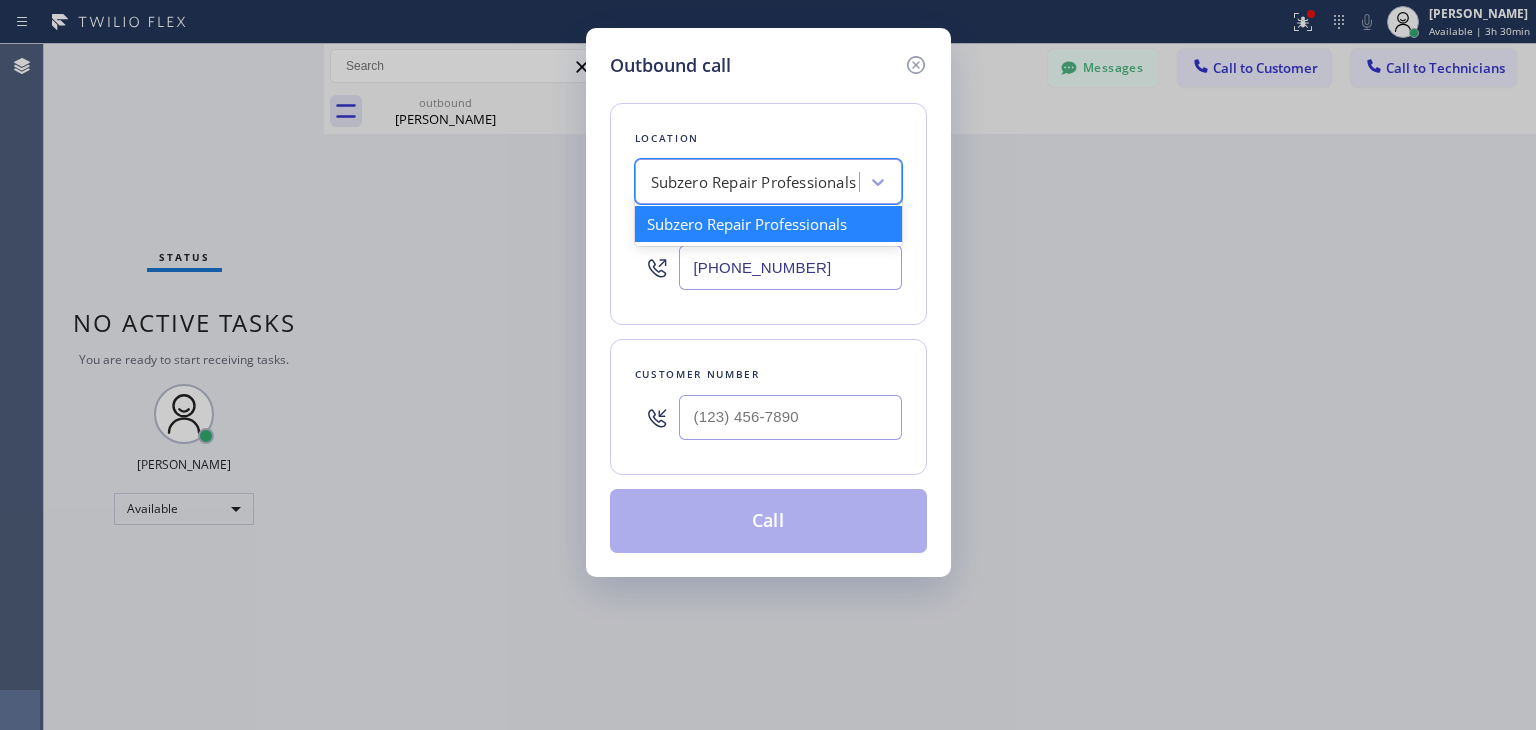 click on "Subzero Repair Professionals" at bounding box center (750, 182) 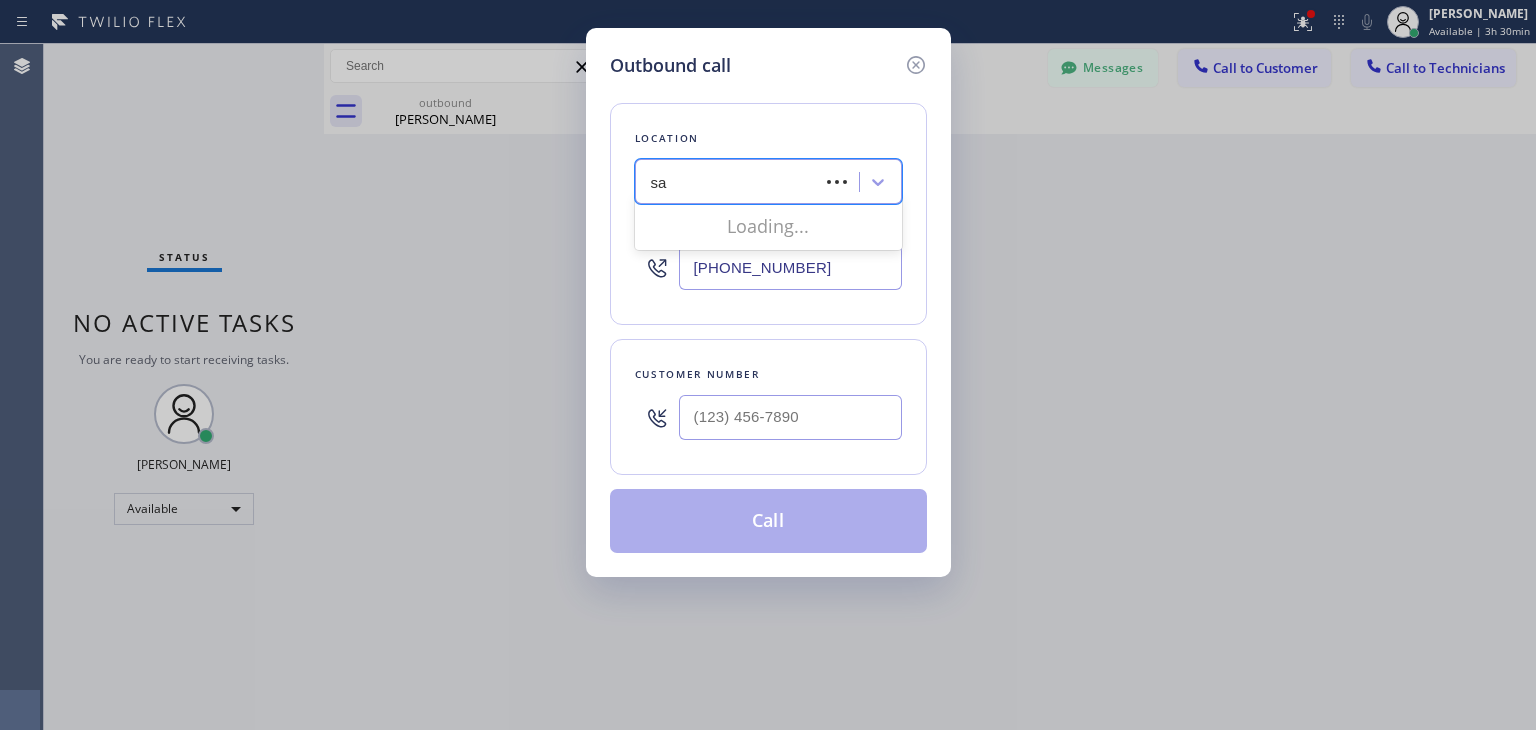 type on "s" 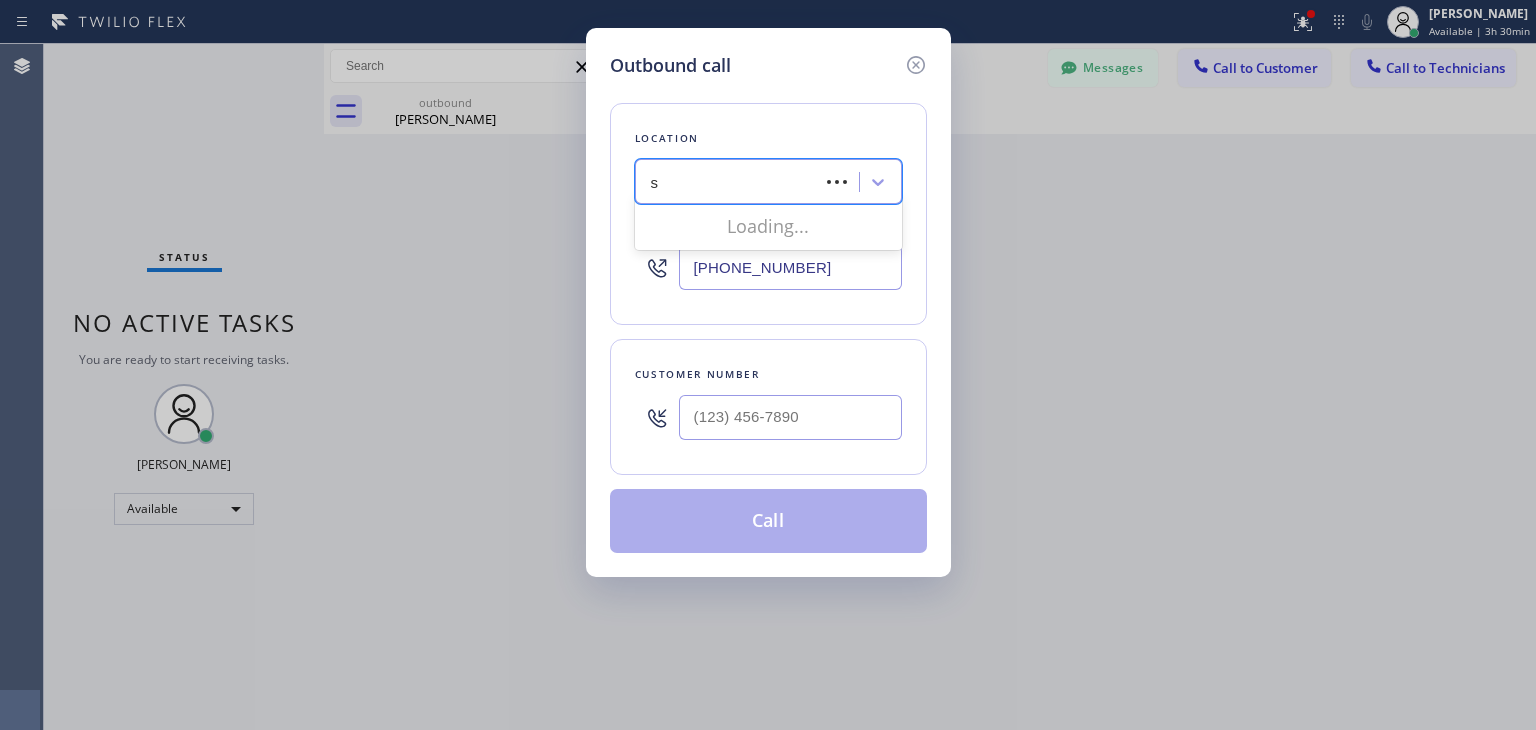 type 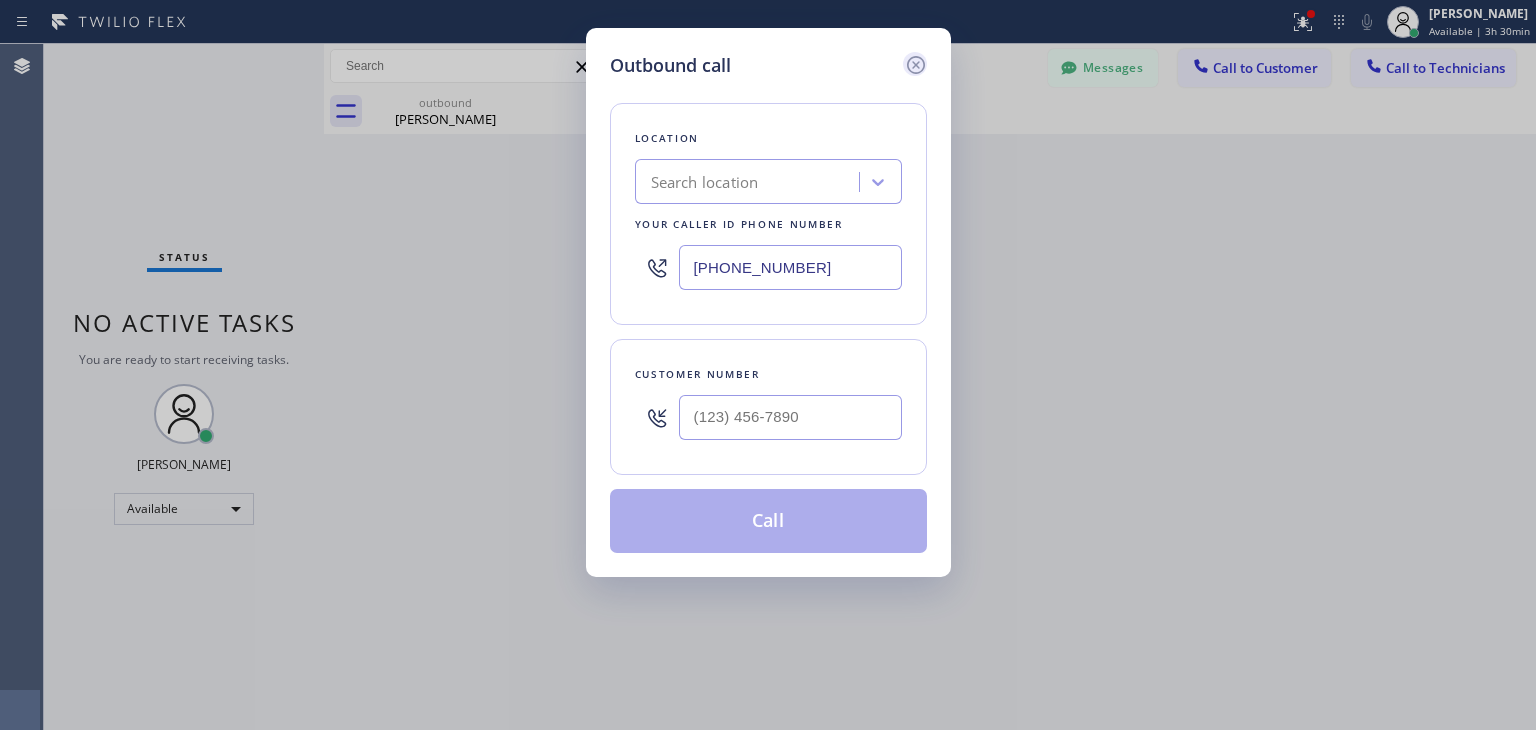 click 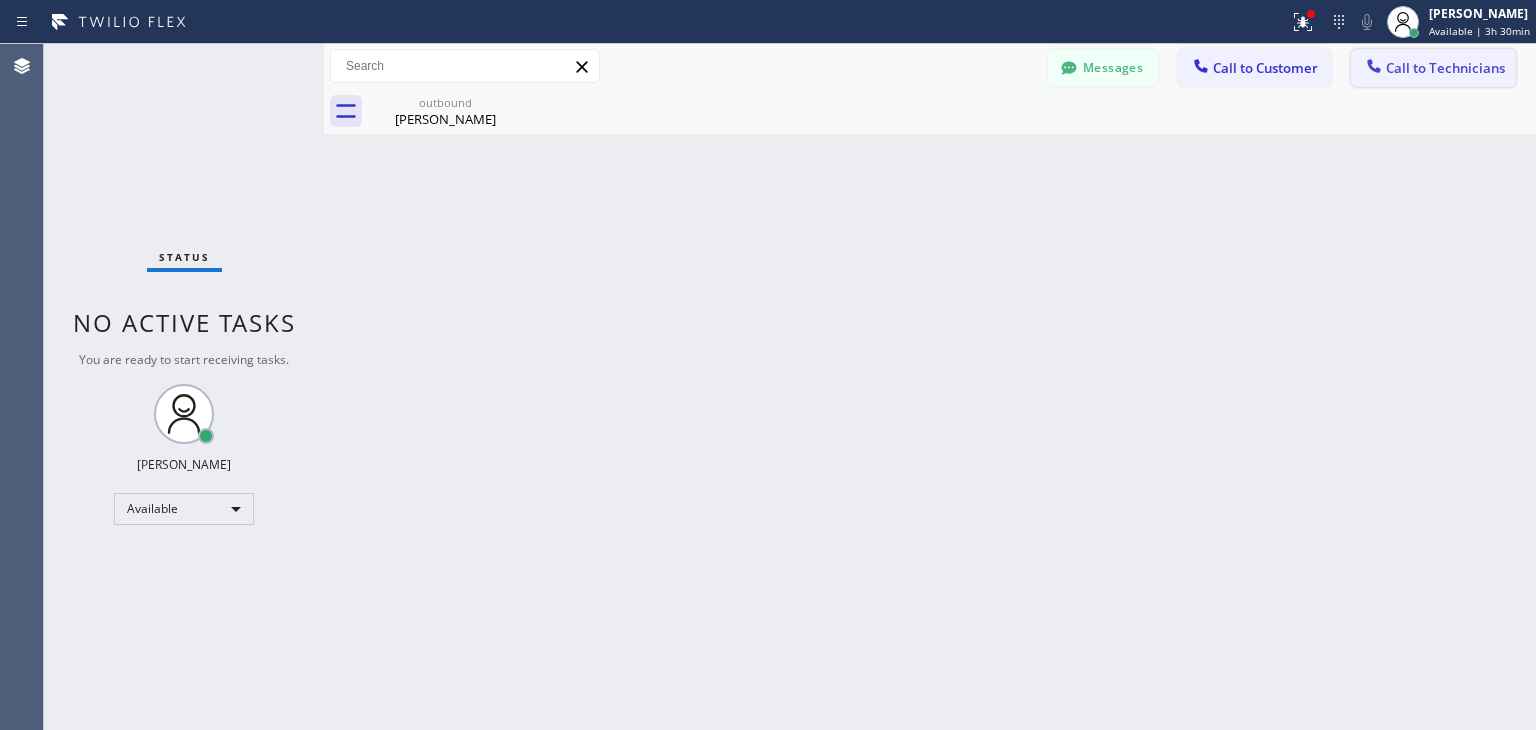 drag, startPoint x: 1341, startPoint y: 81, endPoint x: 1360, endPoint y: 77, distance: 19.416489 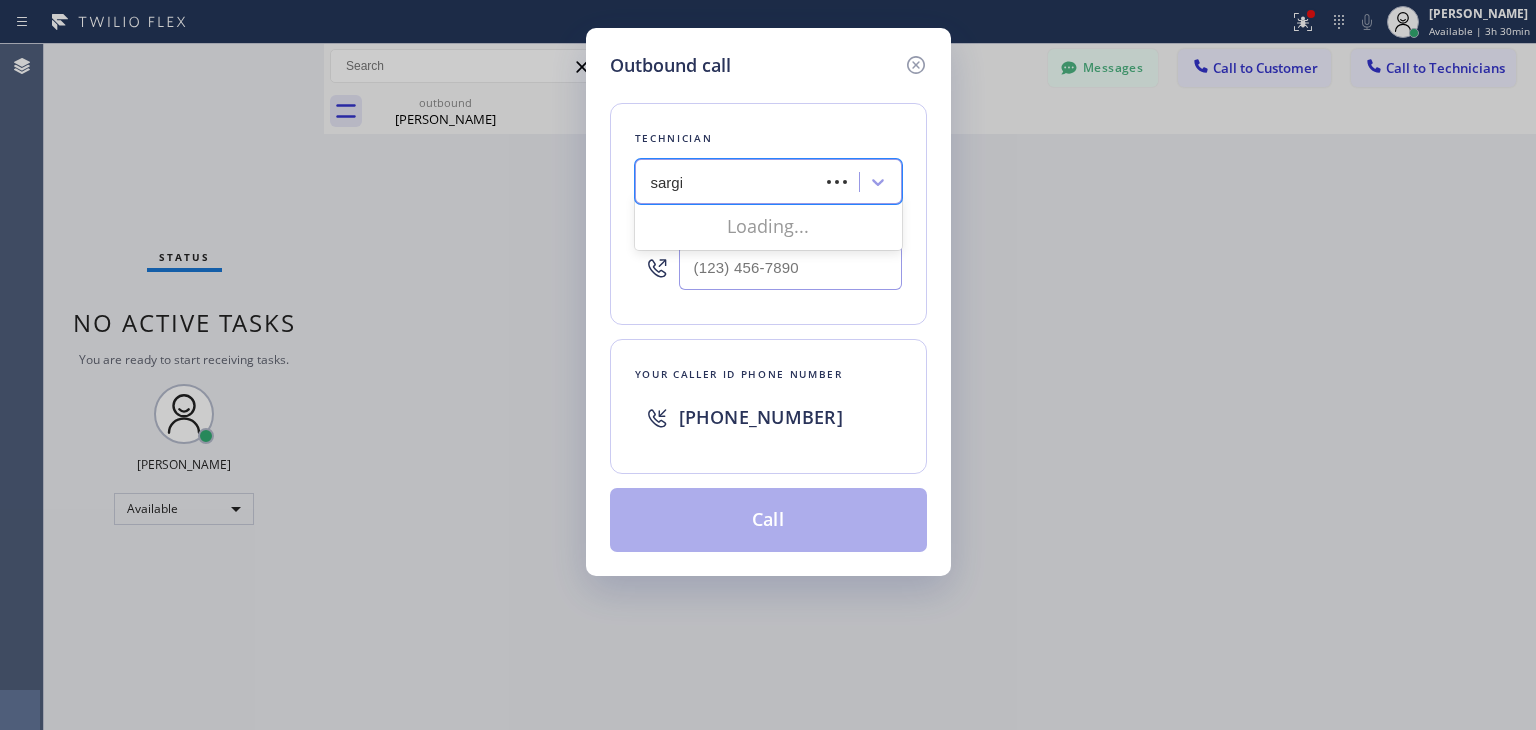 type on "[PERSON_NAME]" 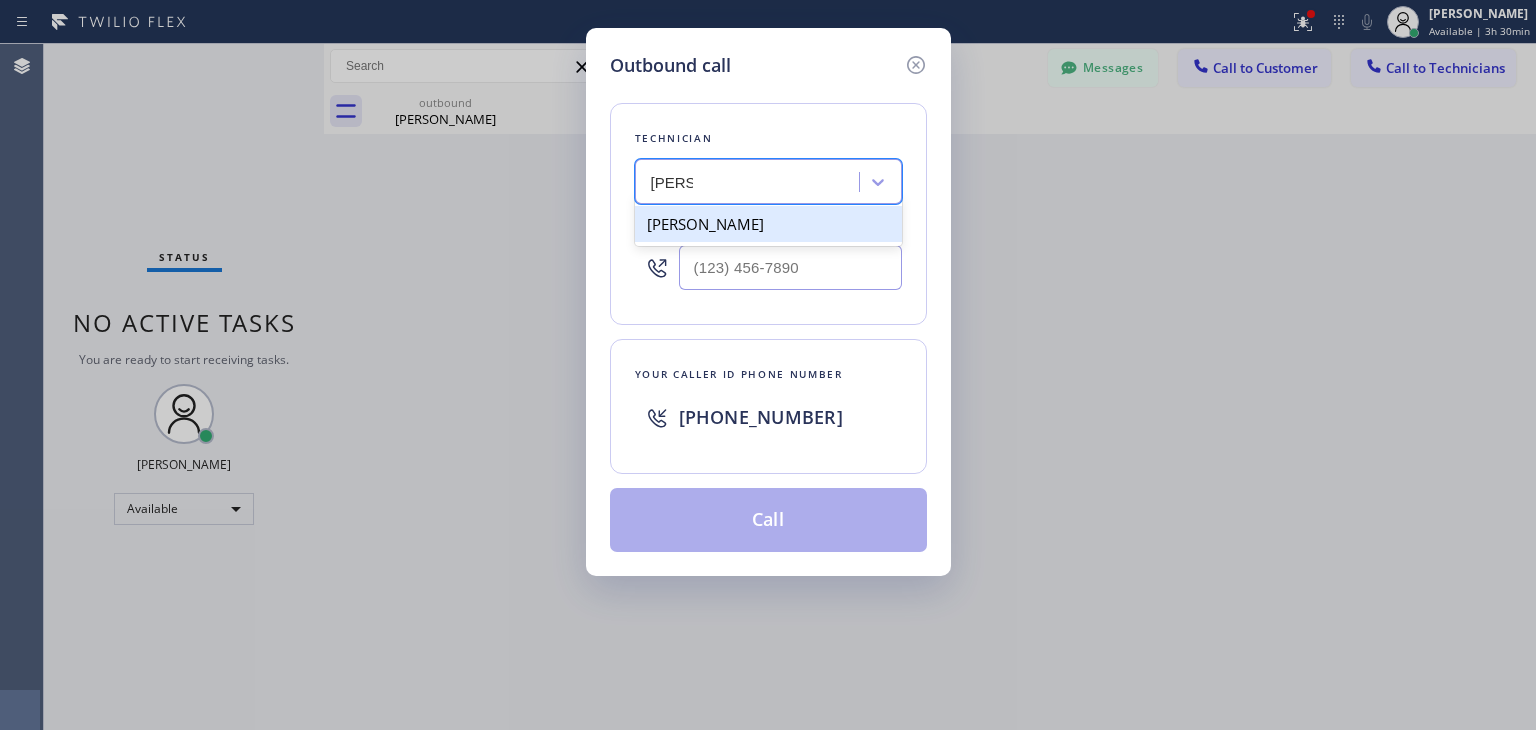 click on "[PERSON_NAME]" at bounding box center [768, 224] 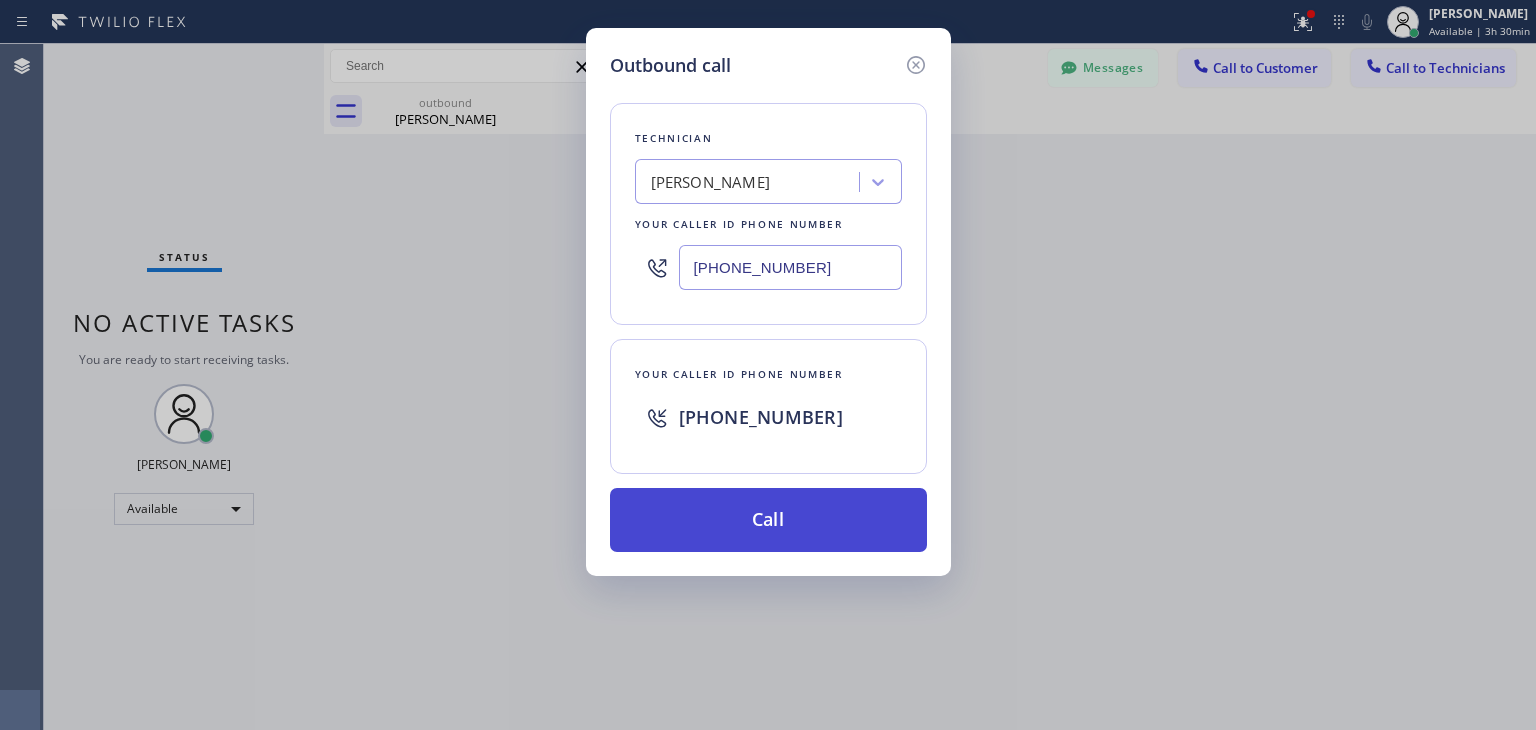 click on "Call" at bounding box center (768, 520) 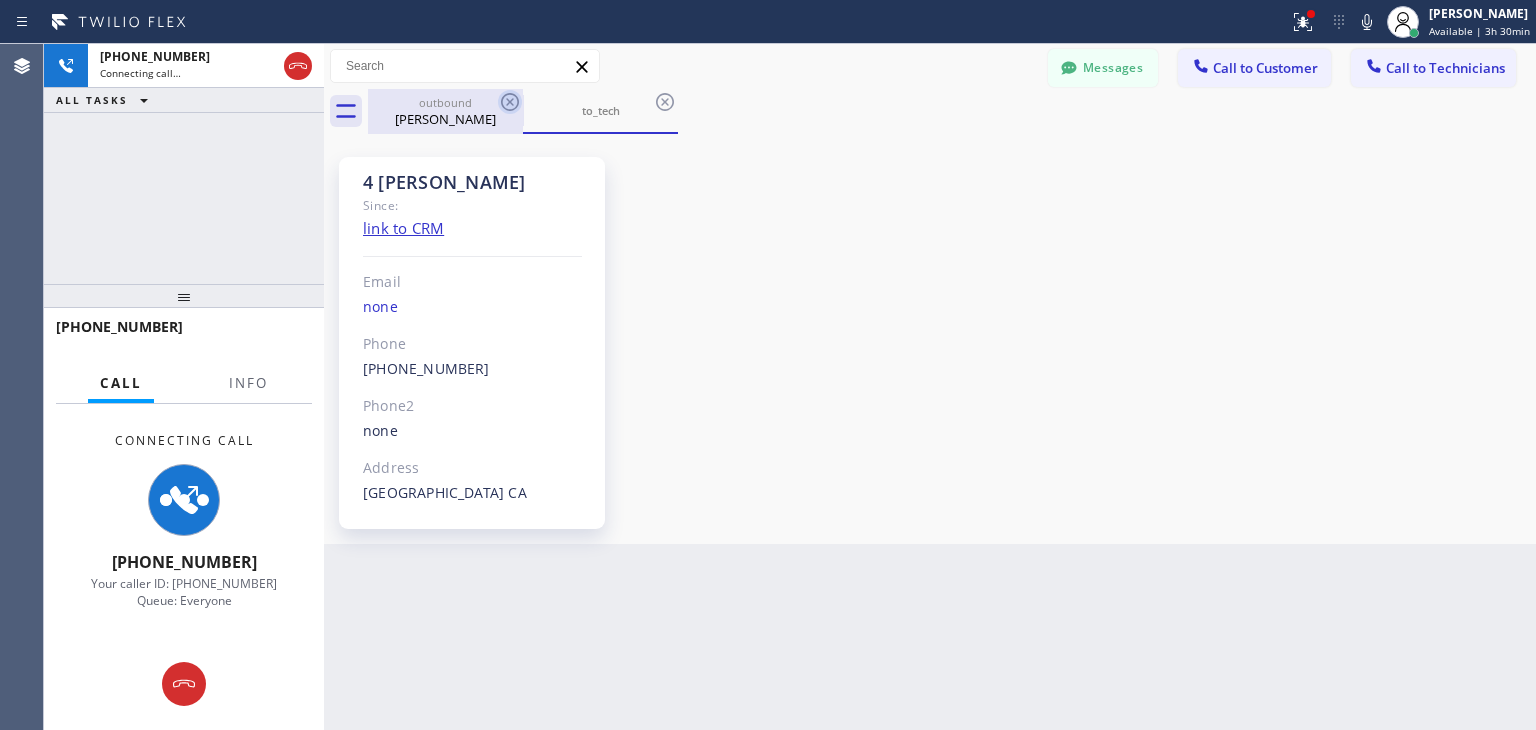 click 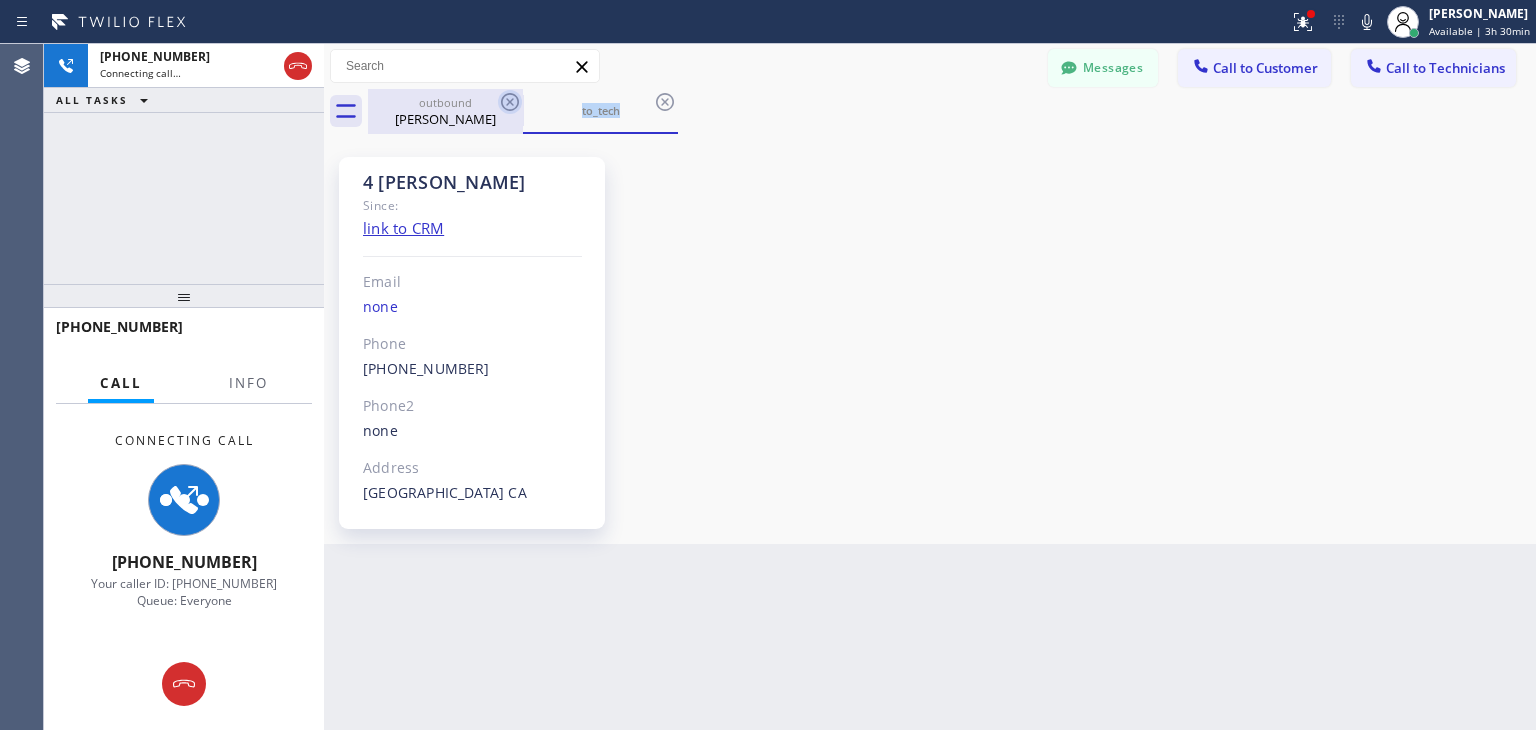 click 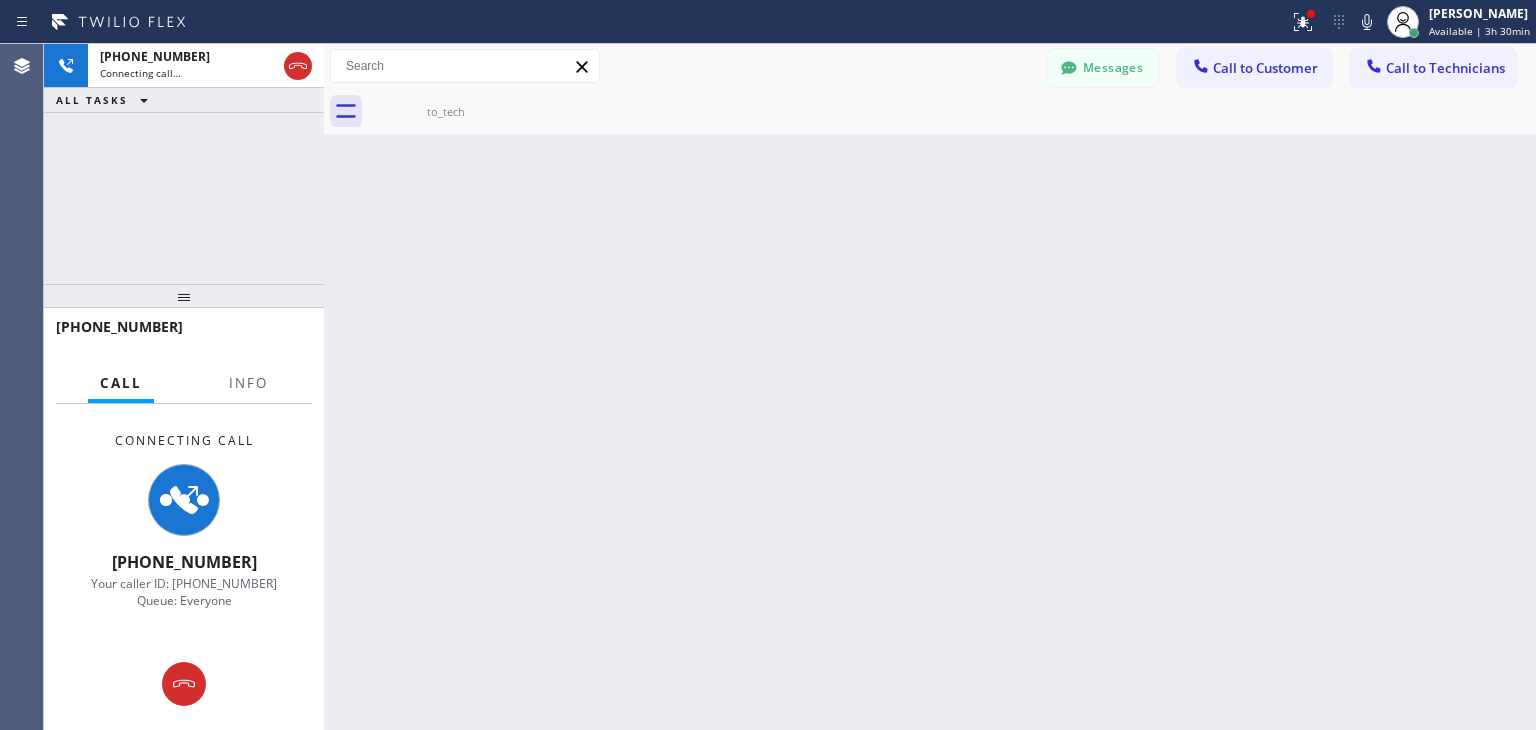 click 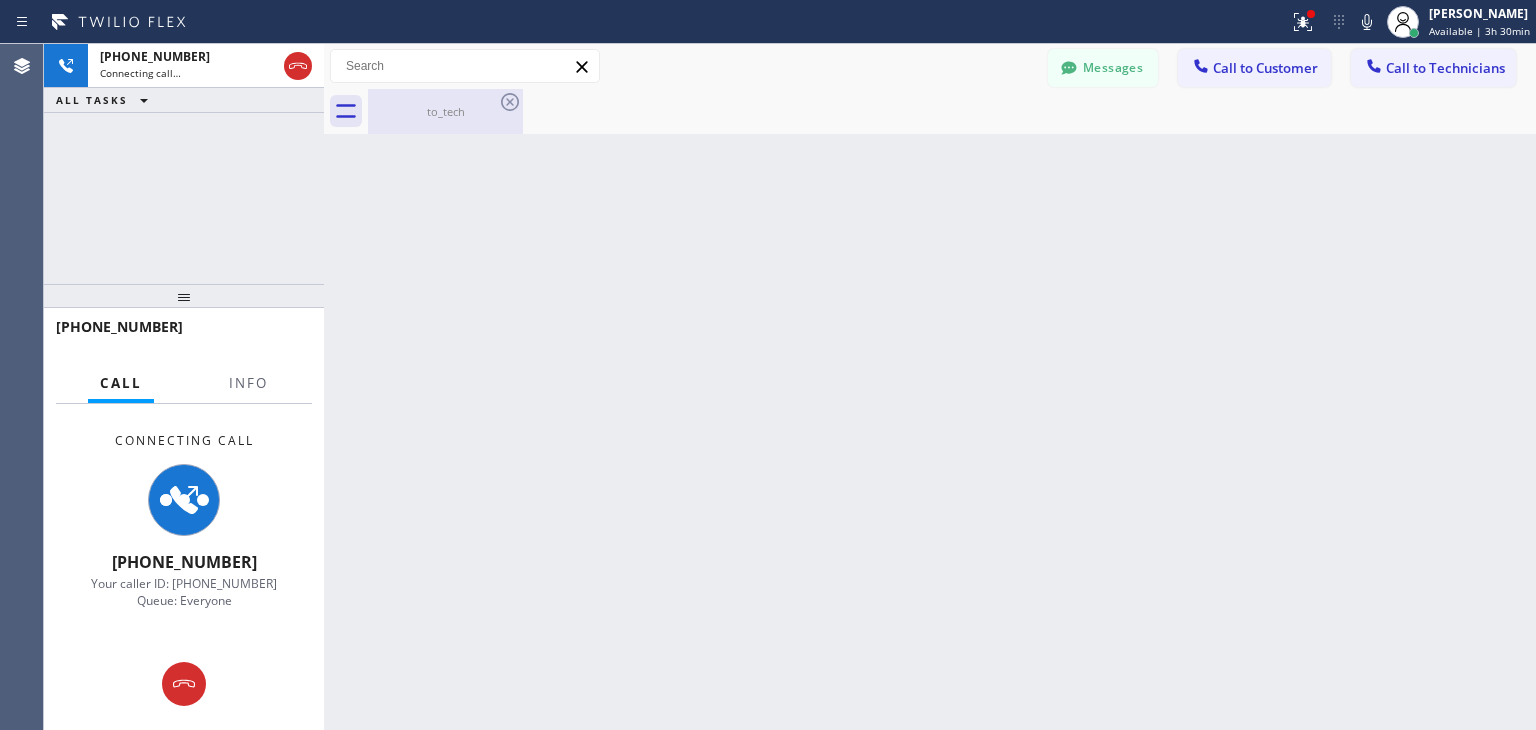 click on "to_tech" at bounding box center [445, 111] 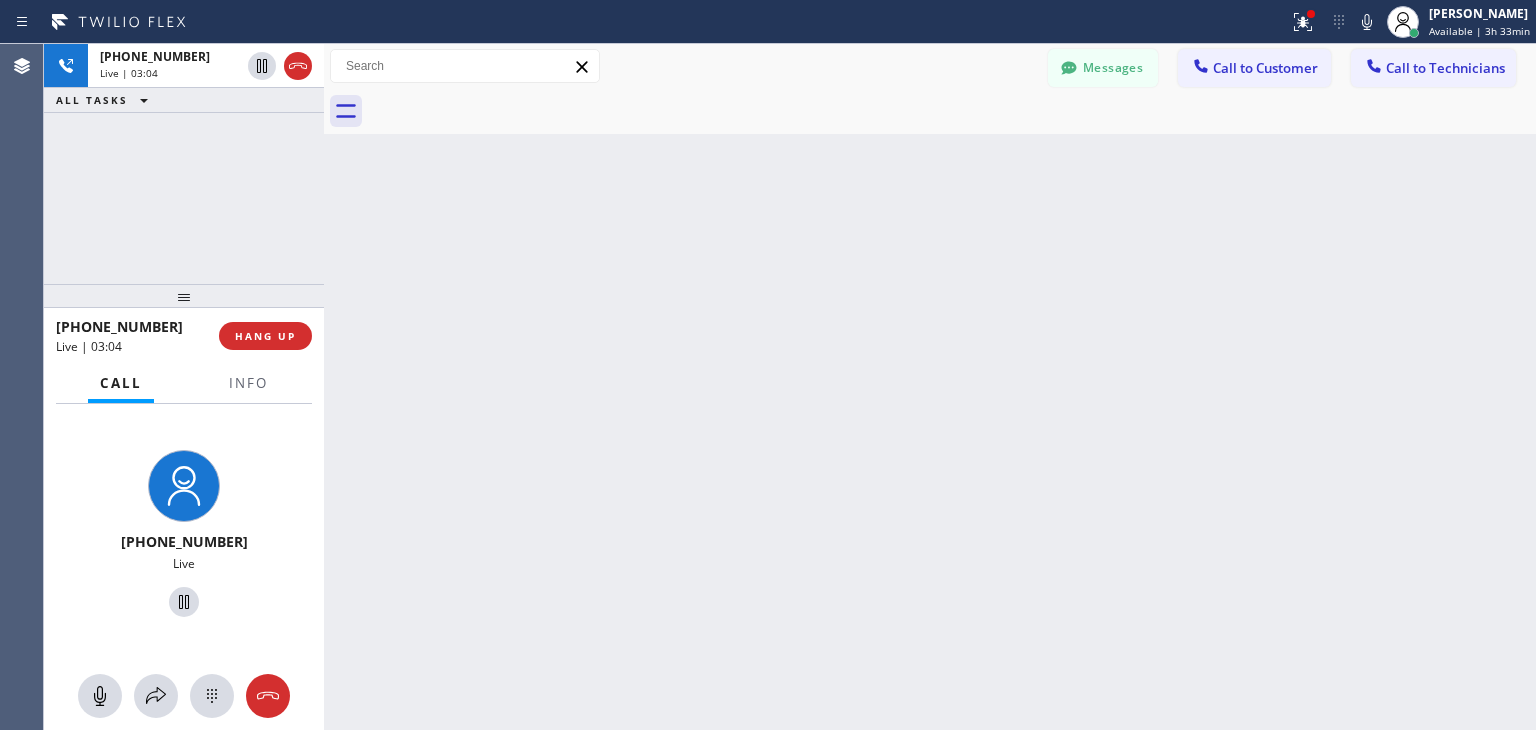 click on "Back to Dashboard Change Sender ID Customers Technicians (415) 846-093 SEARCH RESULTS: MR [PERSON_NAME] [DATE] 03:33 AM Yes, that's fine DD [PERSON_NAME] [DATE] 12:11 AM Hello [PERSON_NAME], I'm texting you from Subzero Repair Professionals about your wine cooler. As I know you declined our services so right now you owe us $125.00 for service call fee. Please pay it using this link: [URL][DOMAIN_NAME] Please let us know once you paid so we will close the job in our system. Thank you! Best regards, Subzero Repair Professionals DBA 5 Star Appliance Repair [PHONE_NUMBER] EP [PERSON_NAME] [DATE] 05:00 AM Hello [PERSON_NAME], I'm texting you from Viking Repair Service about your microwave. We are sorry but unfortunately we don't have anybody for microwaves in your area so we have to cancel your appointment. Sorry for inconveniences. Thank you! Best regards [PERSON_NAME] [DATE] 04:57 AM [PERSON_NAME] [DATE] 04:03 AM [PERSON_NAME] [DATE] 12:32 AM Thank you AS [PERSON_NAME] BS JK" at bounding box center [930, 387] 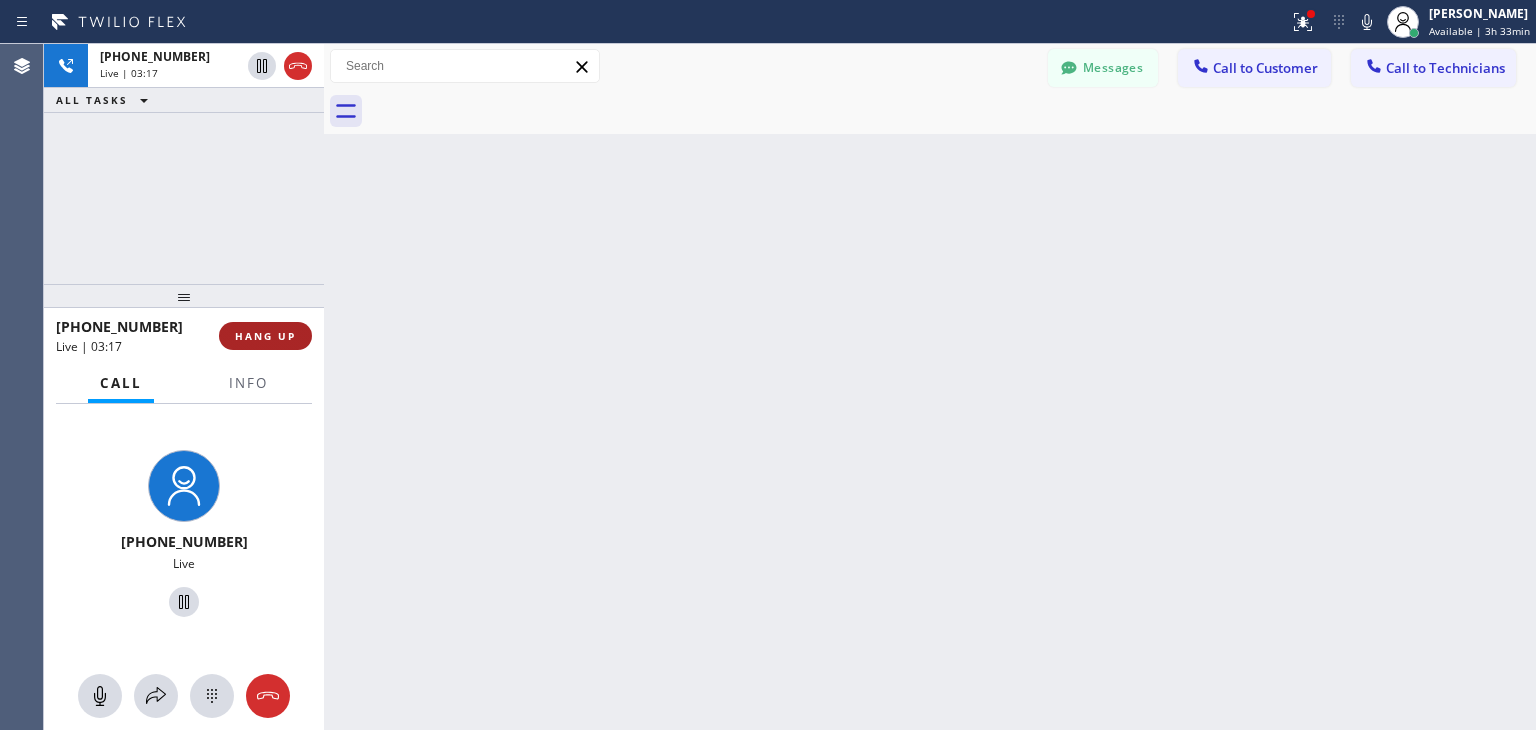 click on "HANG UP" at bounding box center (265, 336) 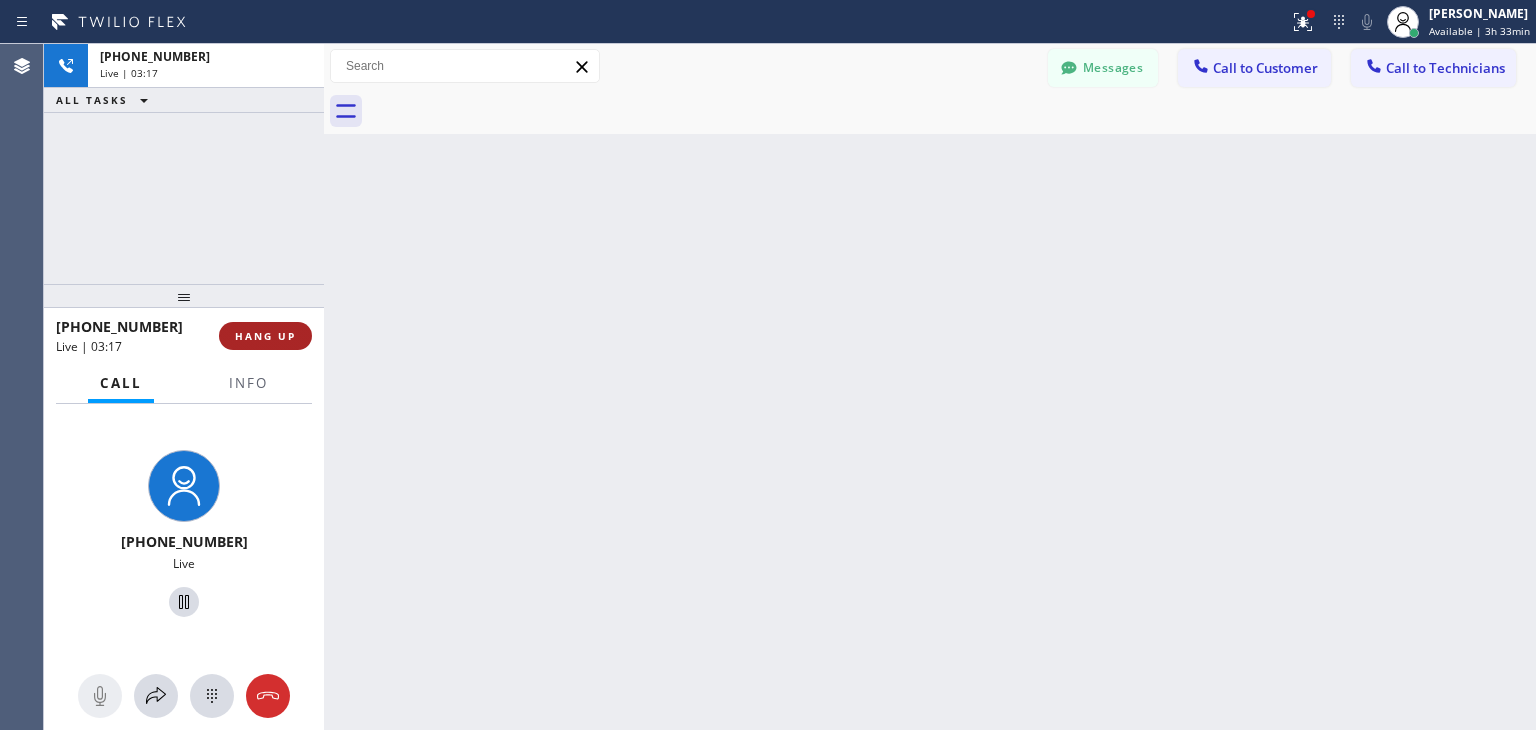 click on "HANG UP" at bounding box center [265, 336] 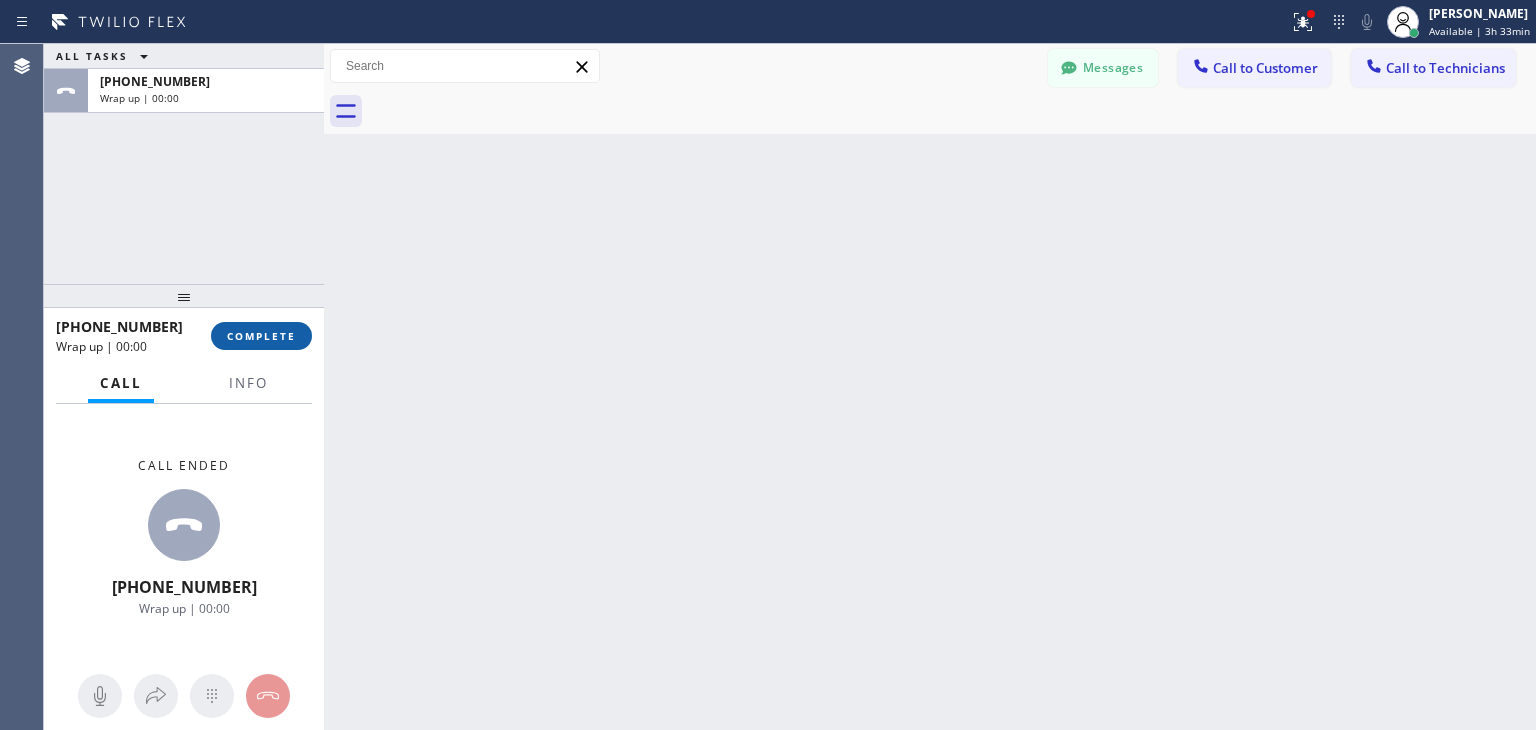 click on "COMPLETE" at bounding box center [261, 336] 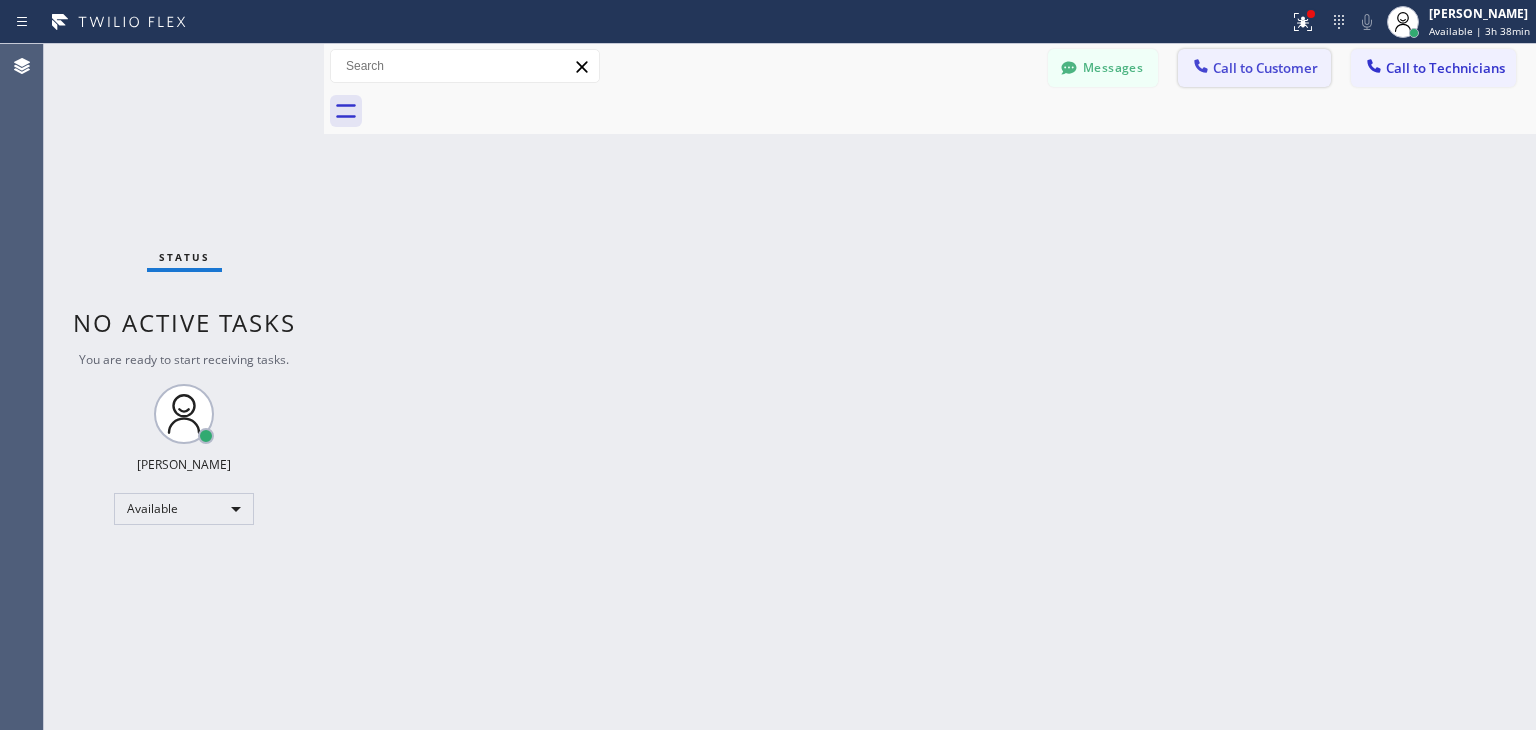 click on "Call to Customer" at bounding box center (1254, 68) 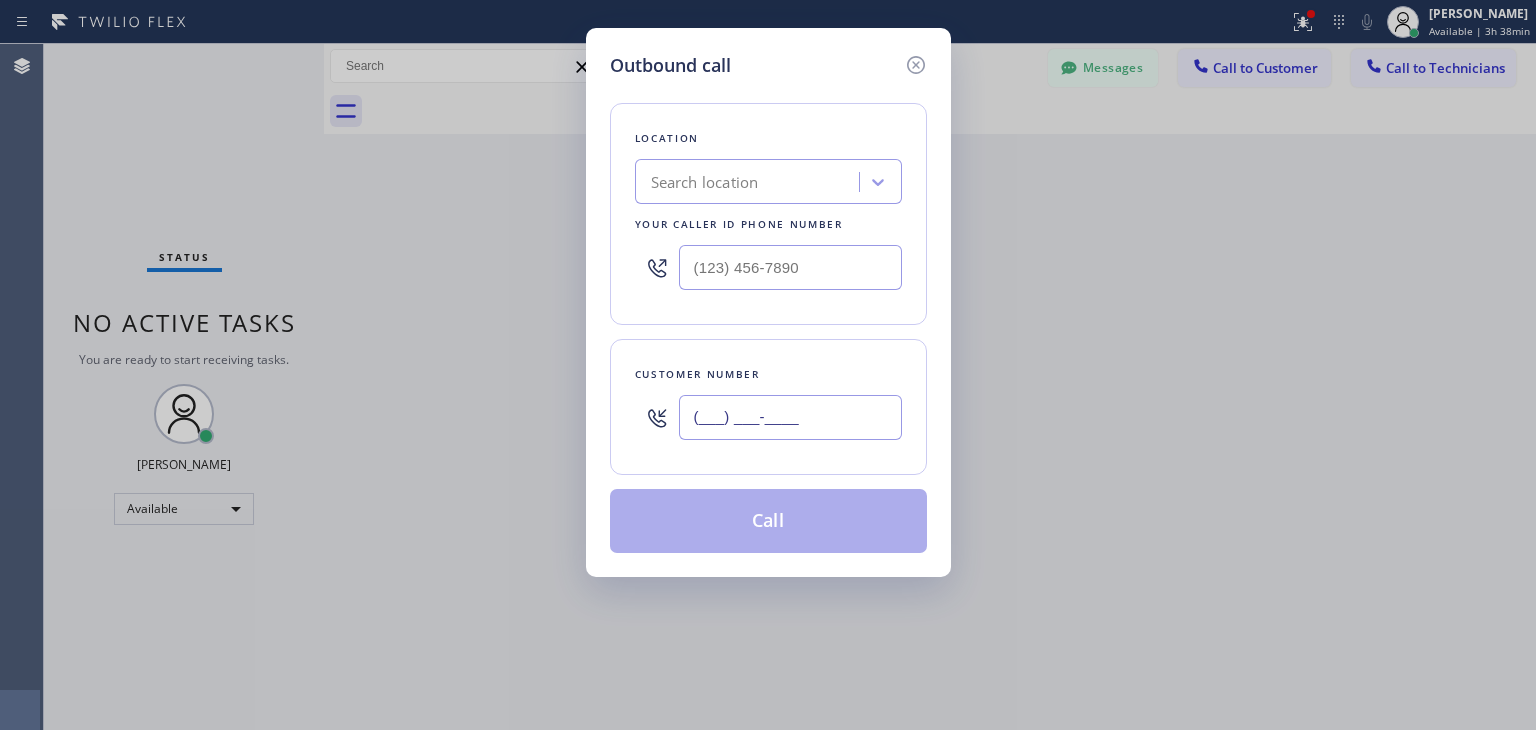 paste on "650) 867-5836" 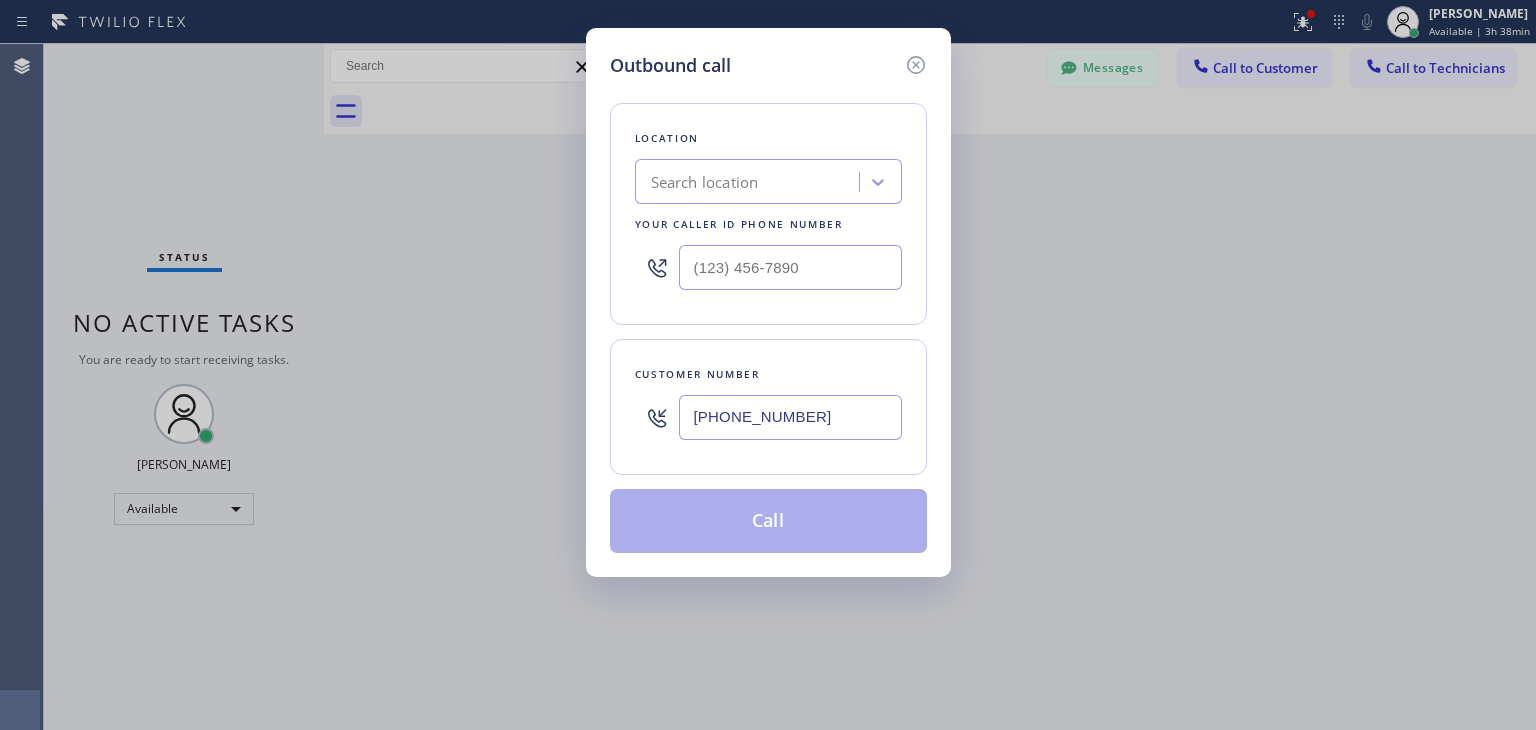 click on "[PHONE_NUMBER]" at bounding box center [790, 417] 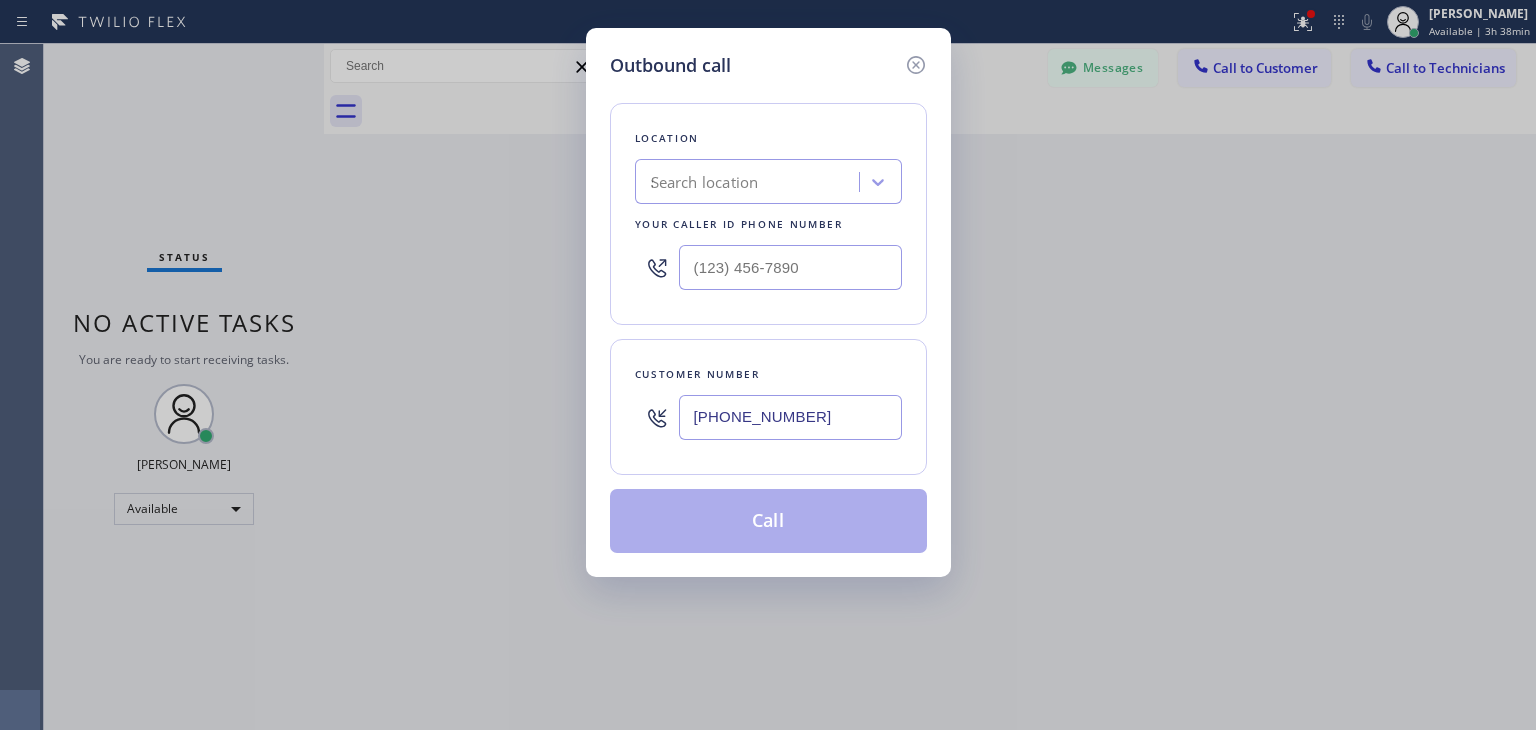 click on "Search location Subzero Repair Professionals" at bounding box center (768, 181) 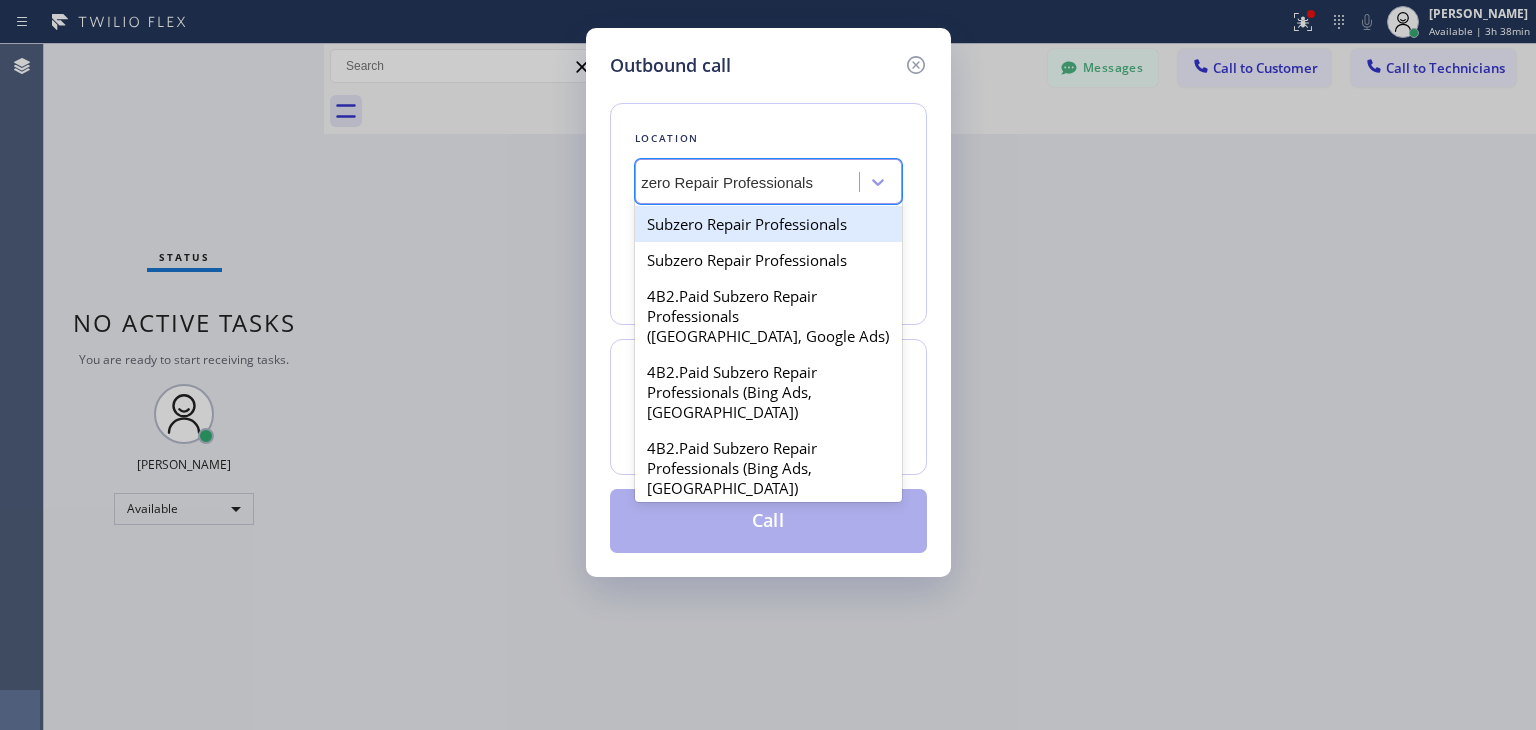 scroll, scrollTop: 0, scrollLeft: 35, axis: horizontal 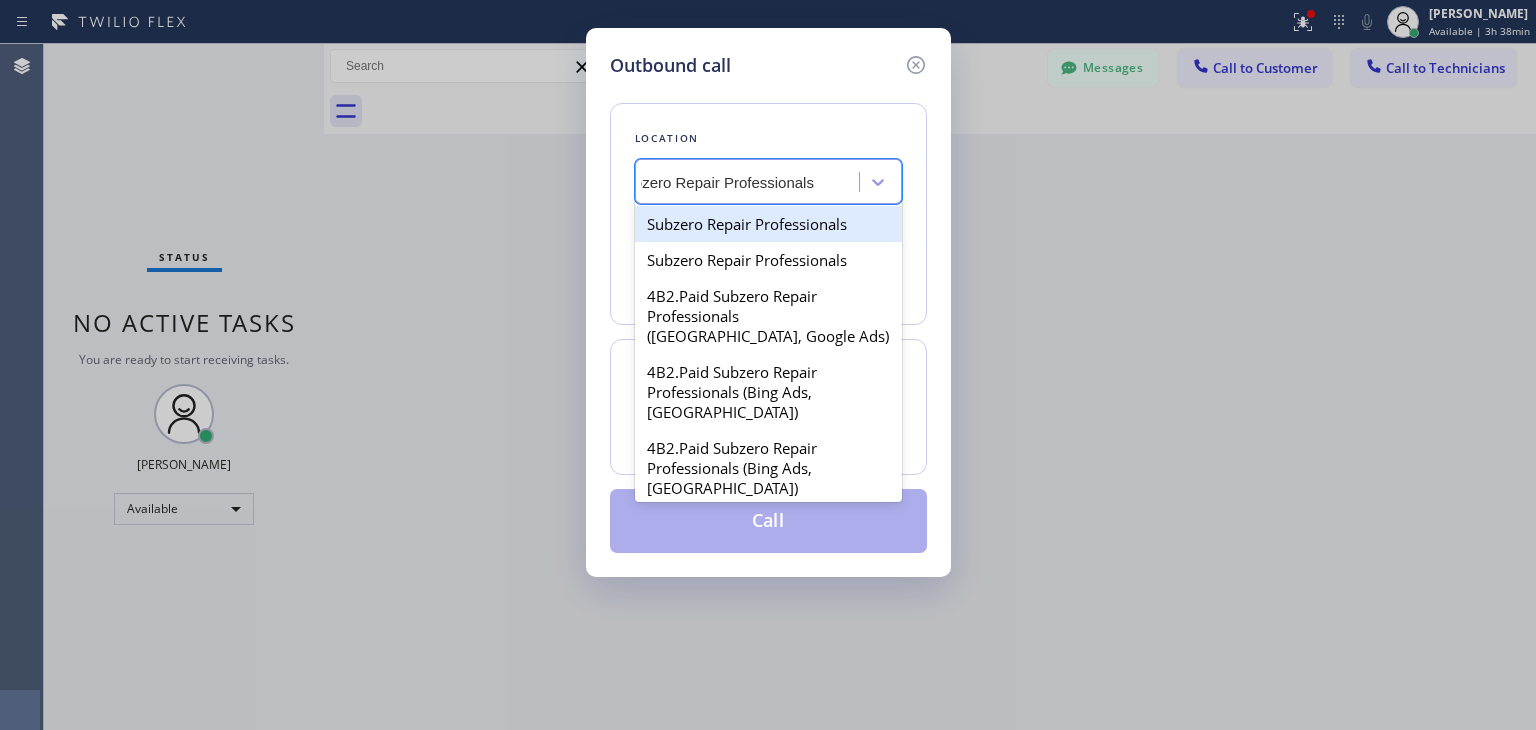 click on "Subzero Repair Professionals" at bounding box center [768, 224] 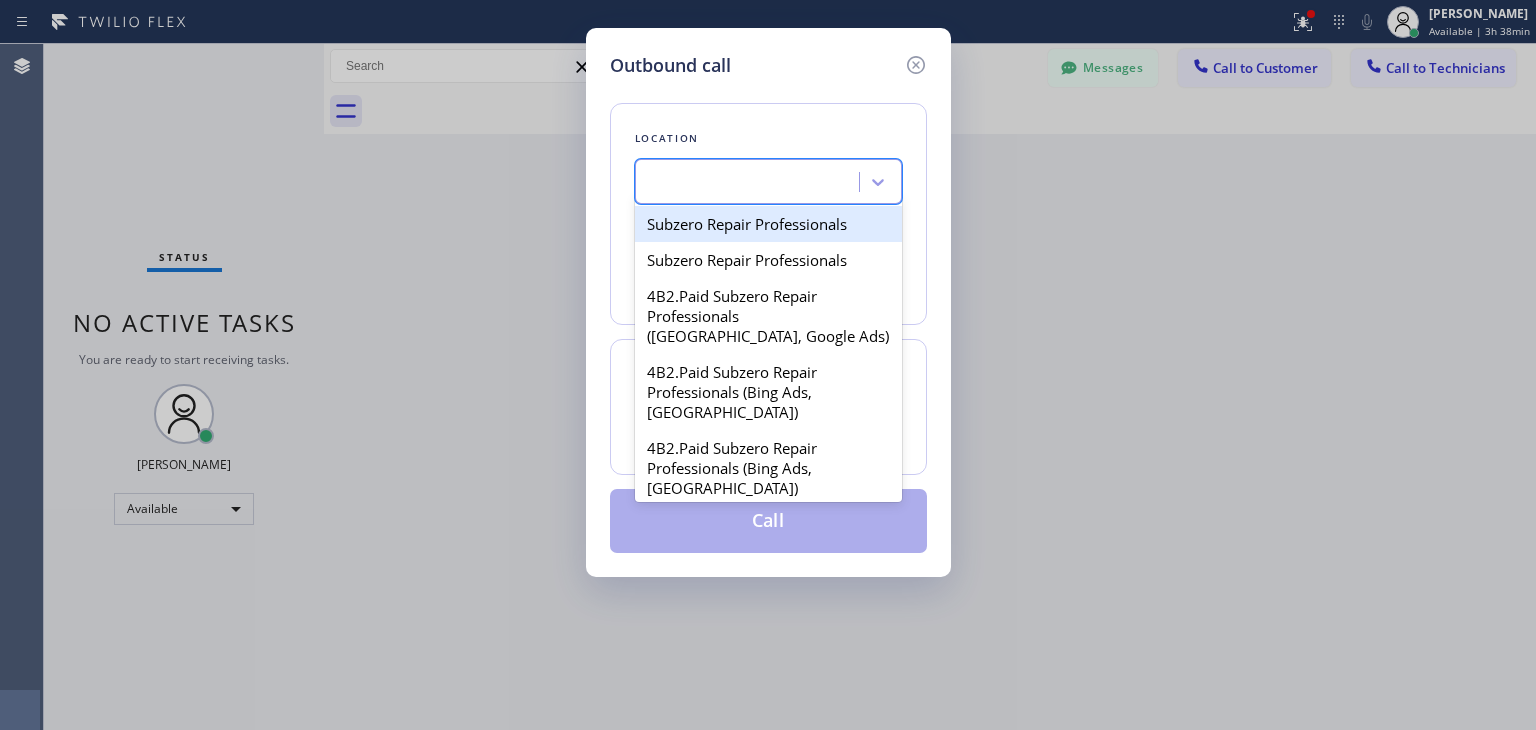 scroll, scrollTop: 0, scrollLeft: 0, axis: both 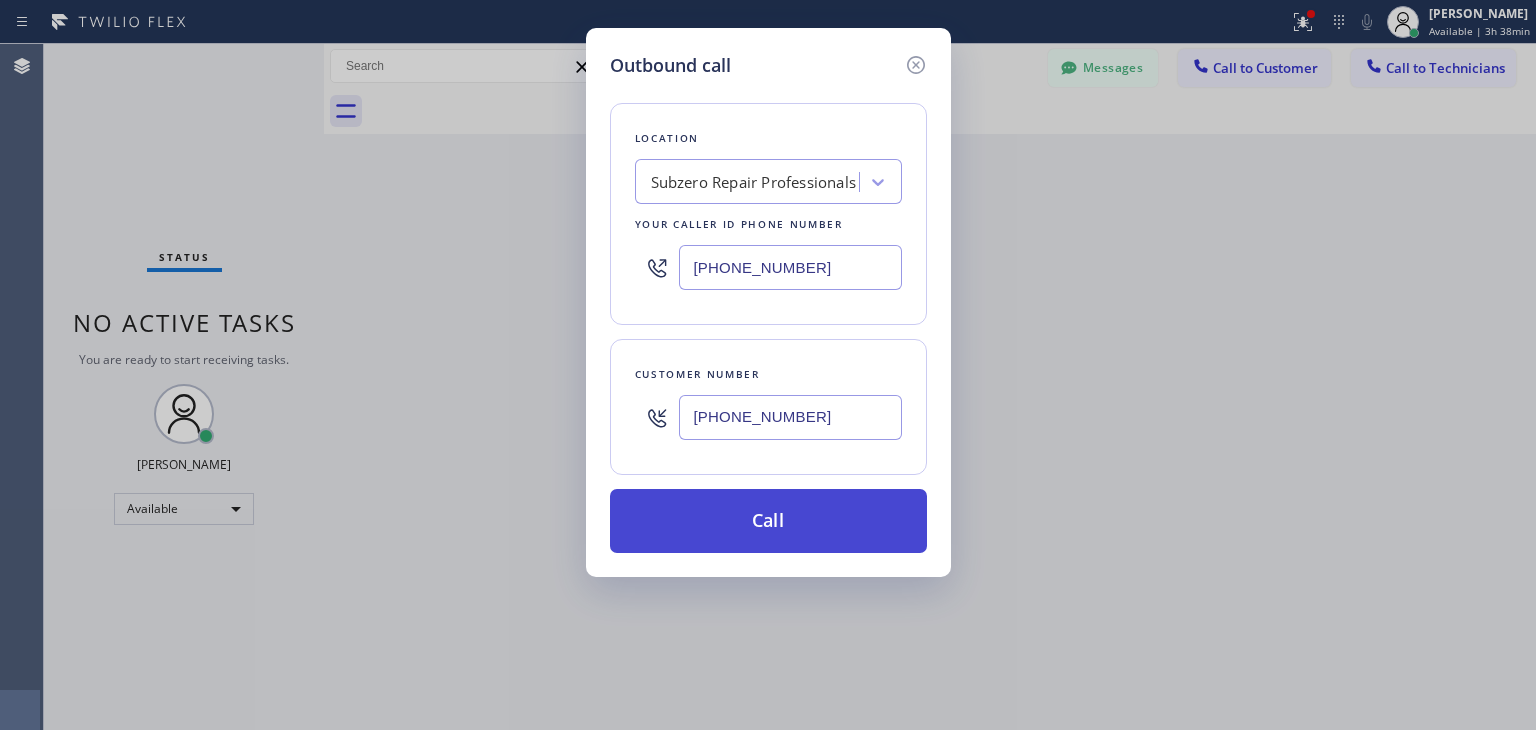 click on "Call" at bounding box center [768, 521] 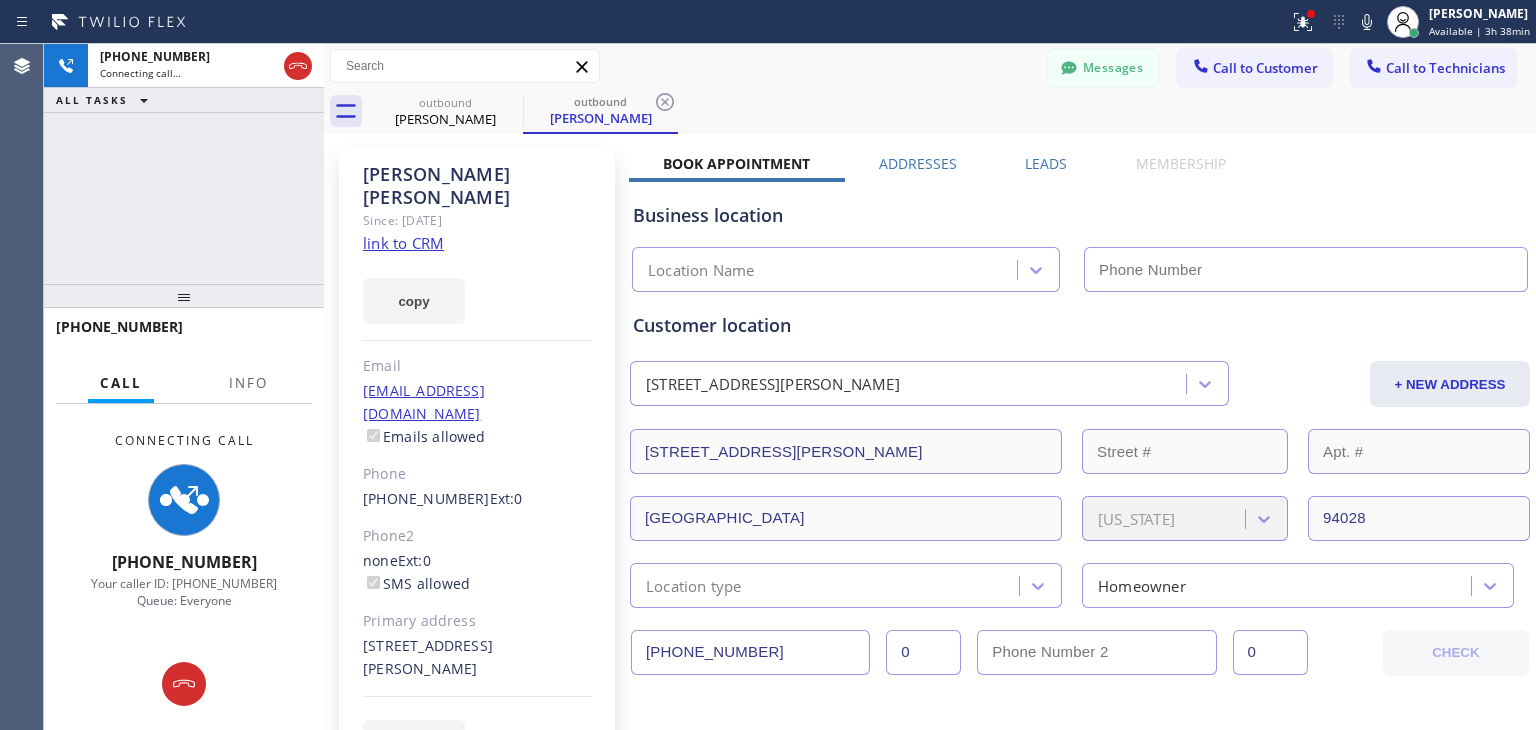 type on "[PHONE_NUMBER]" 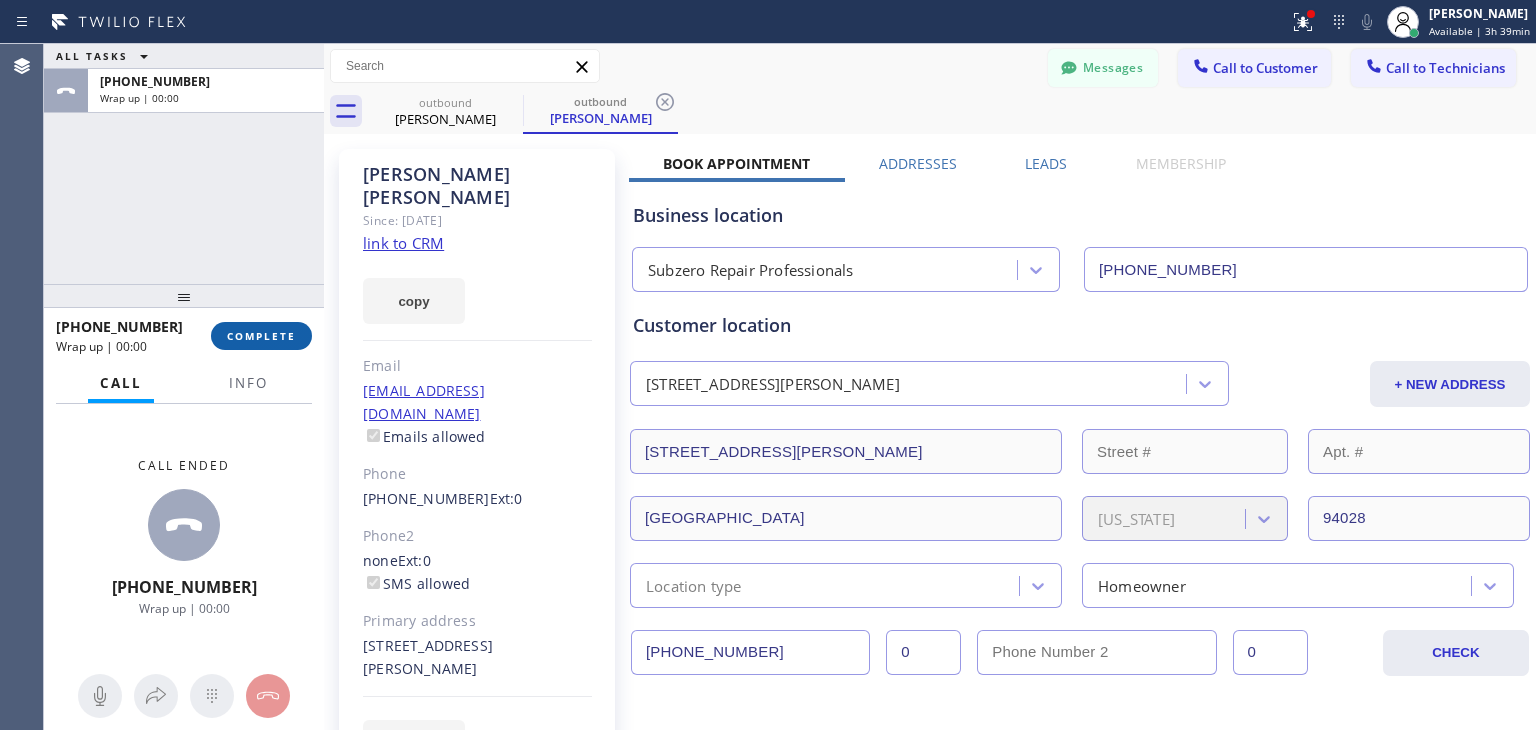 click on "COMPLETE" at bounding box center [261, 336] 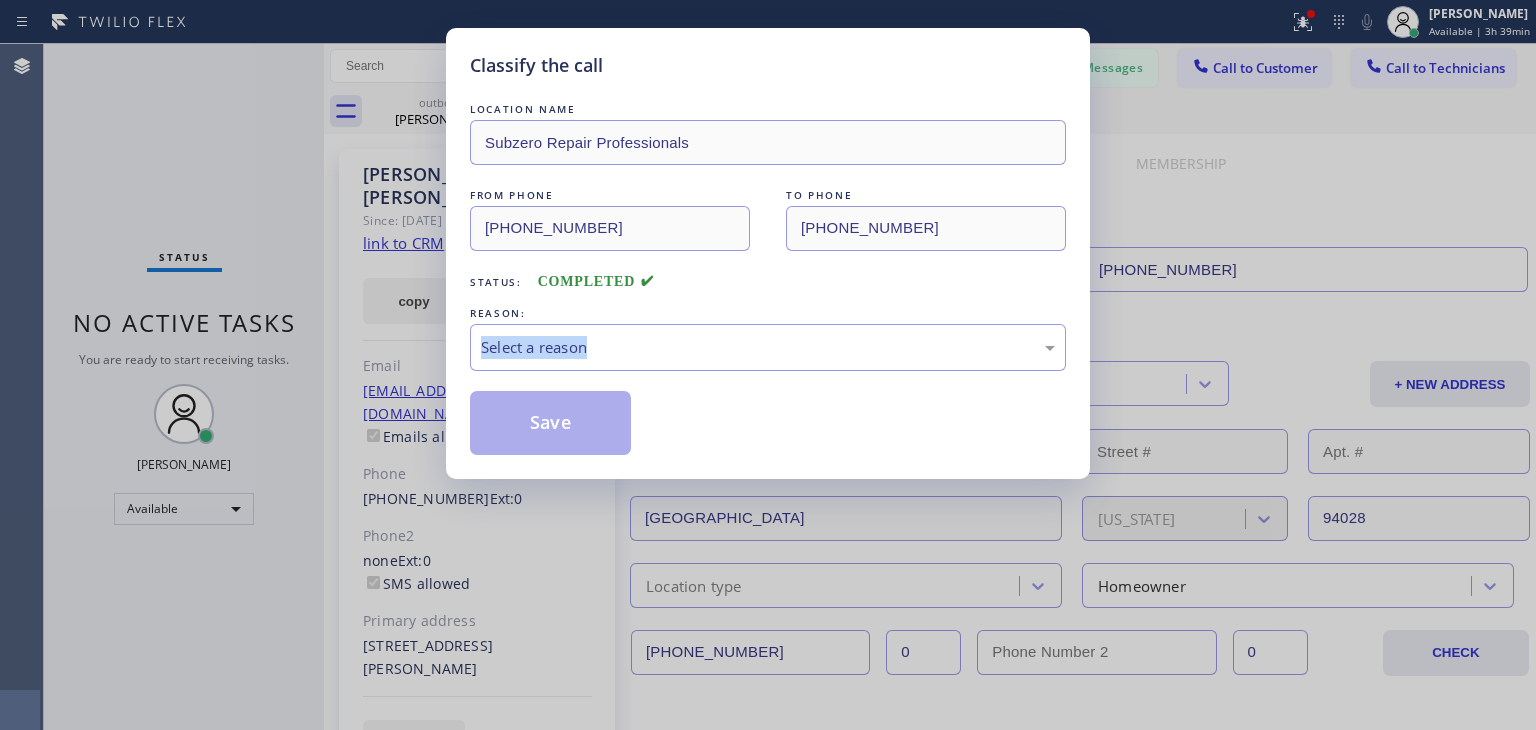 click on "Classify the call LOCATION NAME Subzero Repair Professionals FROM PHONE [PHONE_NUMBER] TO PHONE [PHONE_NUMBER] Status: COMPLETED REASON: Select a reason Save" at bounding box center [768, 365] 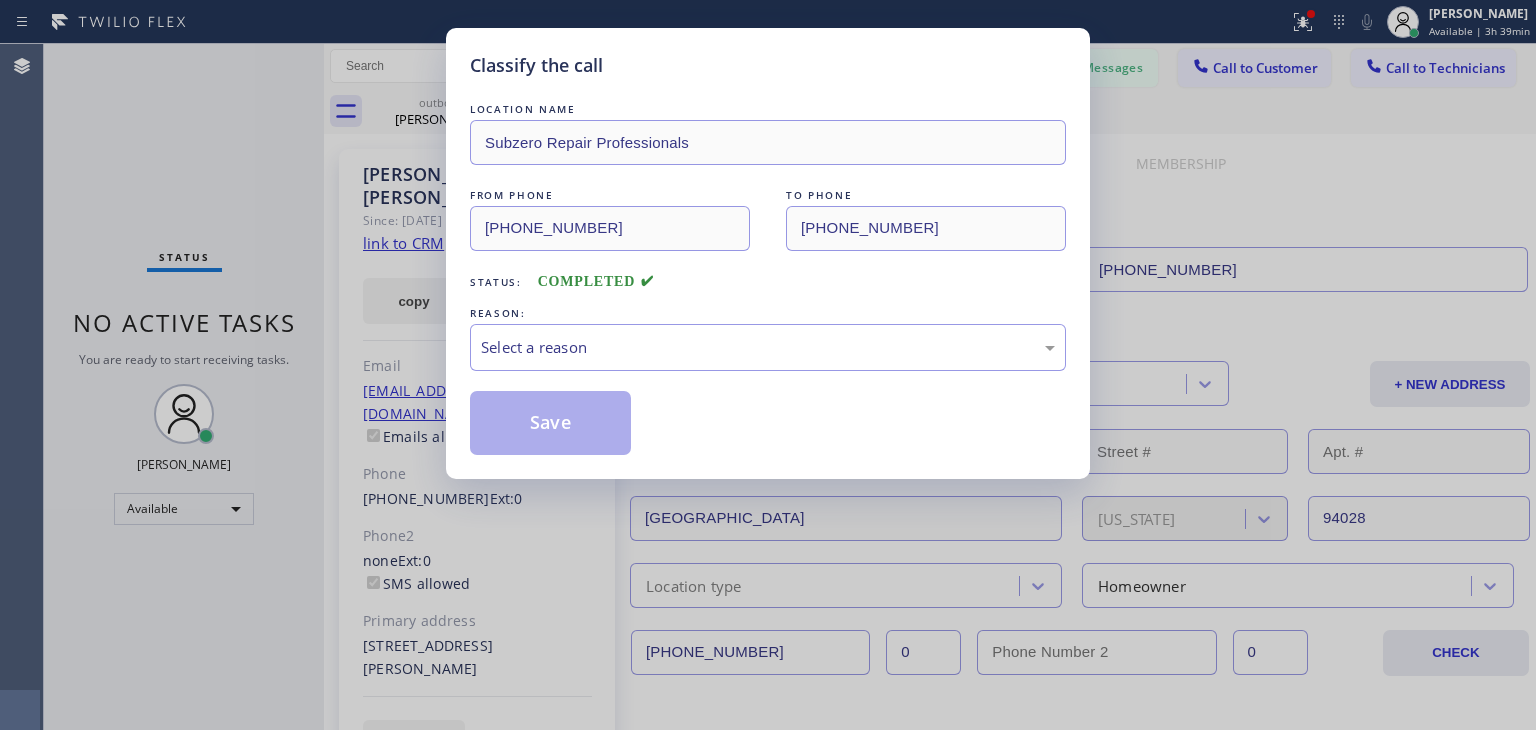 click on "LOCATION NAME Subzero Repair Professionals FROM PHONE [PHONE_NUMBER] TO PHONE [PHONE_NUMBER] Status: COMPLETED REASON: Select a reason Save" at bounding box center [768, 277] 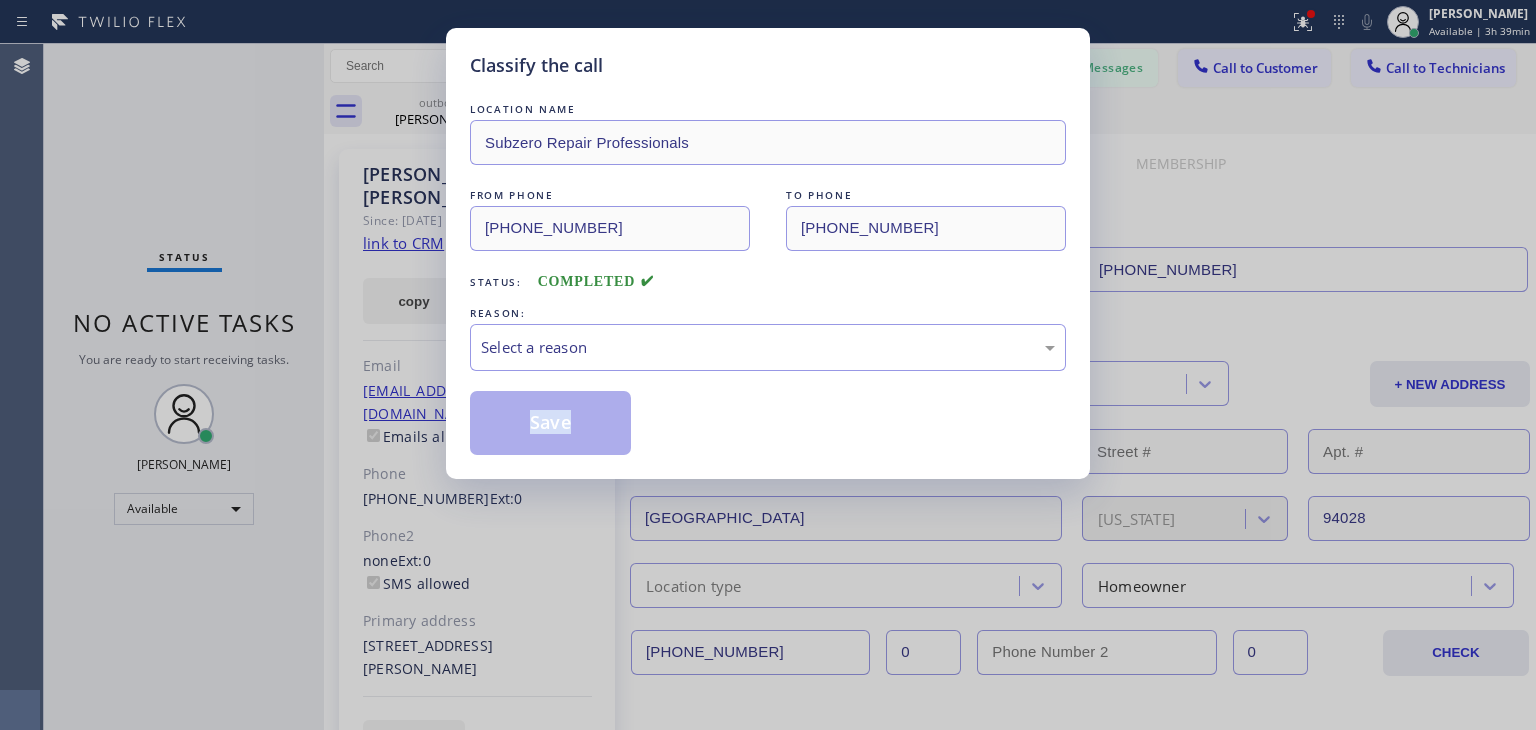 click on "Select a reason" at bounding box center [768, 347] 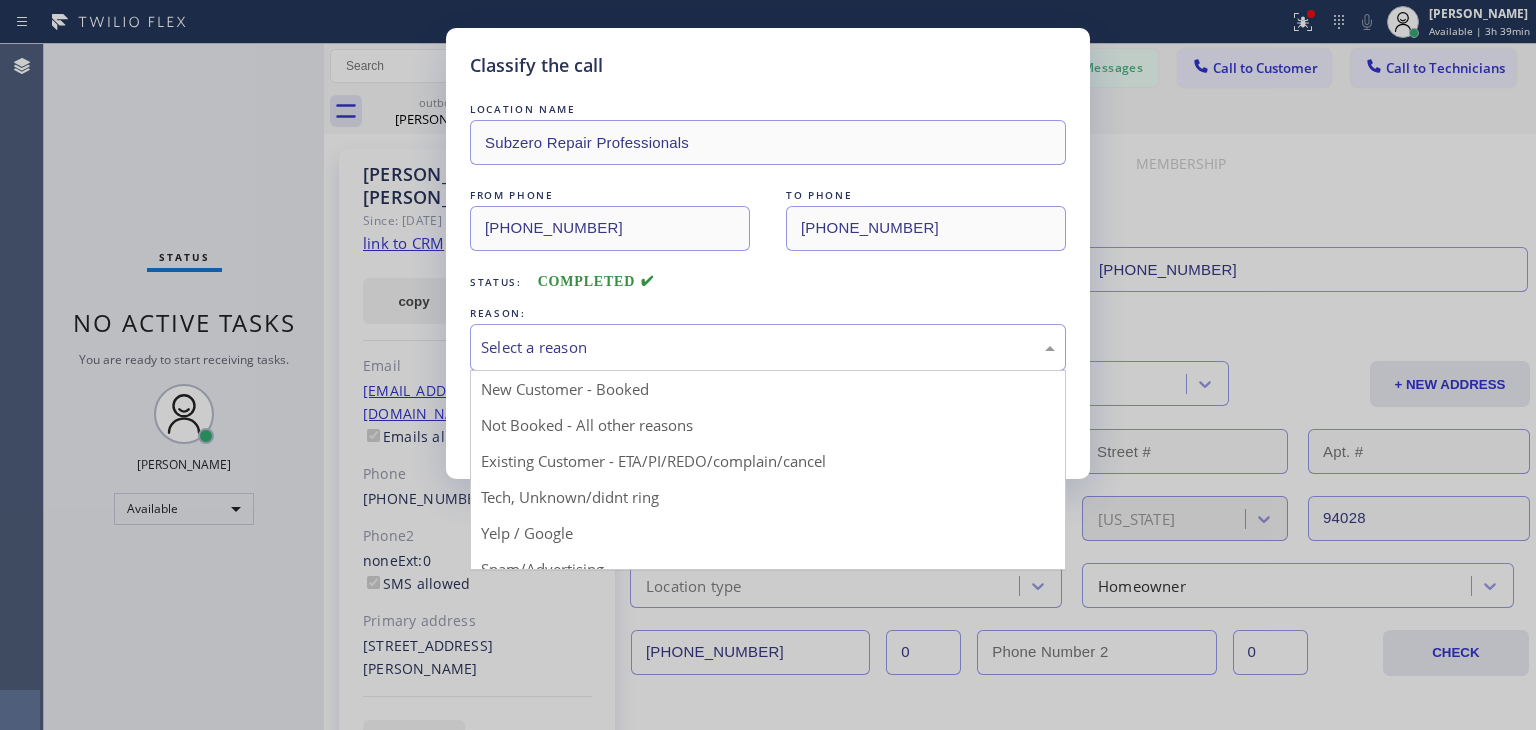 click on "Select a reason" at bounding box center (768, 347) 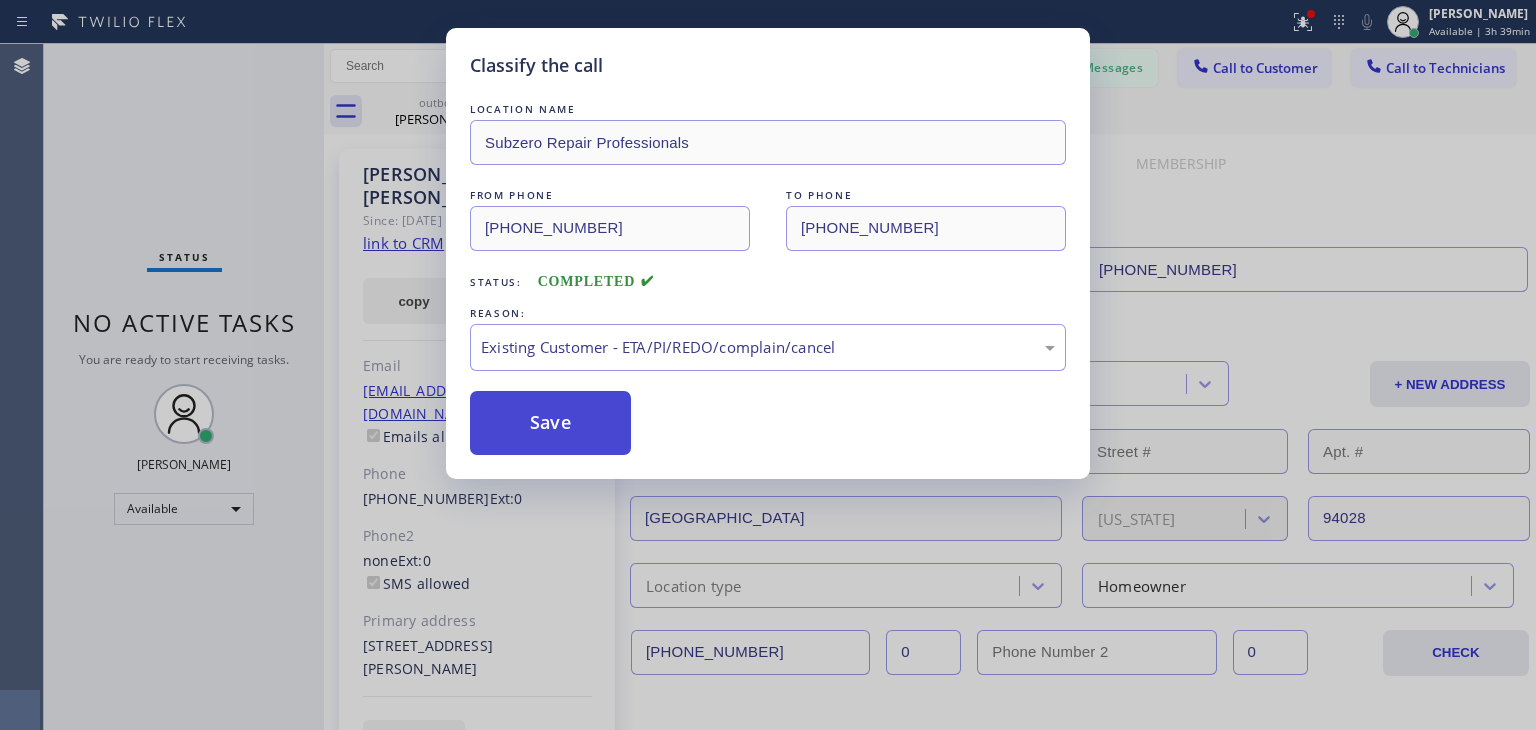 drag, startPoint x: 770, startPoint y: 460, endPoint x: 547, endPoint y: 402, distance: 230.41919 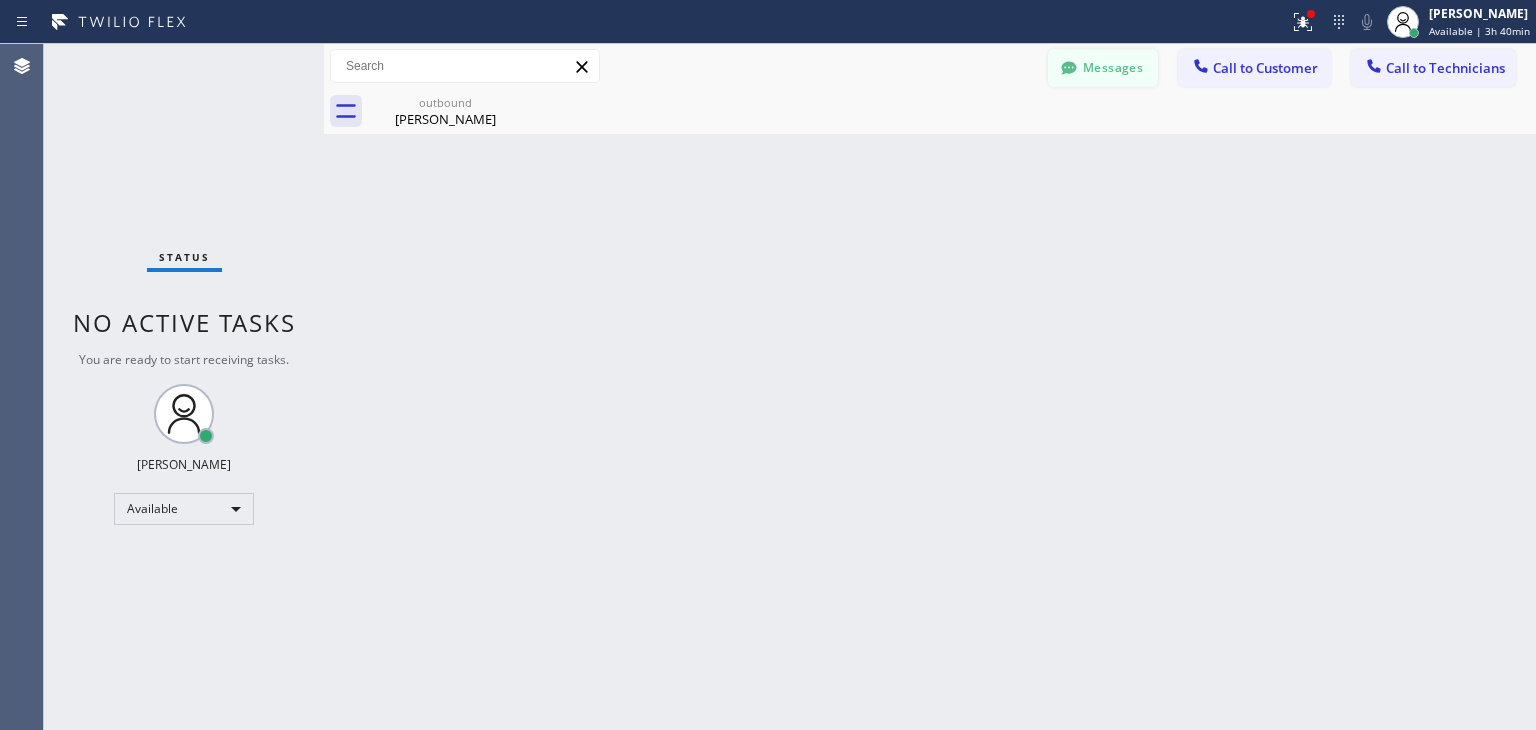 click on "Messages" at bounding box center [1103, 68] 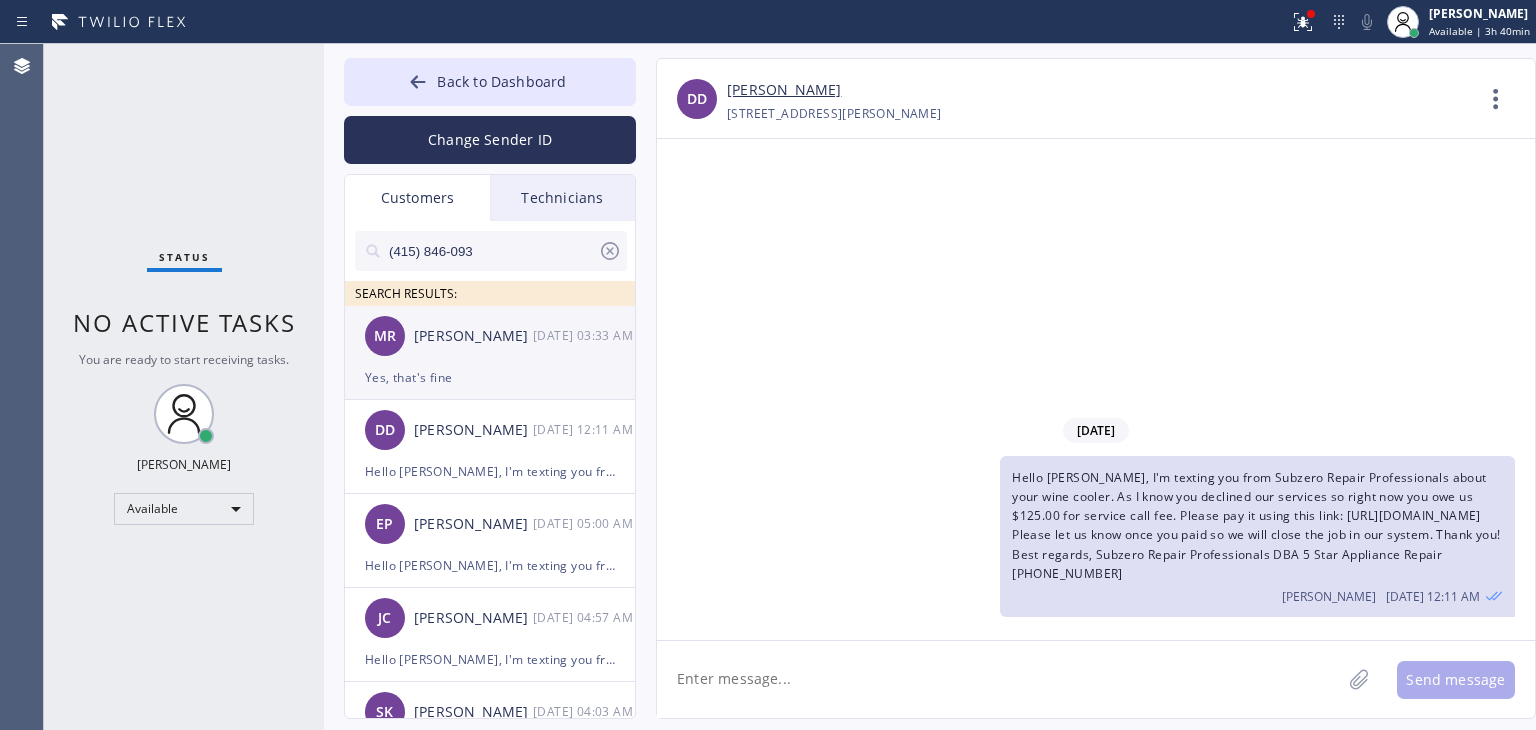 click on "[PERSON_NAME]" at bounding box center [473, 336] 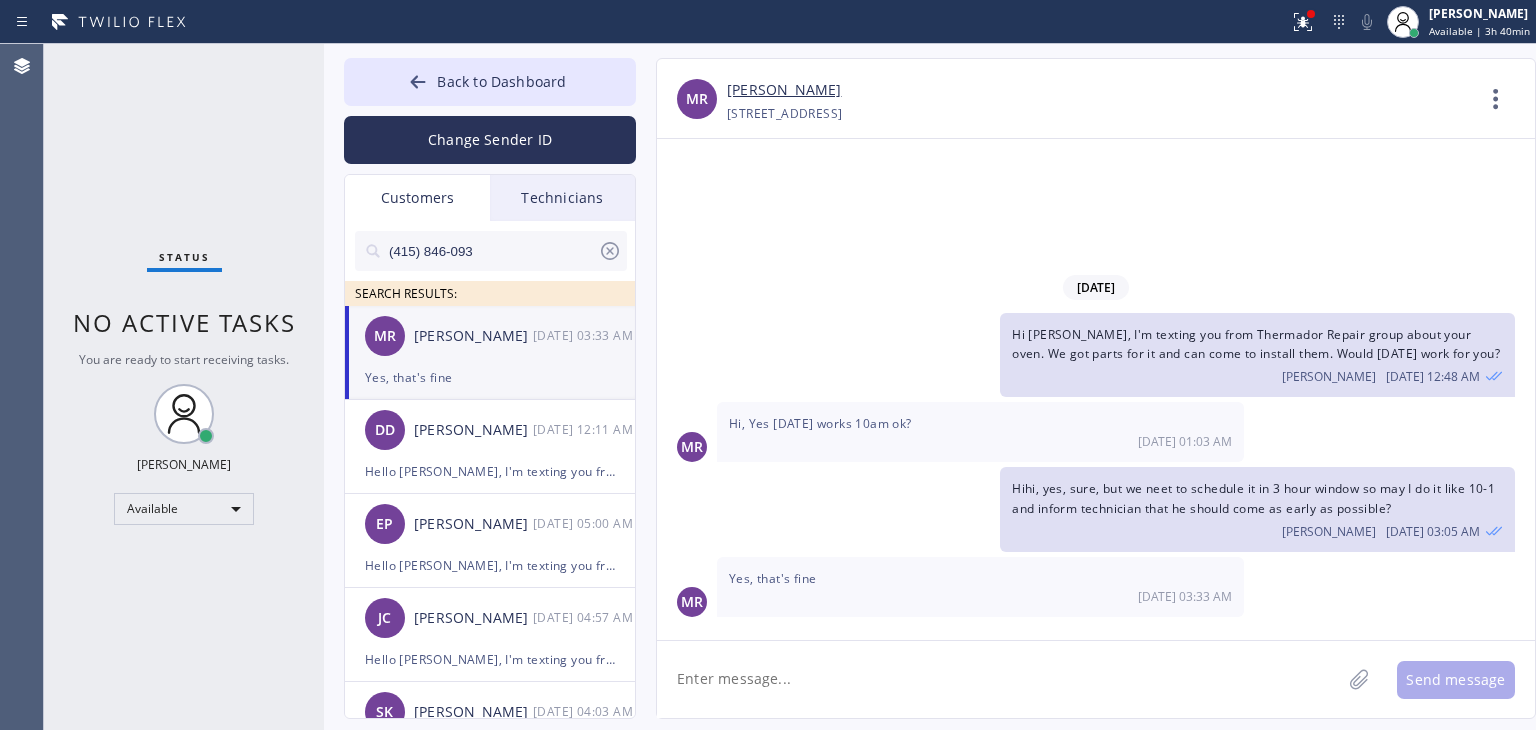 click on "[PERSON_NAME]" at bounding box center (784, 90) 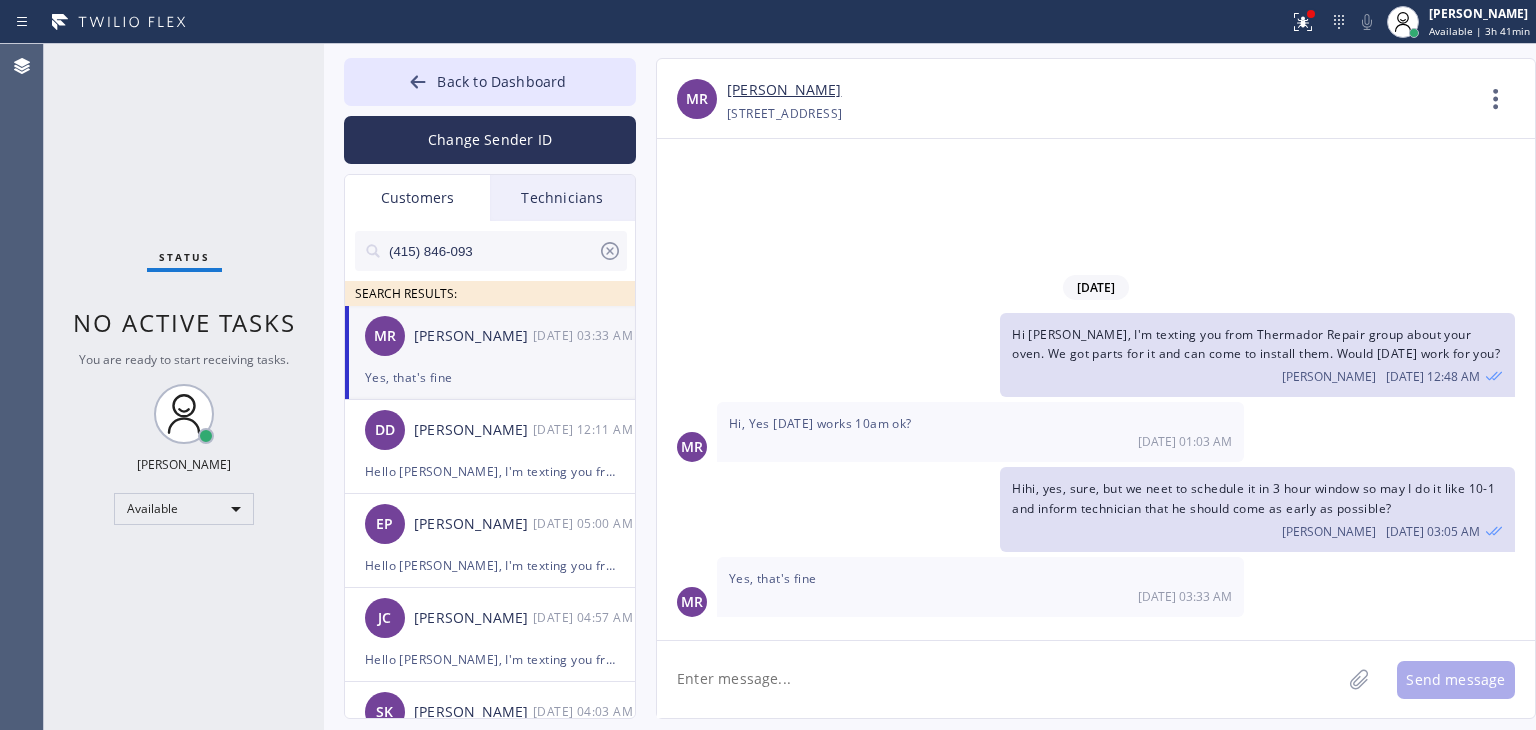 click 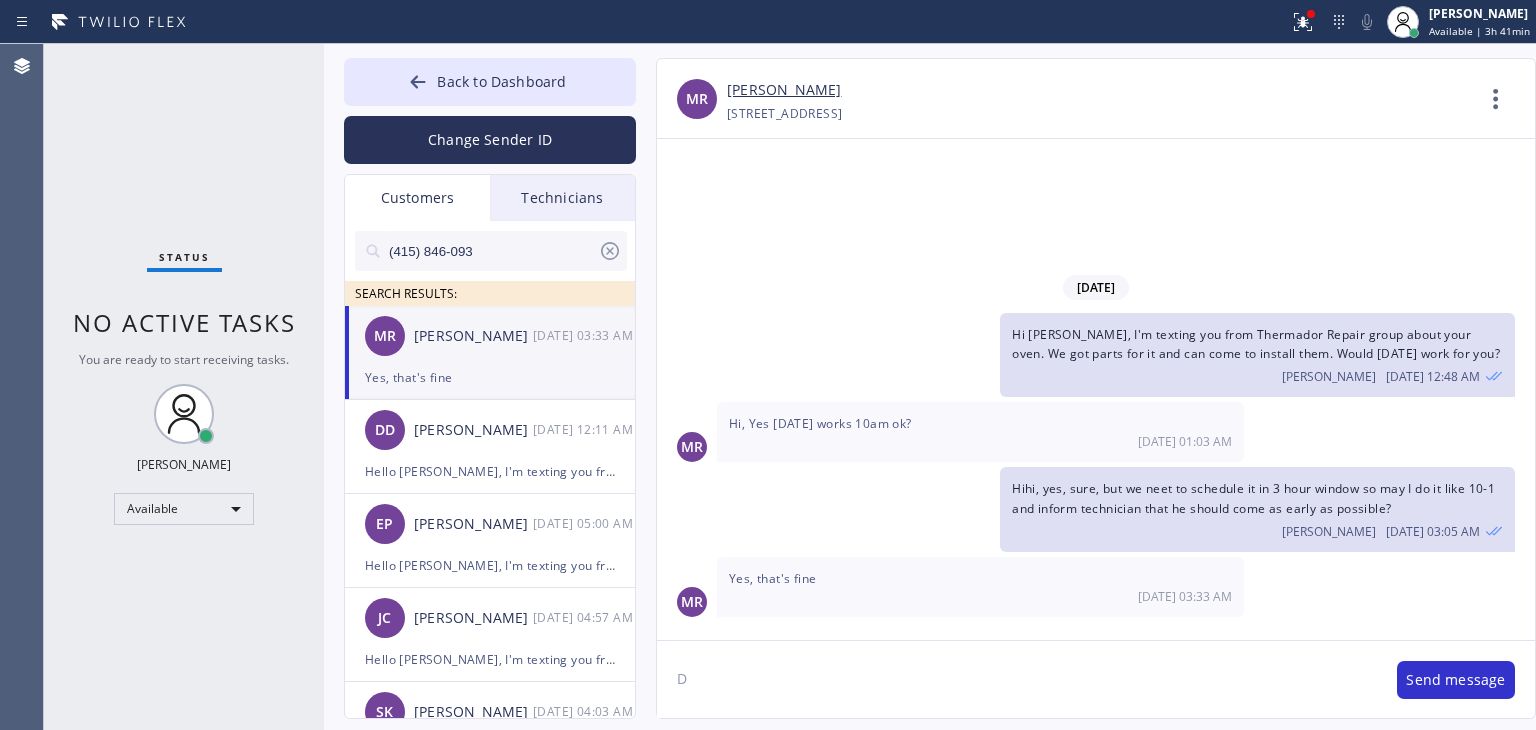 type on "D" 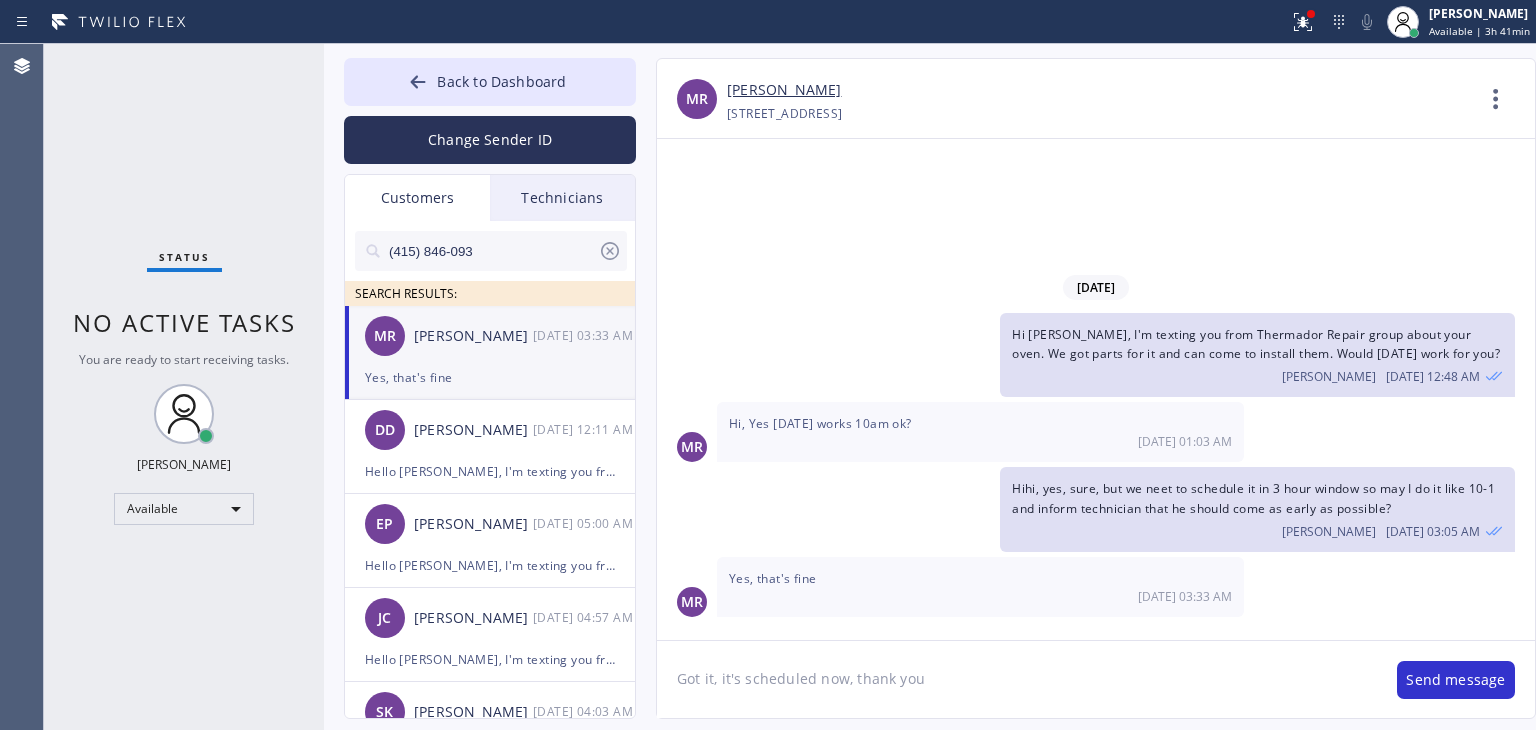 type on "Got it, it's scheduled now, thank you" 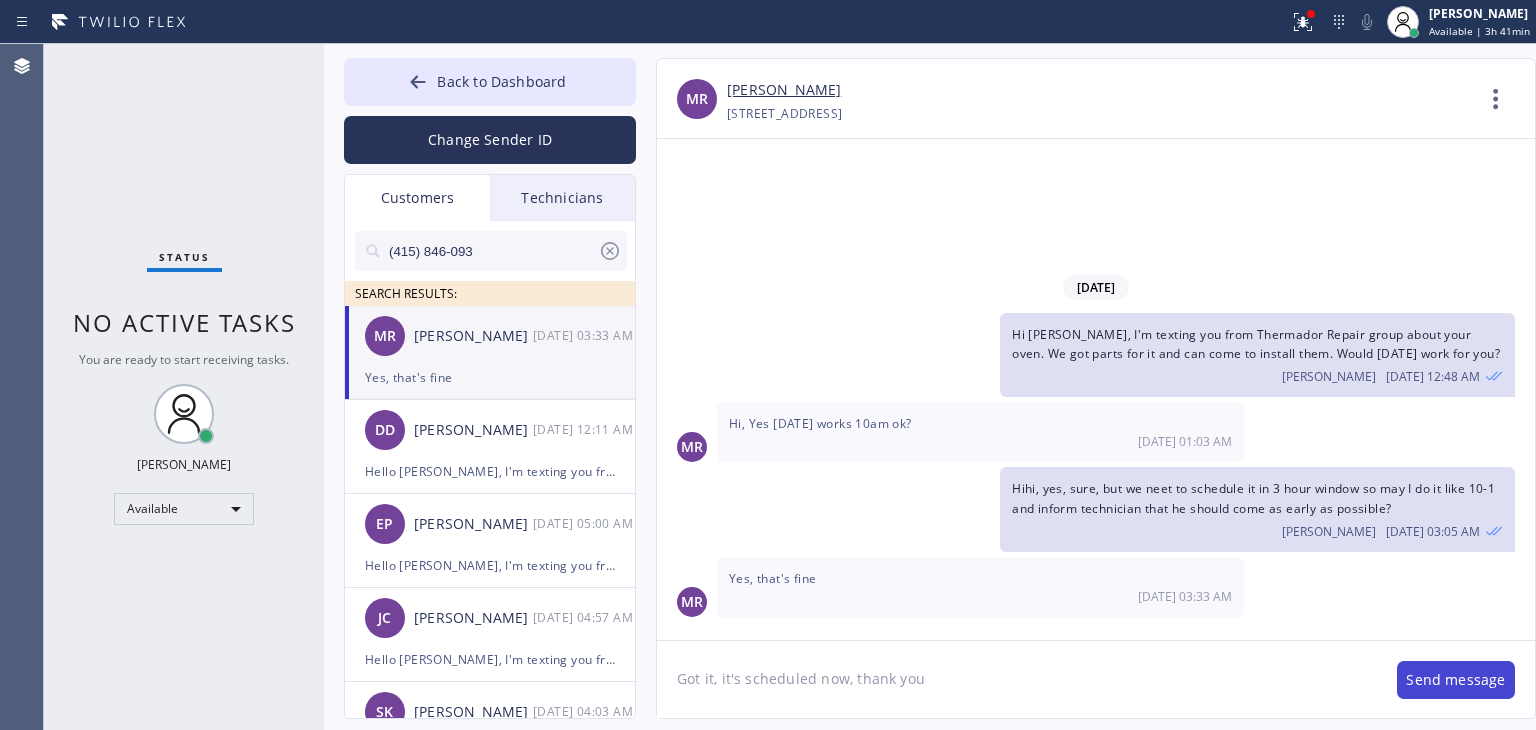 click on "Send message" at bounding box center [1456, 680] 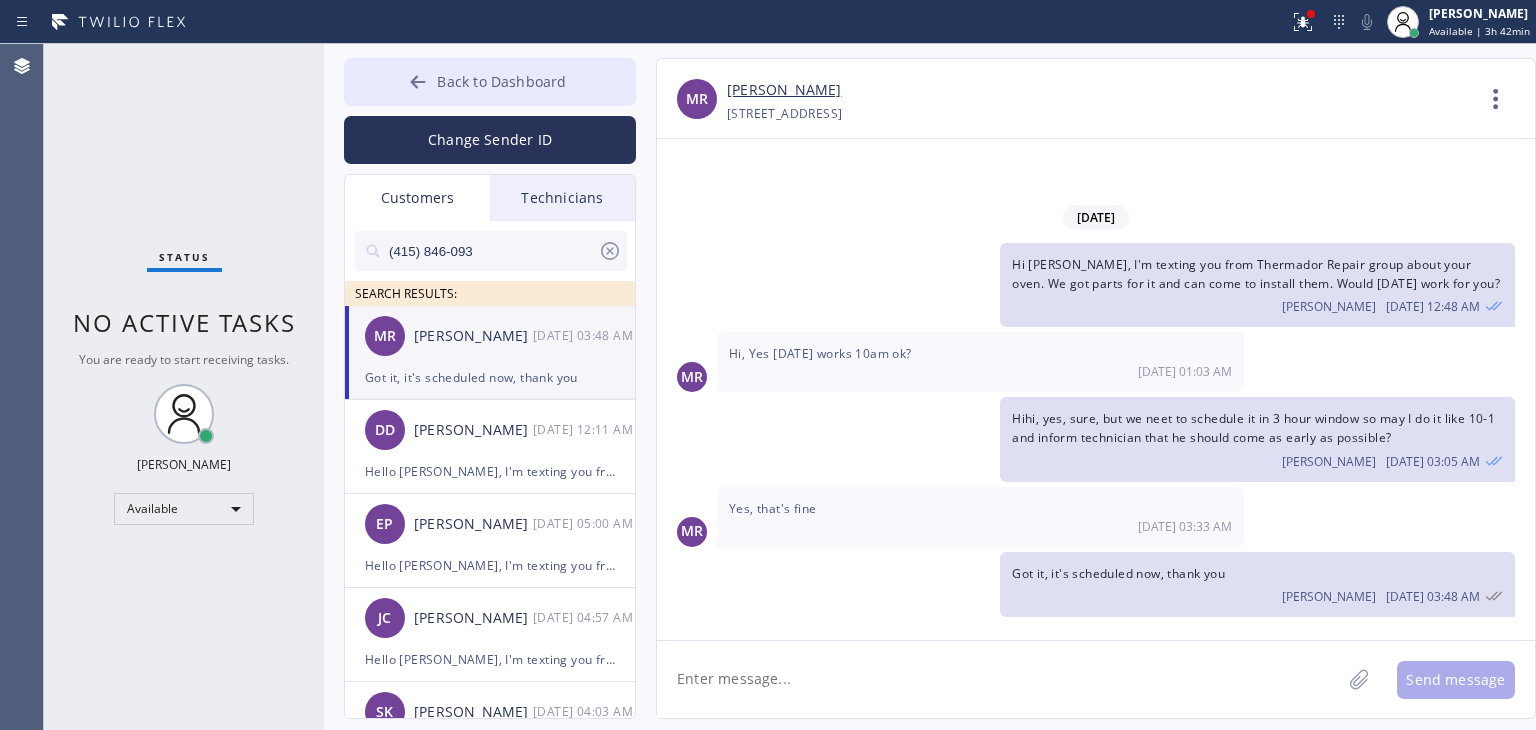 click on "Back to Dashboard" at bounding box center [490, 82] 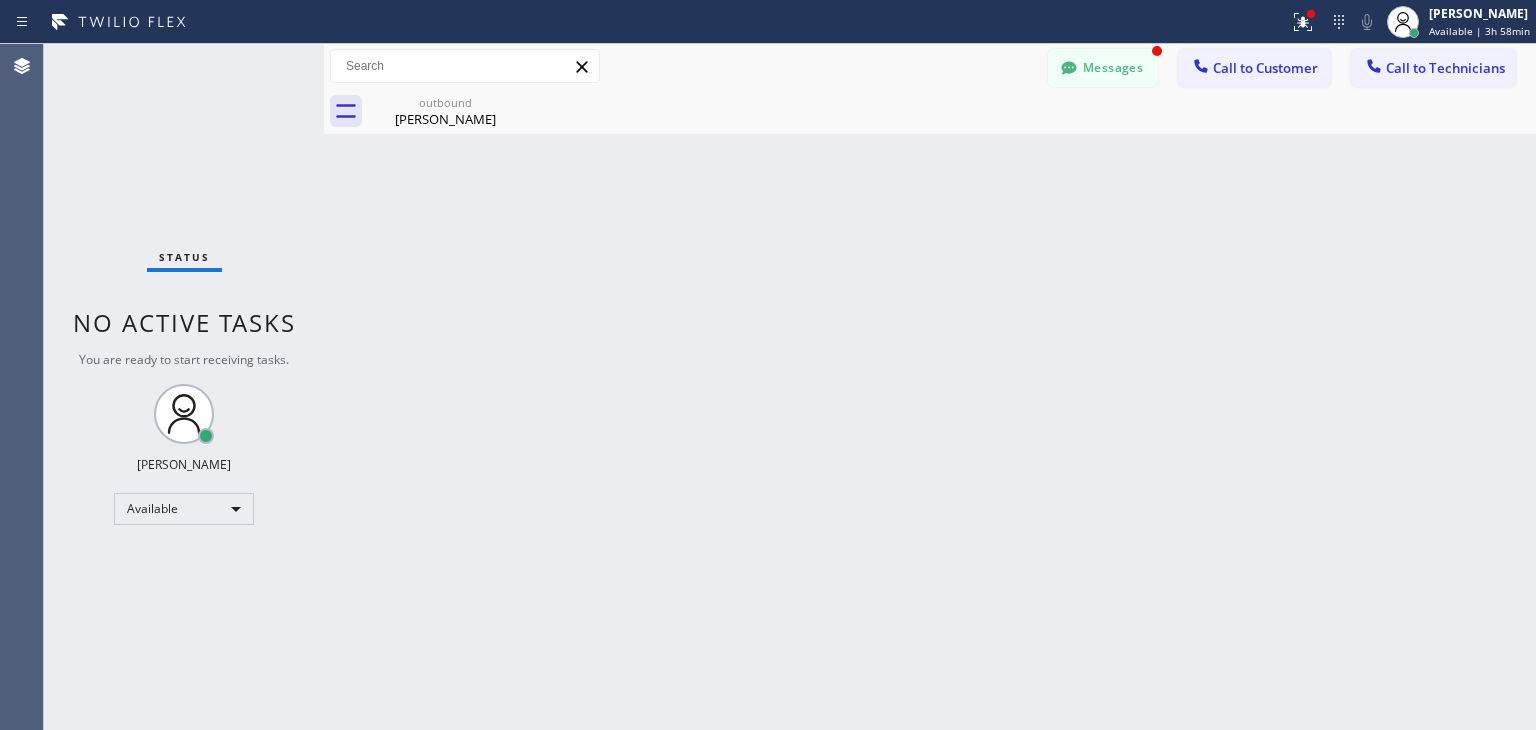 scroll, scrollTop: 20, scrollLeft: 0, axis: vertical 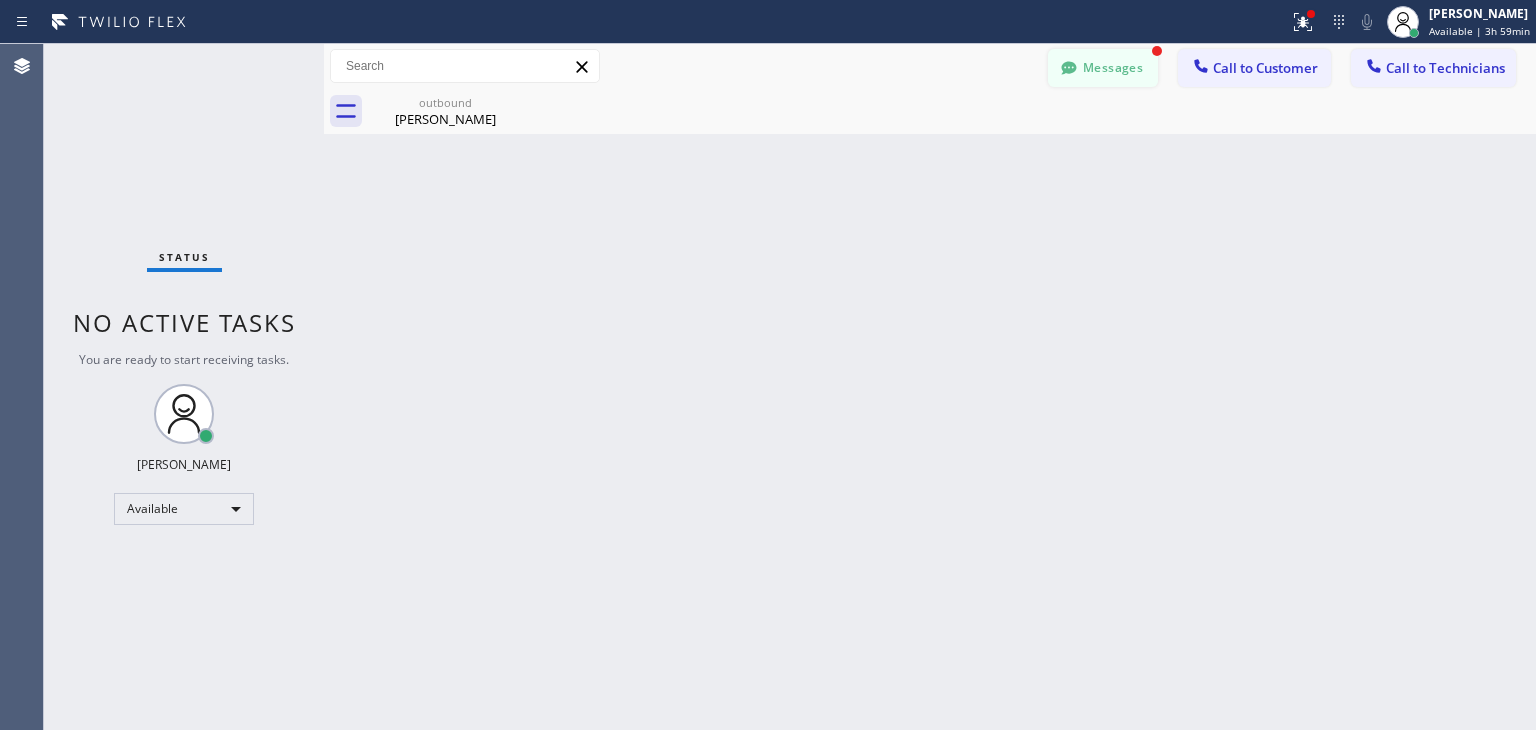 click on "Messages" at bounding box center [1103, 68] 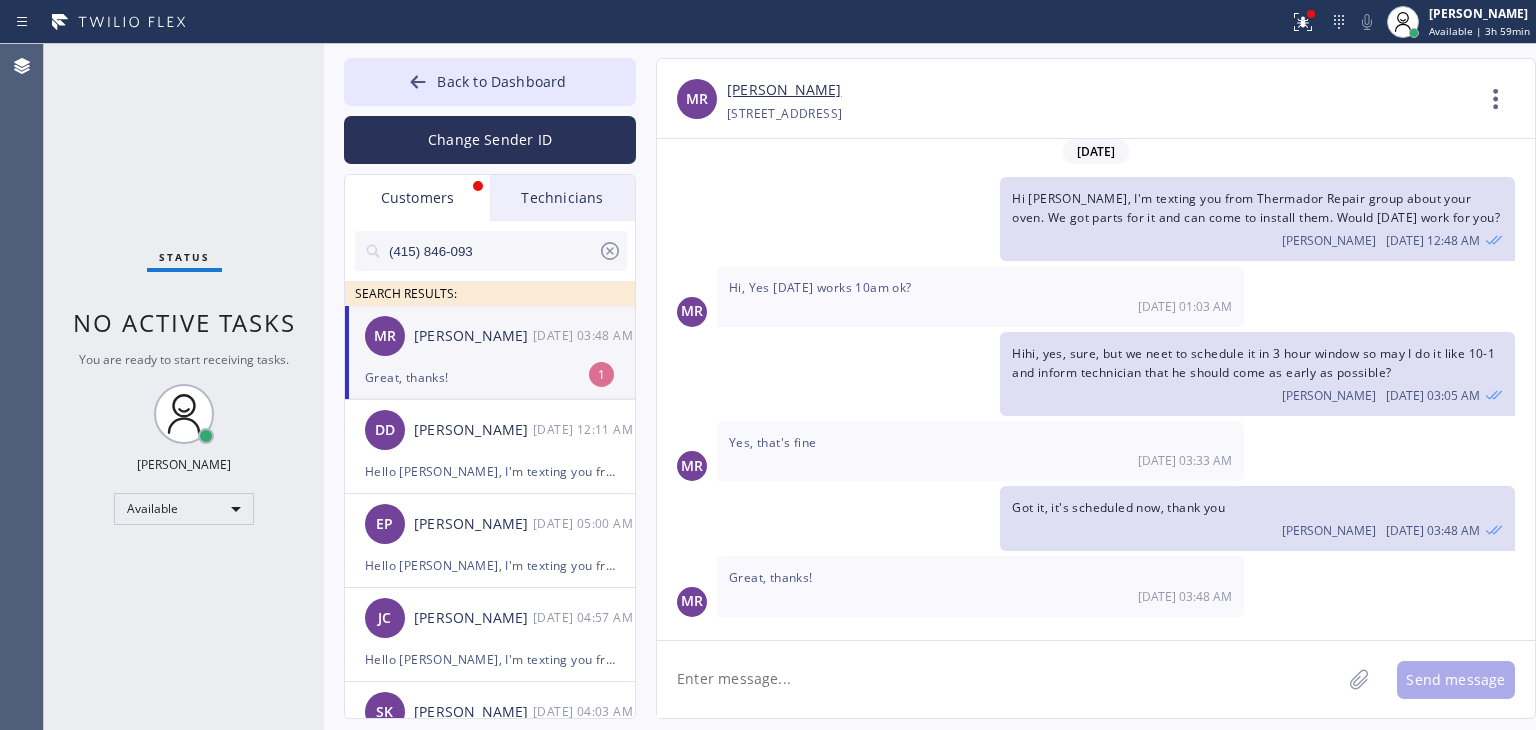 click on "MR [PERSON_NAME] [DATE] 03:48 AM" at bounding box center [491, 336] 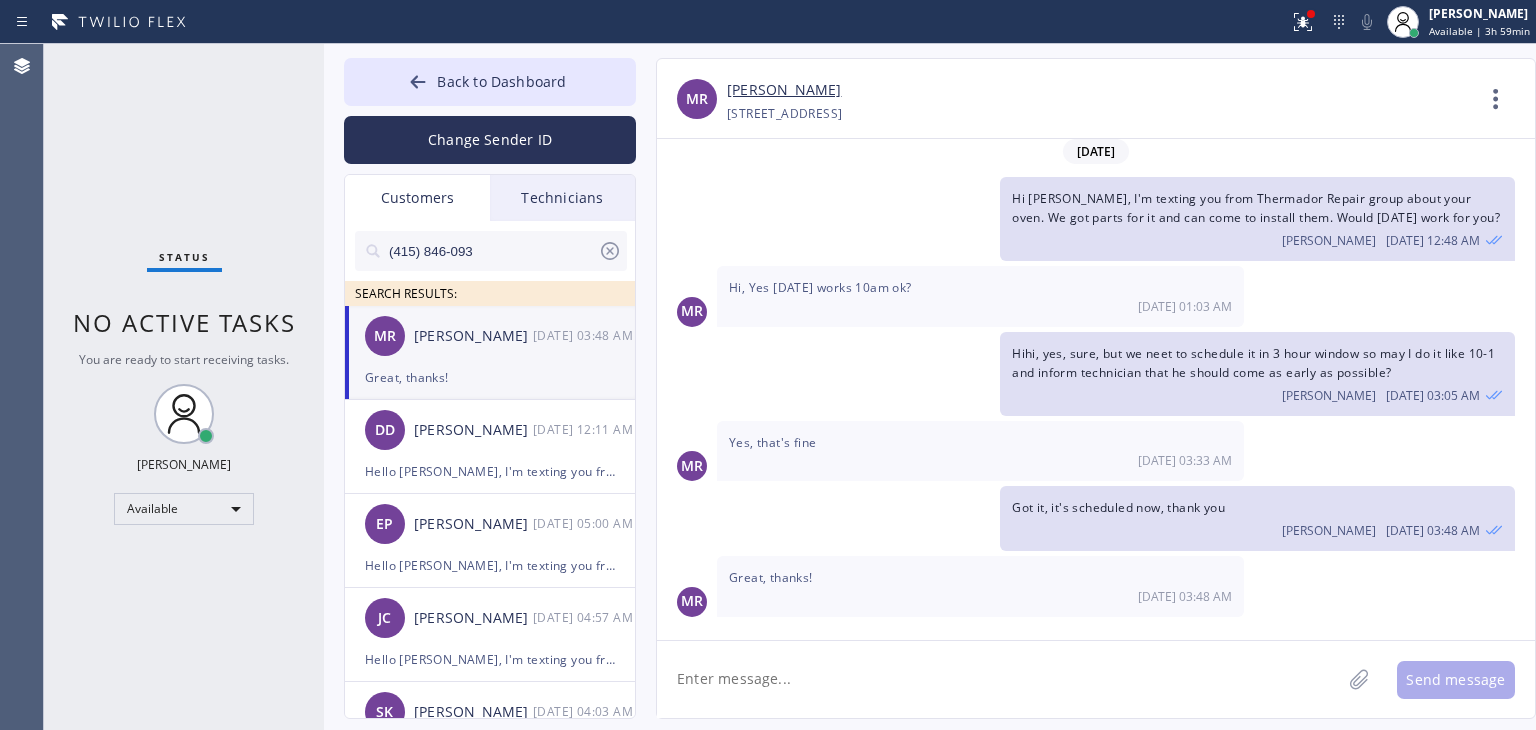 click 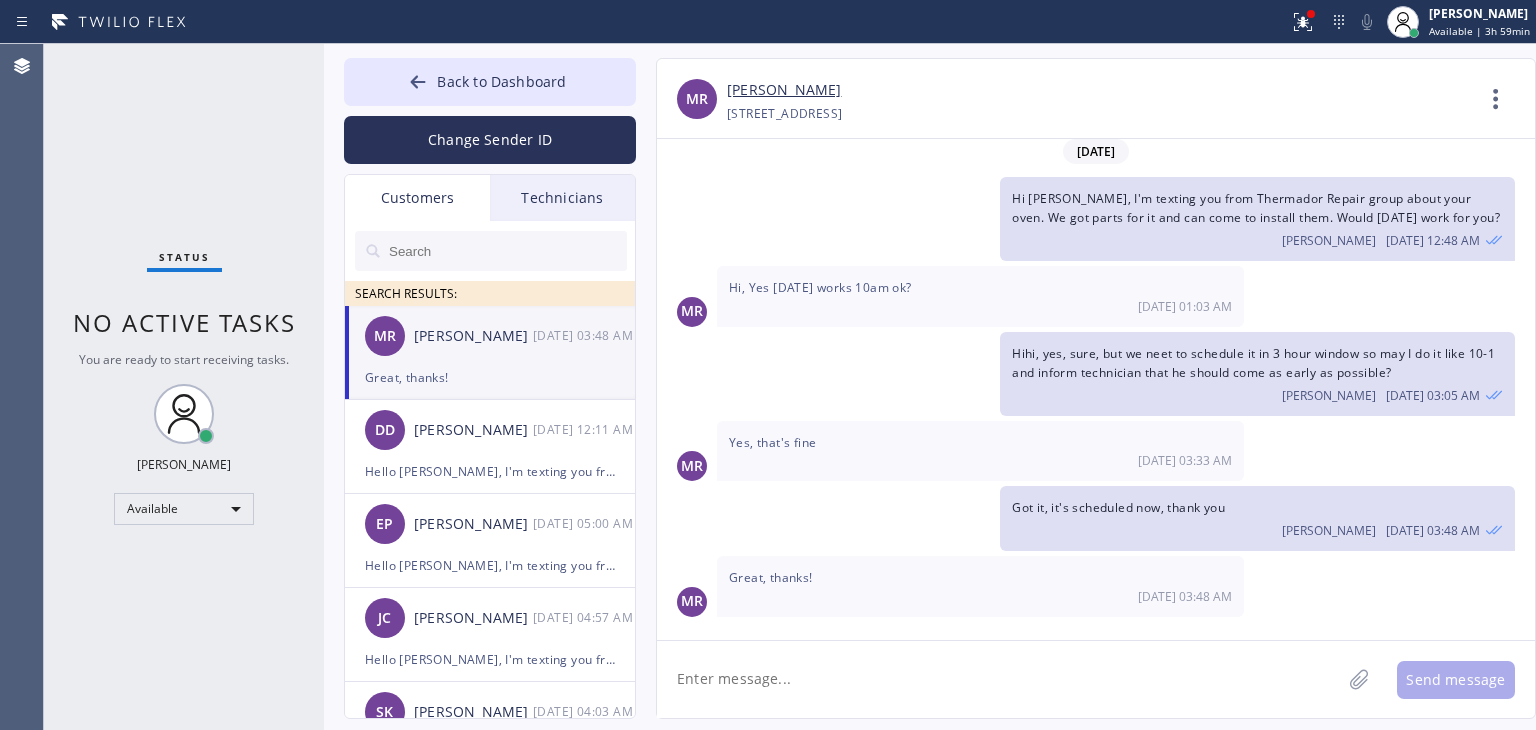 click at bounding box center (507, 251) 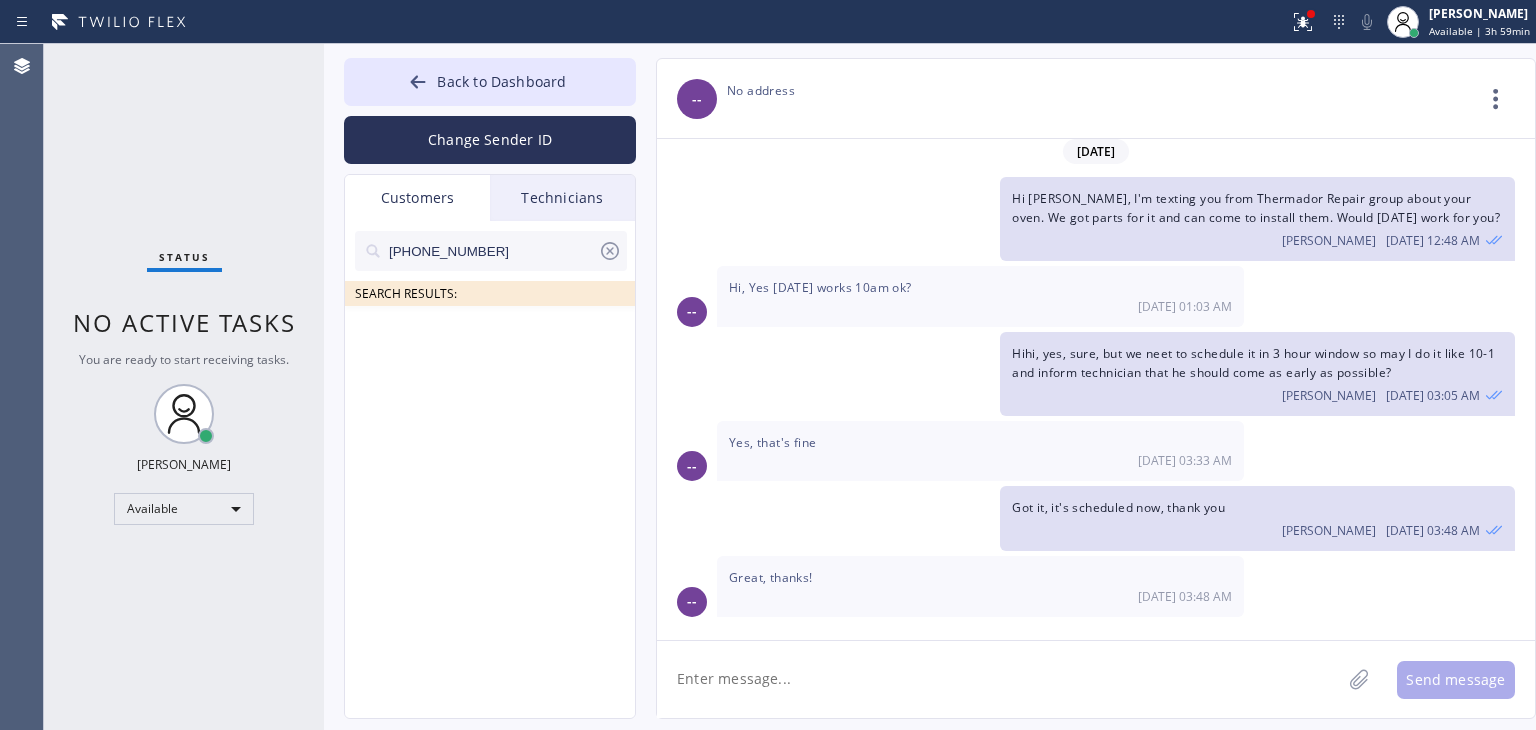 click on "[PHONE_NUMBER]" at bounding box center [492, 251] 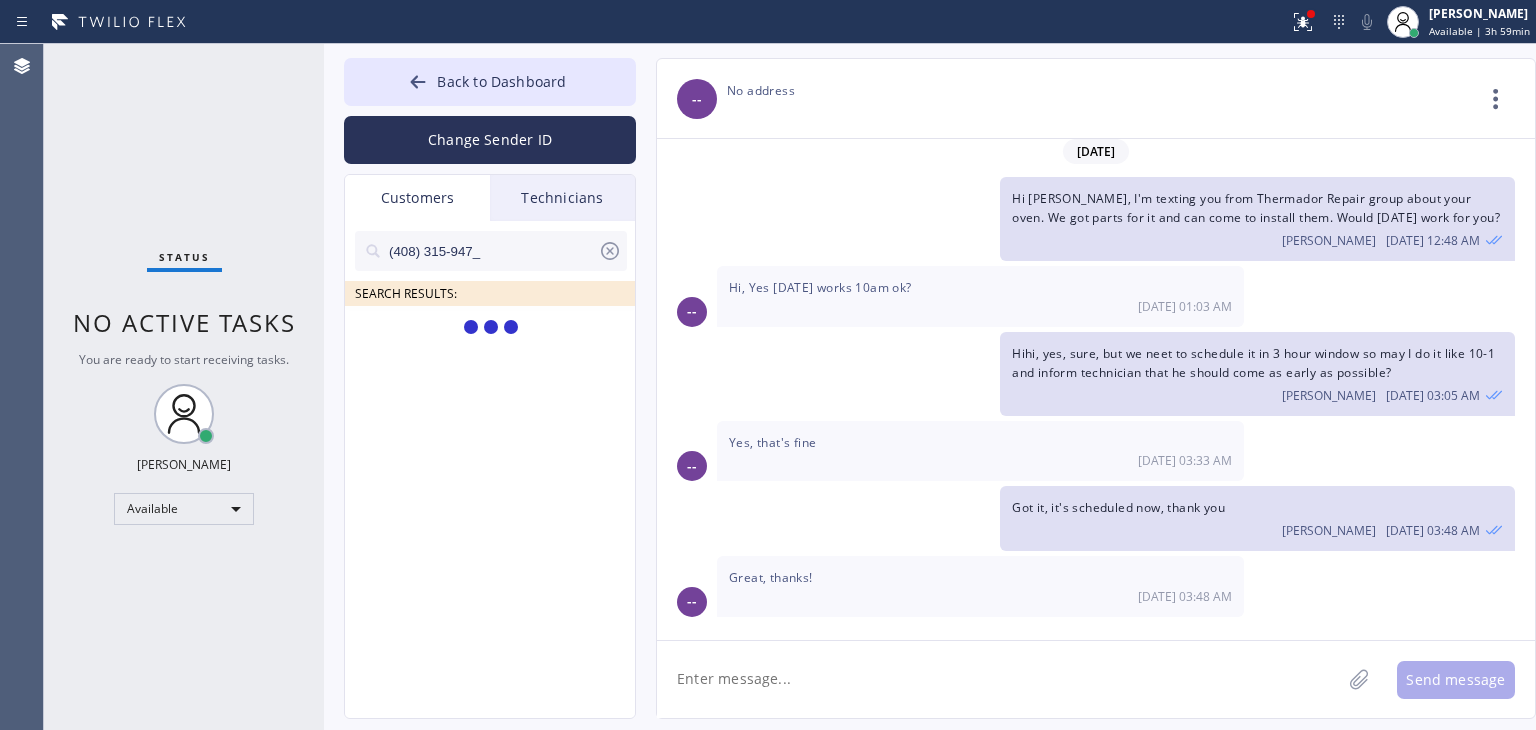 click on "(408) 315-947_" at bounding box center (492, 251) 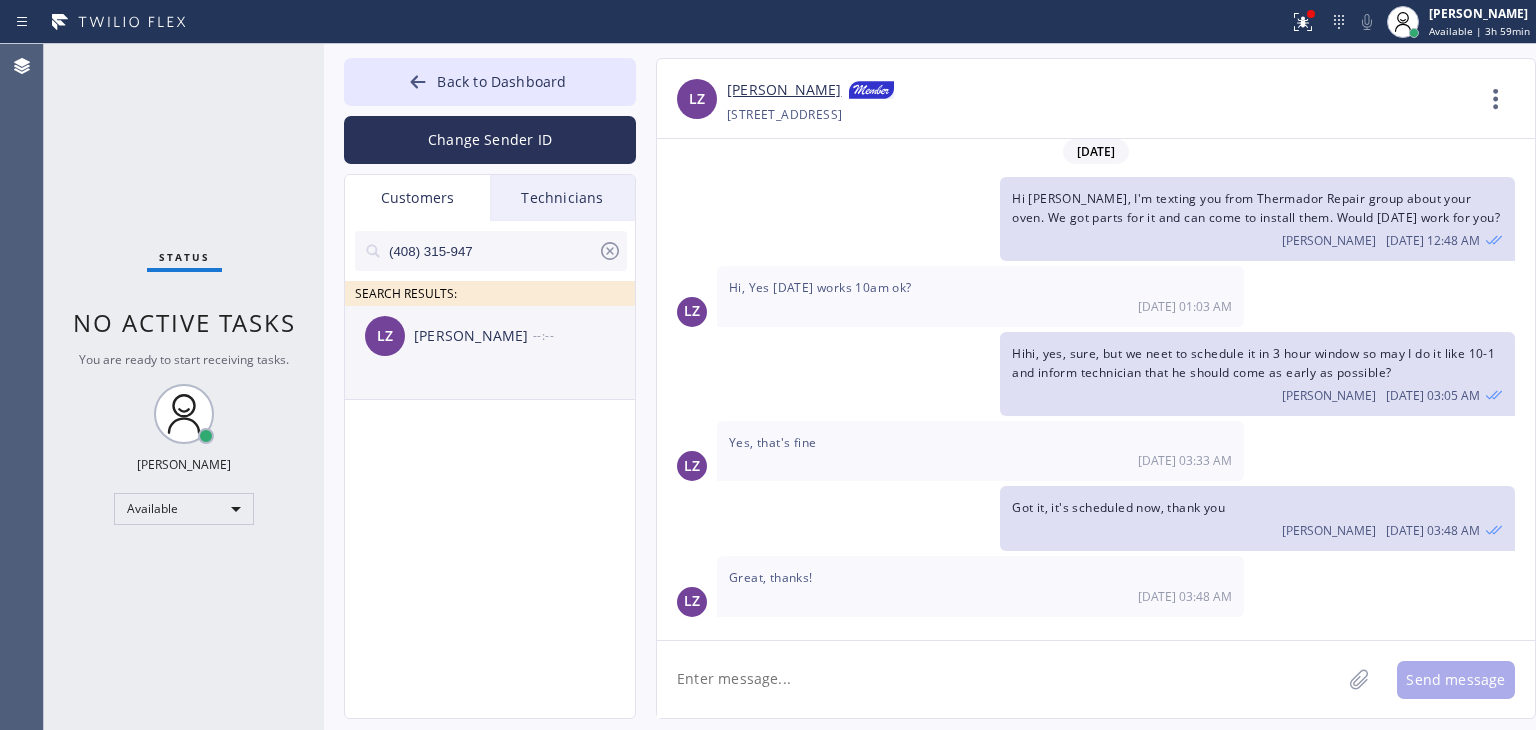 type on "(408) 315-947" 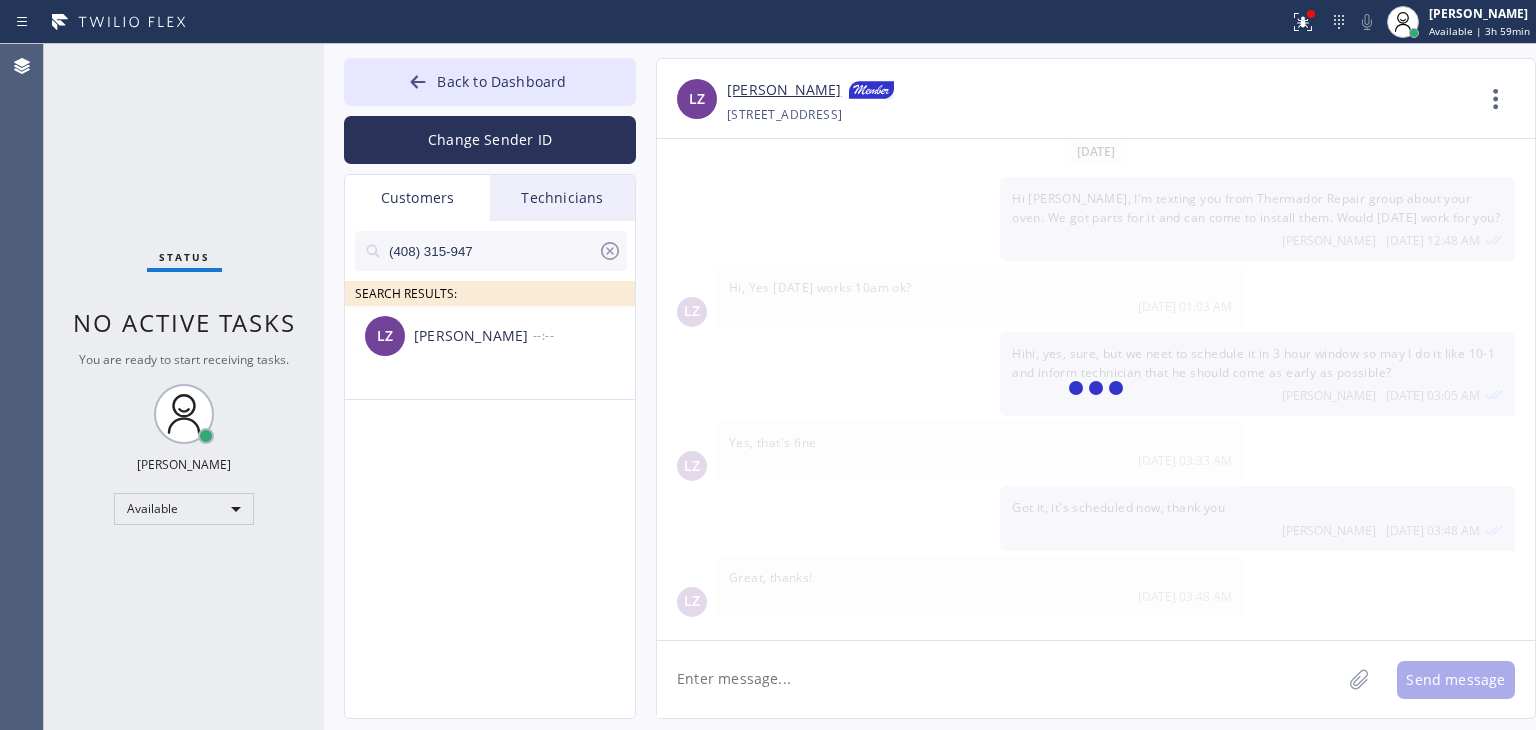 scroll, scrollTop: 0, scrollLeft: 0, axis: both 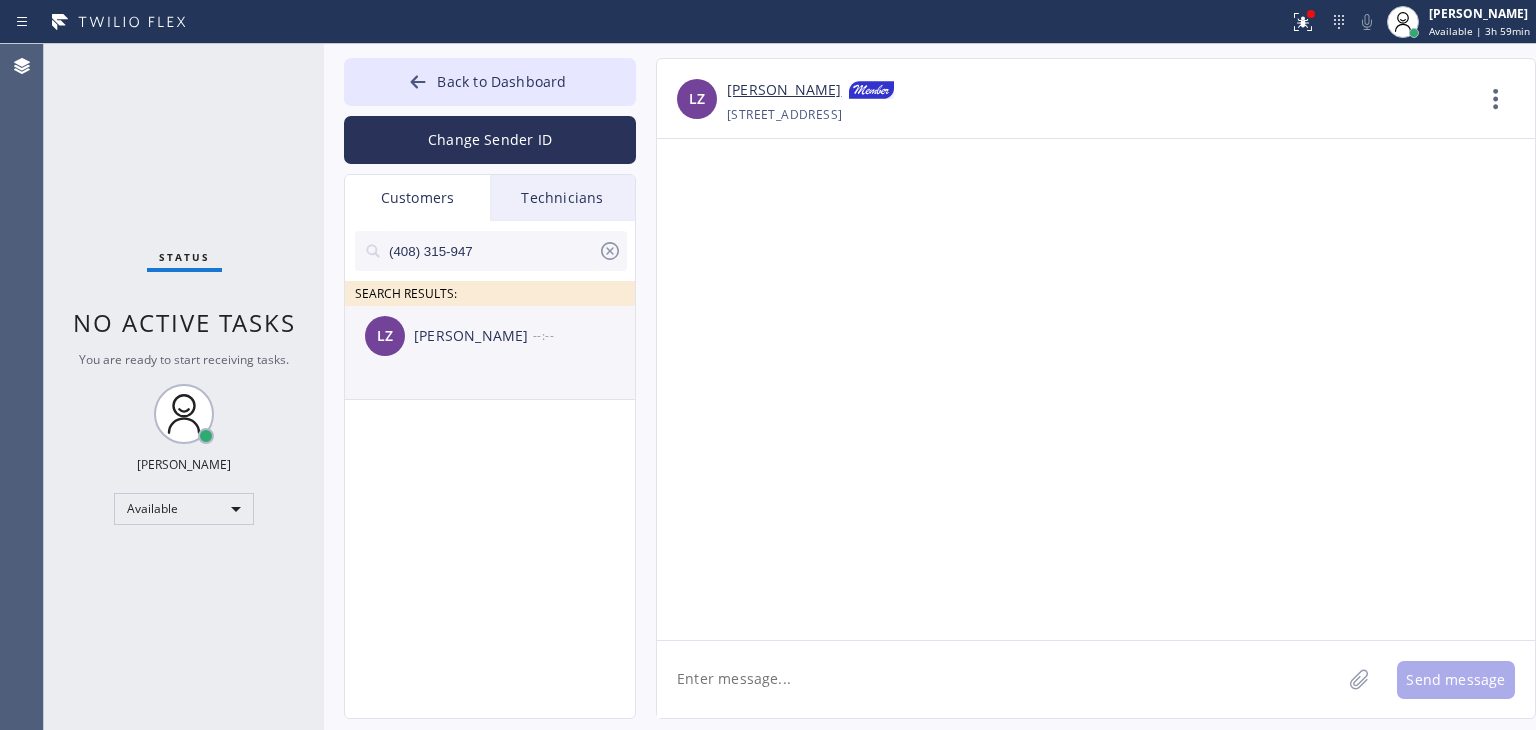 click on "[PERSON_NAME] --:--" 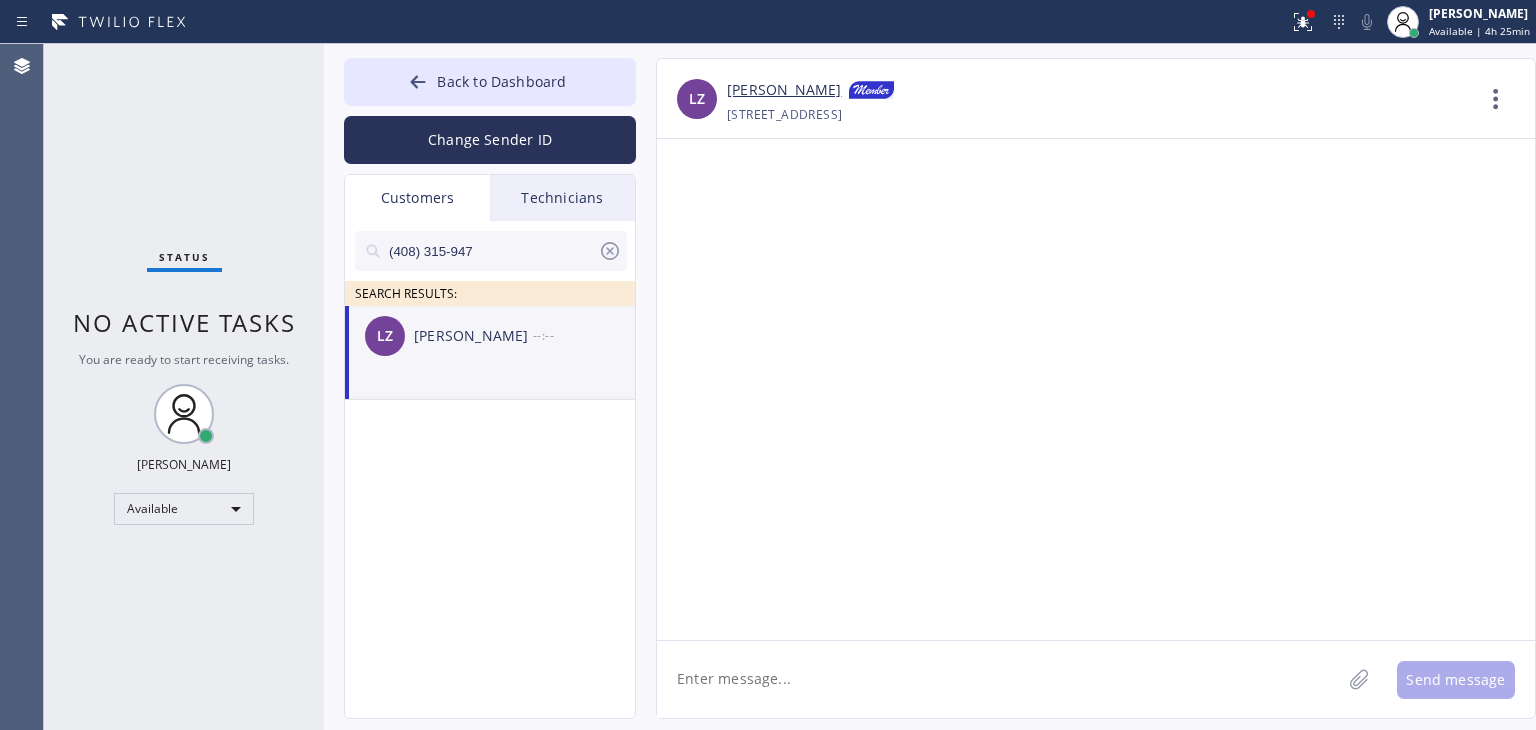 click 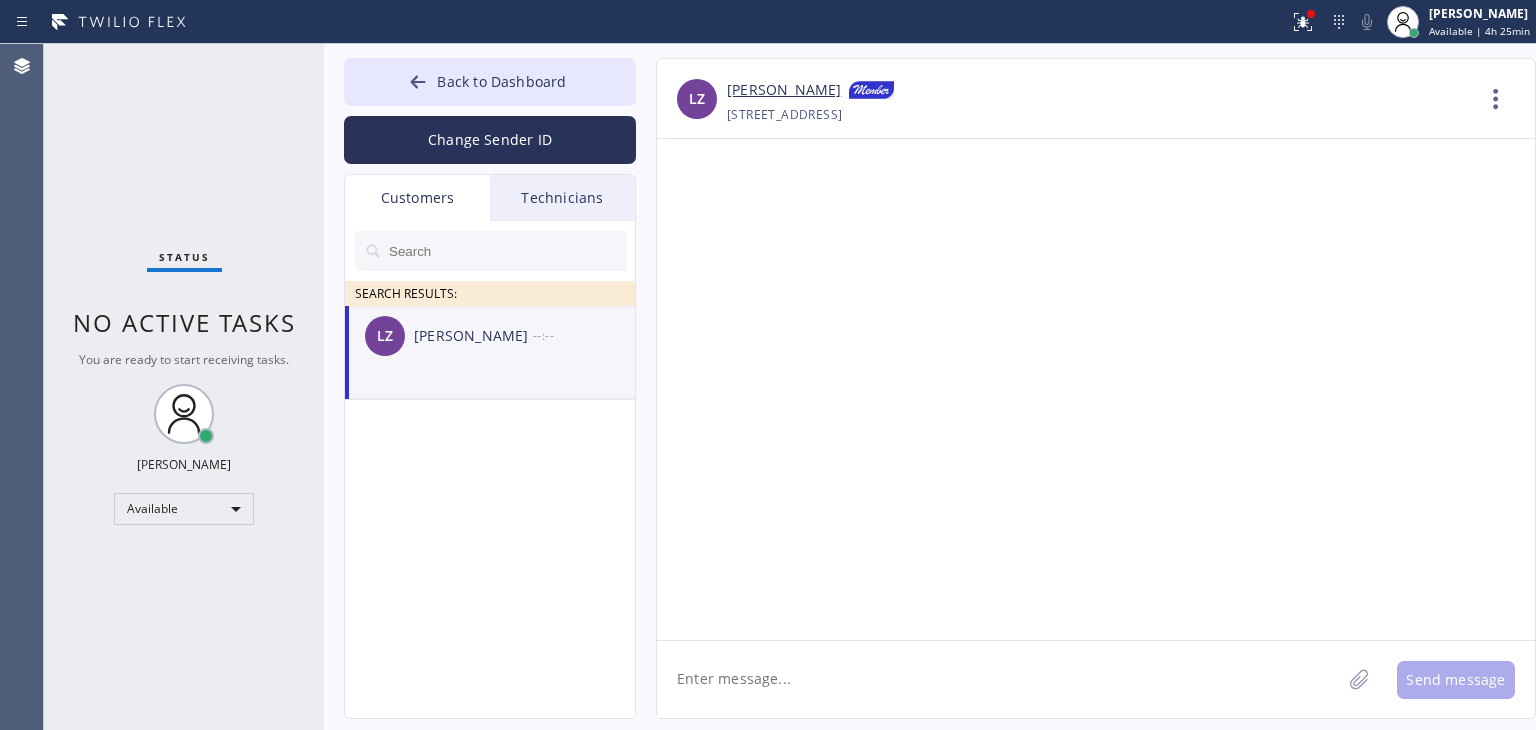click at bounding box center [507, 251] 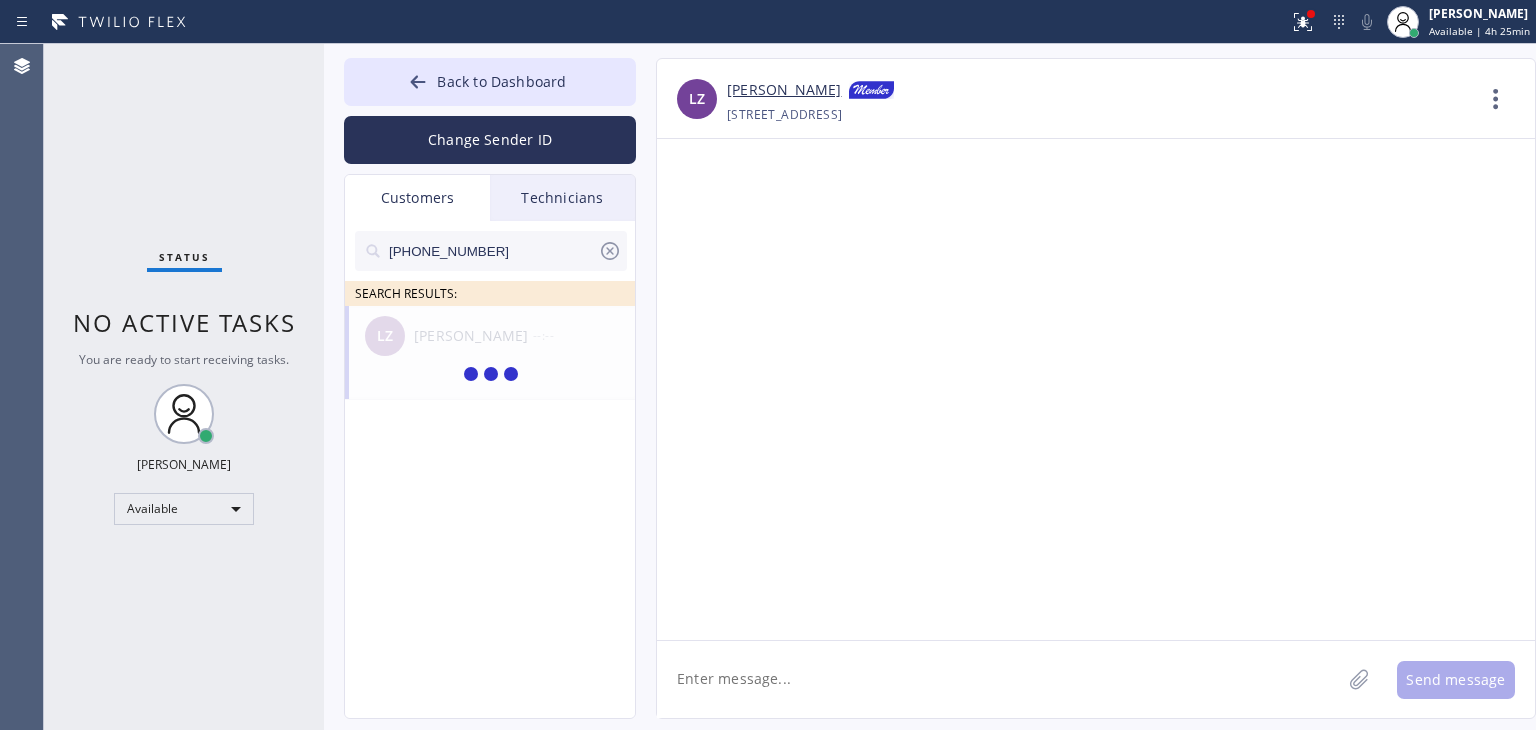 click on "[PHONE_NUMBER]" at bounding box center [492, 251] 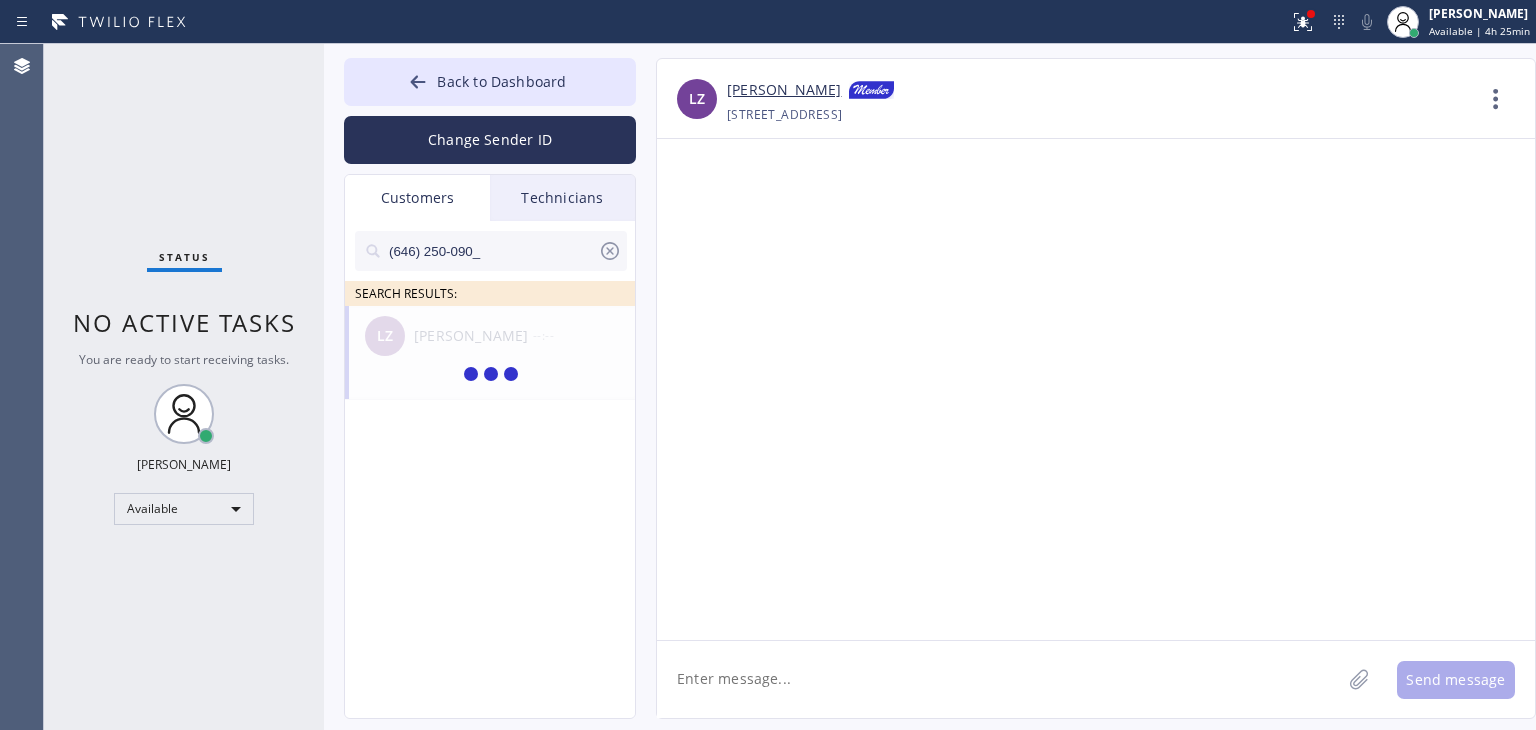 click on "(646) 250-090_" at bounding box center (492, 251) 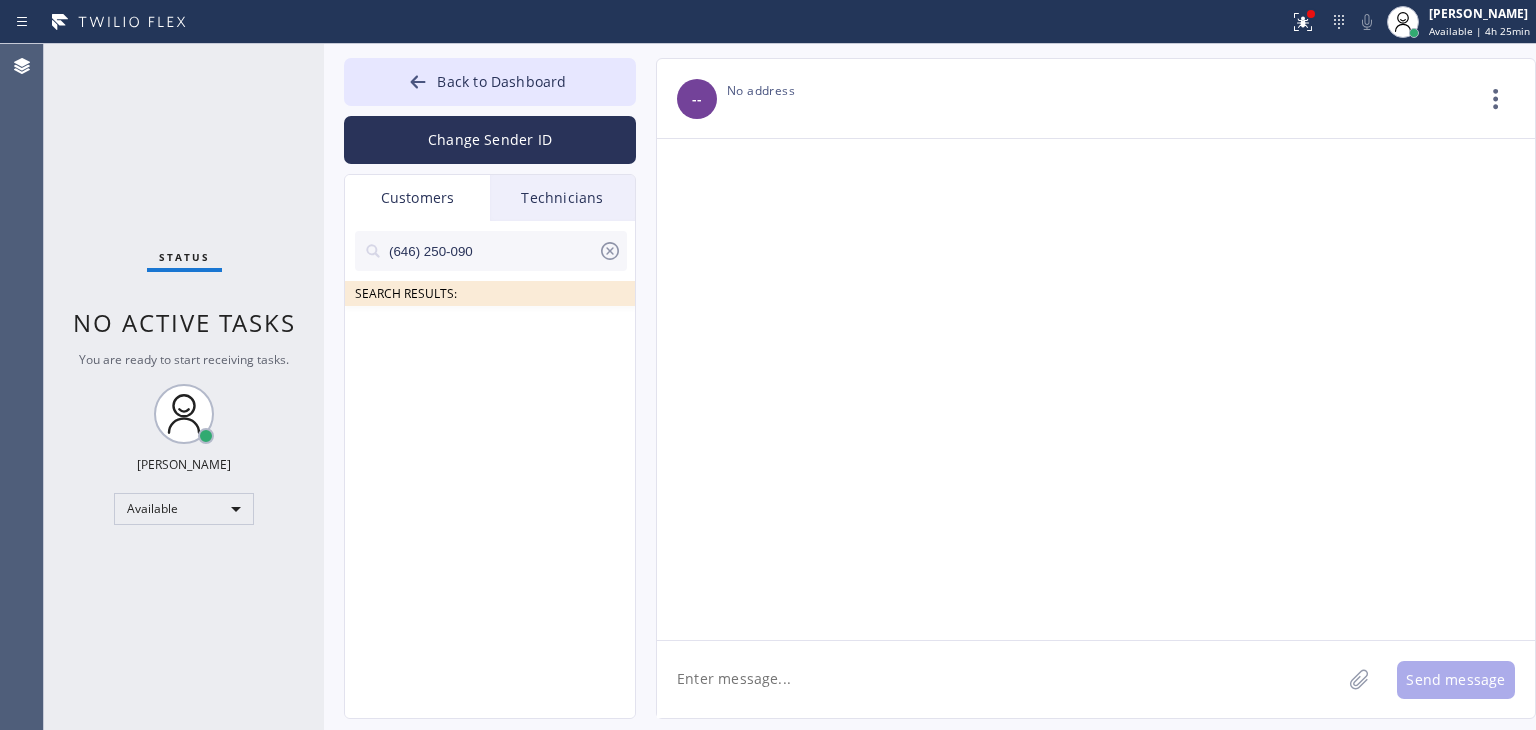 type on "(646) 250-090" 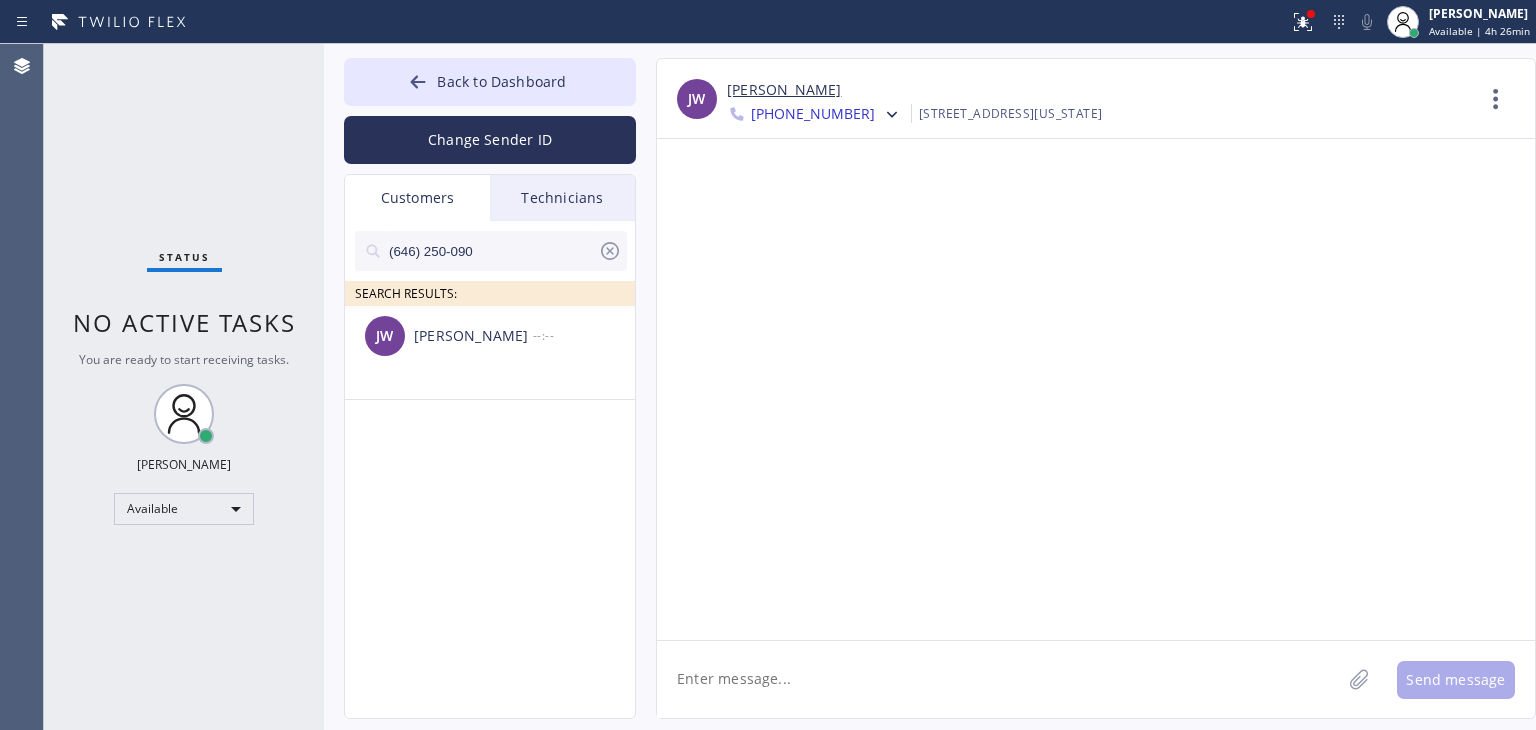 click on "(646) 250-090" at bounding box center (491, 251) 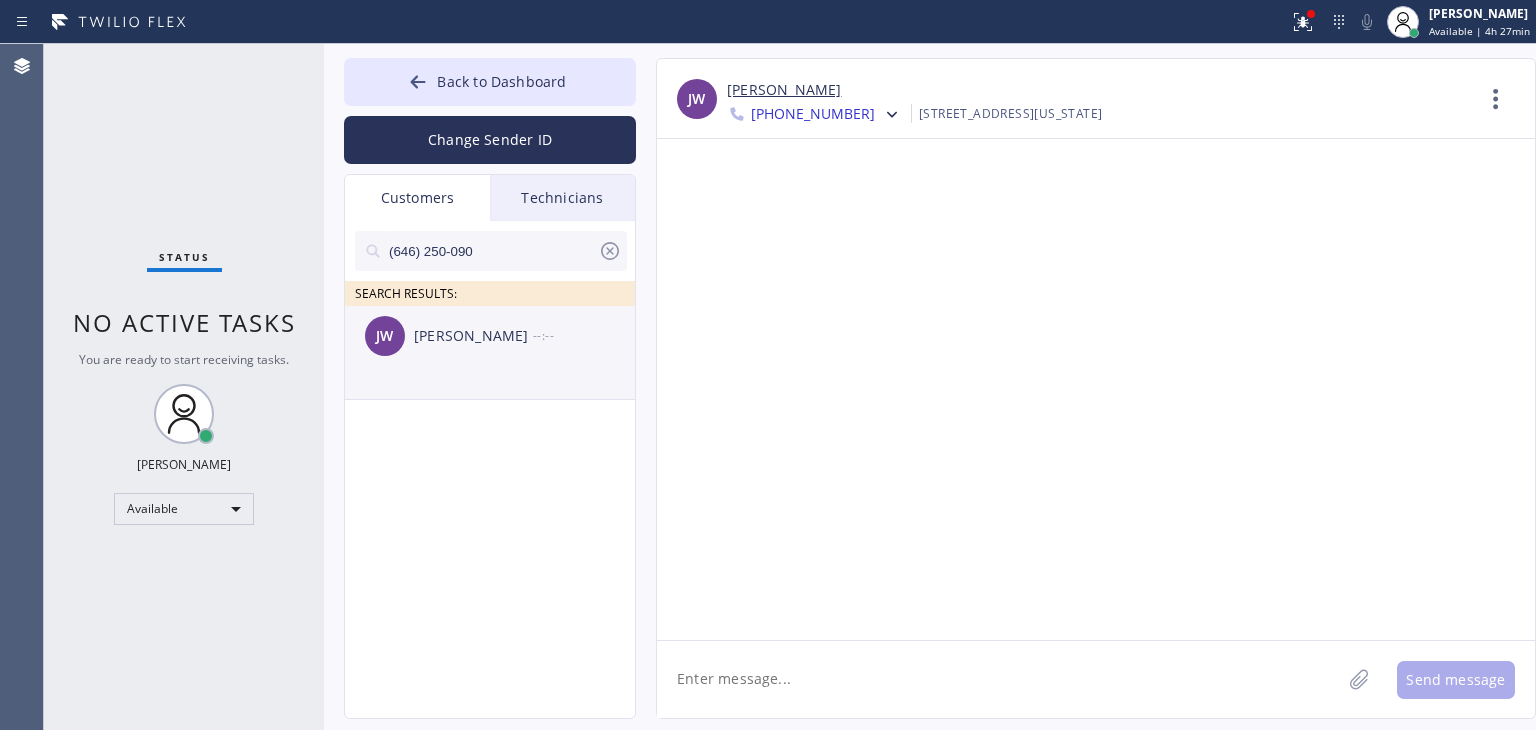 click on "[PERSON_NAME] --:--" at bounding box center [491, 336] 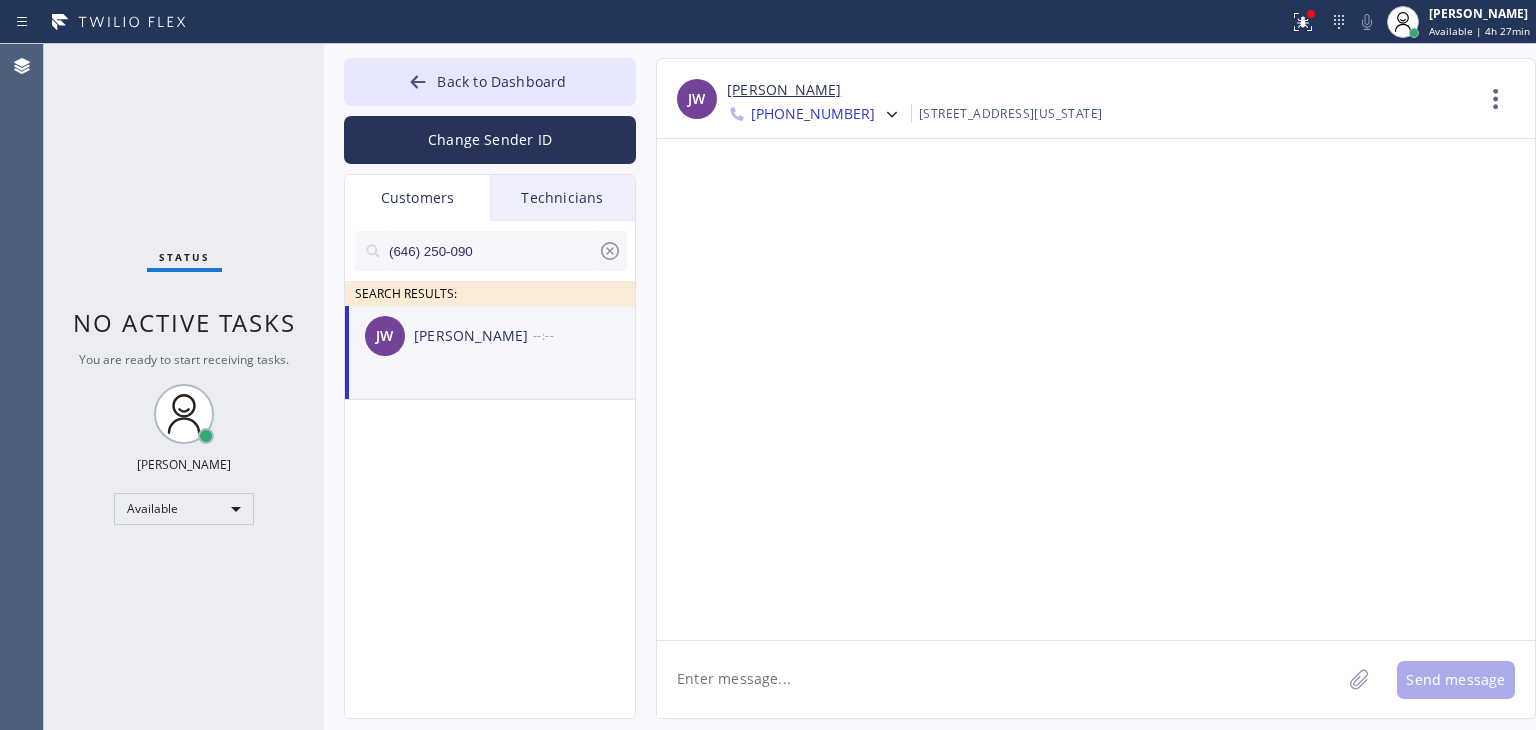 click 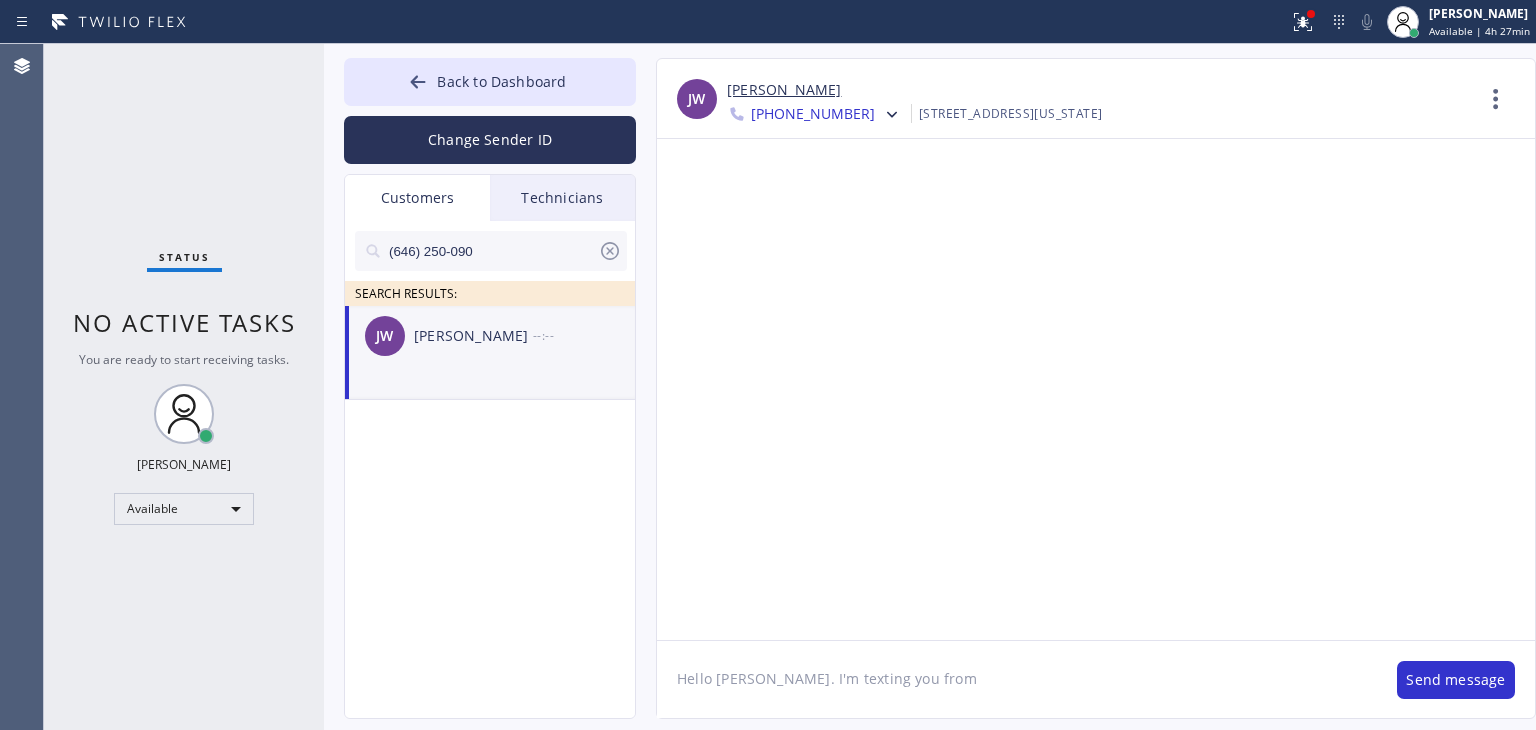 paste on "Viking Repair Pro" 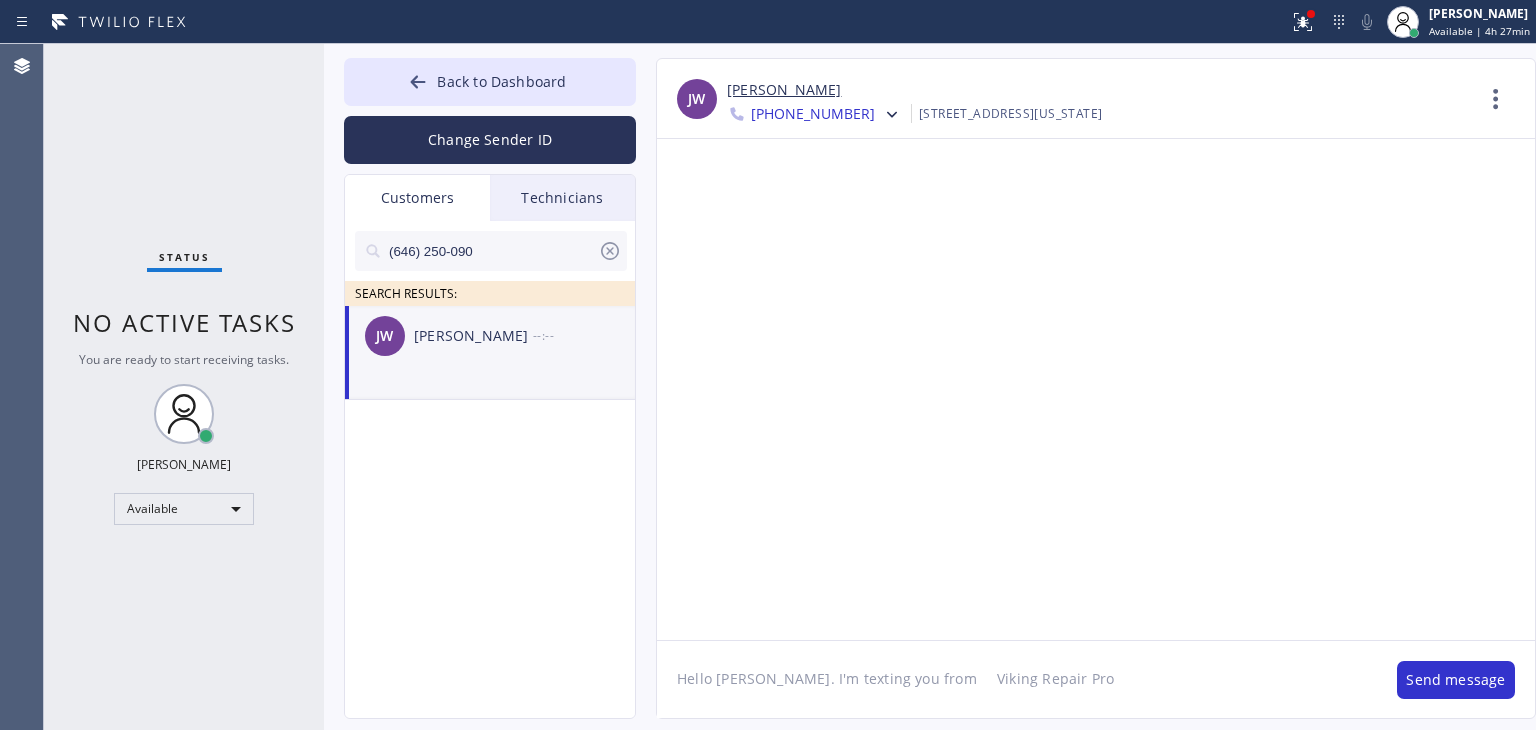 click on "Hello [PERSON_NAME]. I'm texting you from 	Viking Repair Pro" 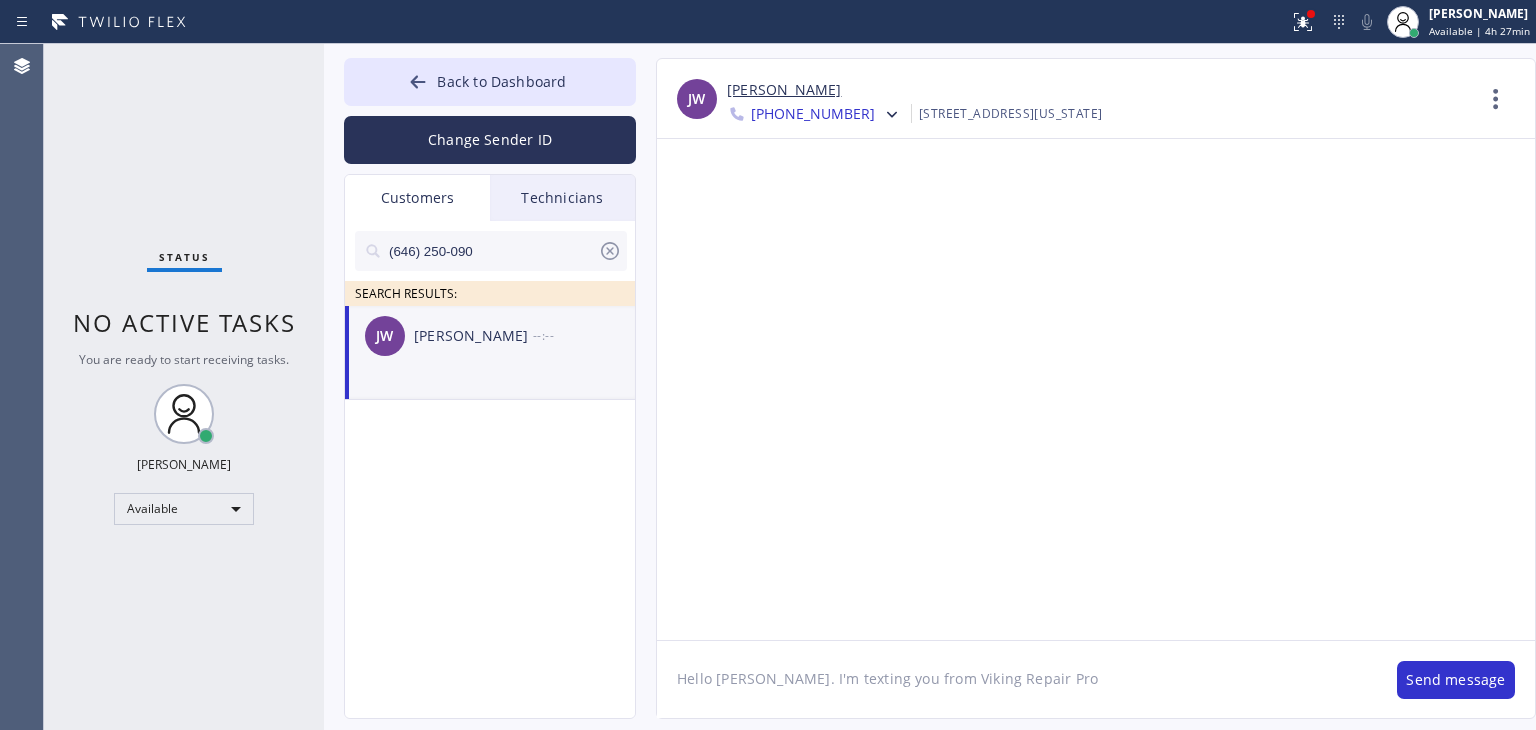 click on "Hello [PERSON_NAME]. I'm texting you from Viking Repair Pro" 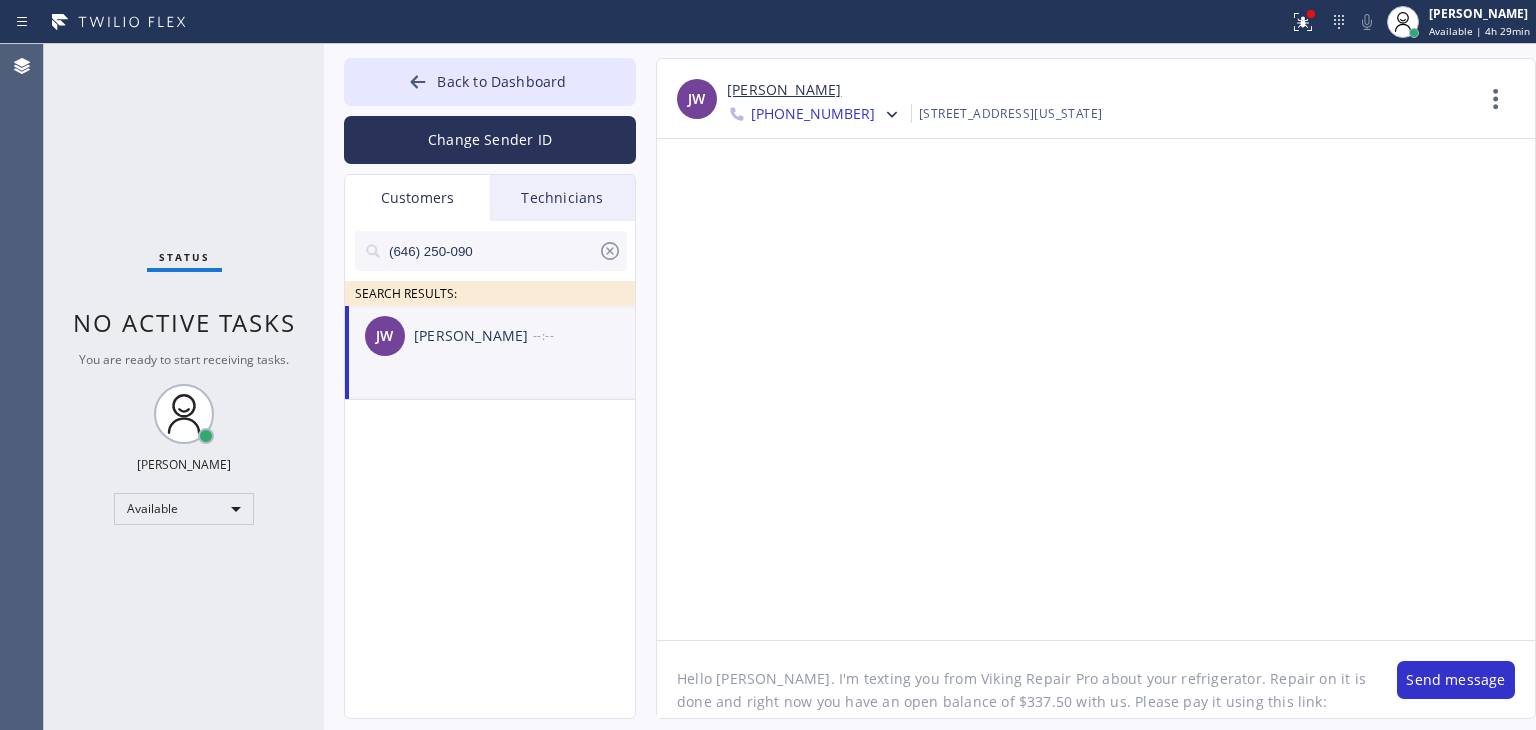 click on "Hello [PERSON_NAME]. I'm texting you from Viking Repair Pro about your refrigerator. Repair on it is done and right now you have an open balance of $337.50 with us. Please pay it using this link:" 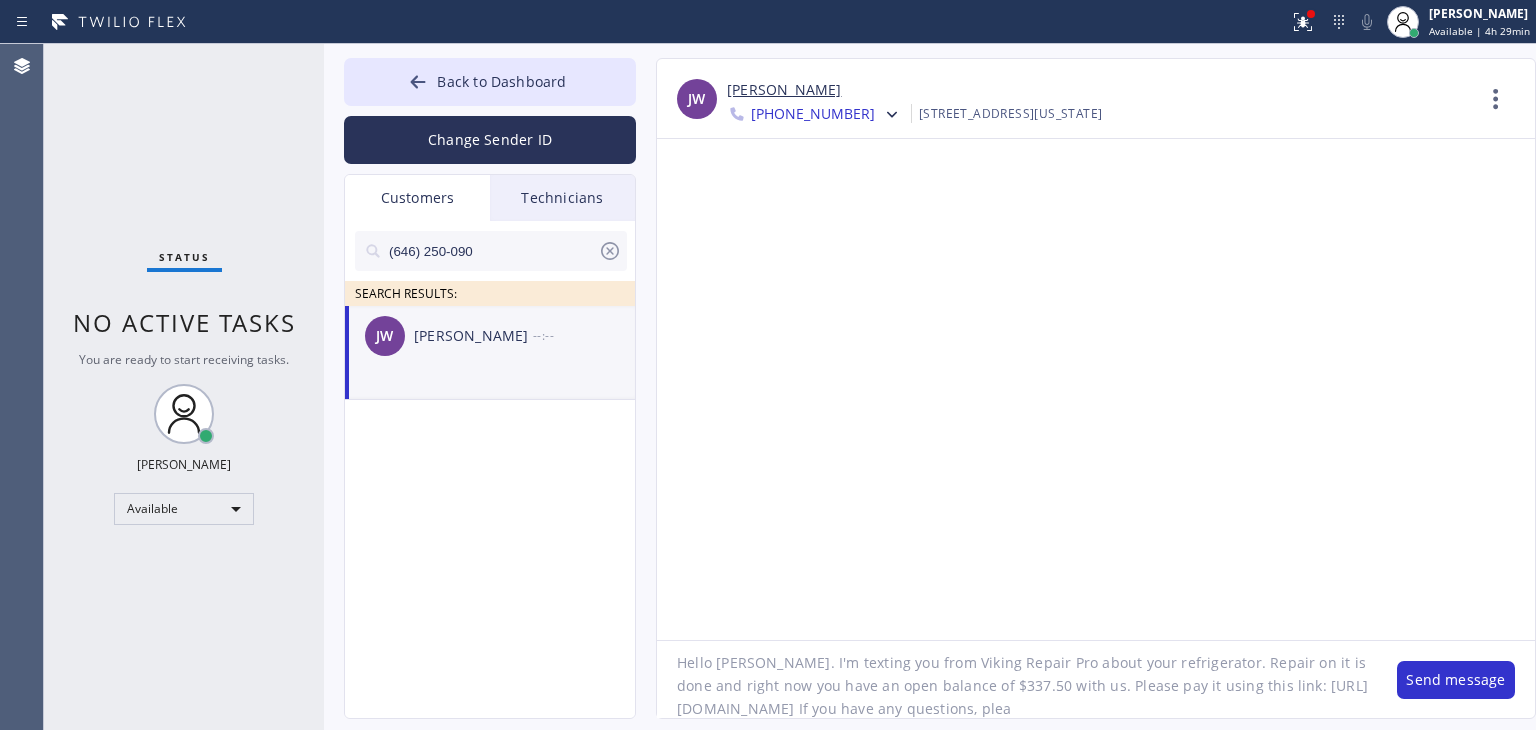 scroll, scrollTop: 40, scrollLeft: 0, axis: vertical 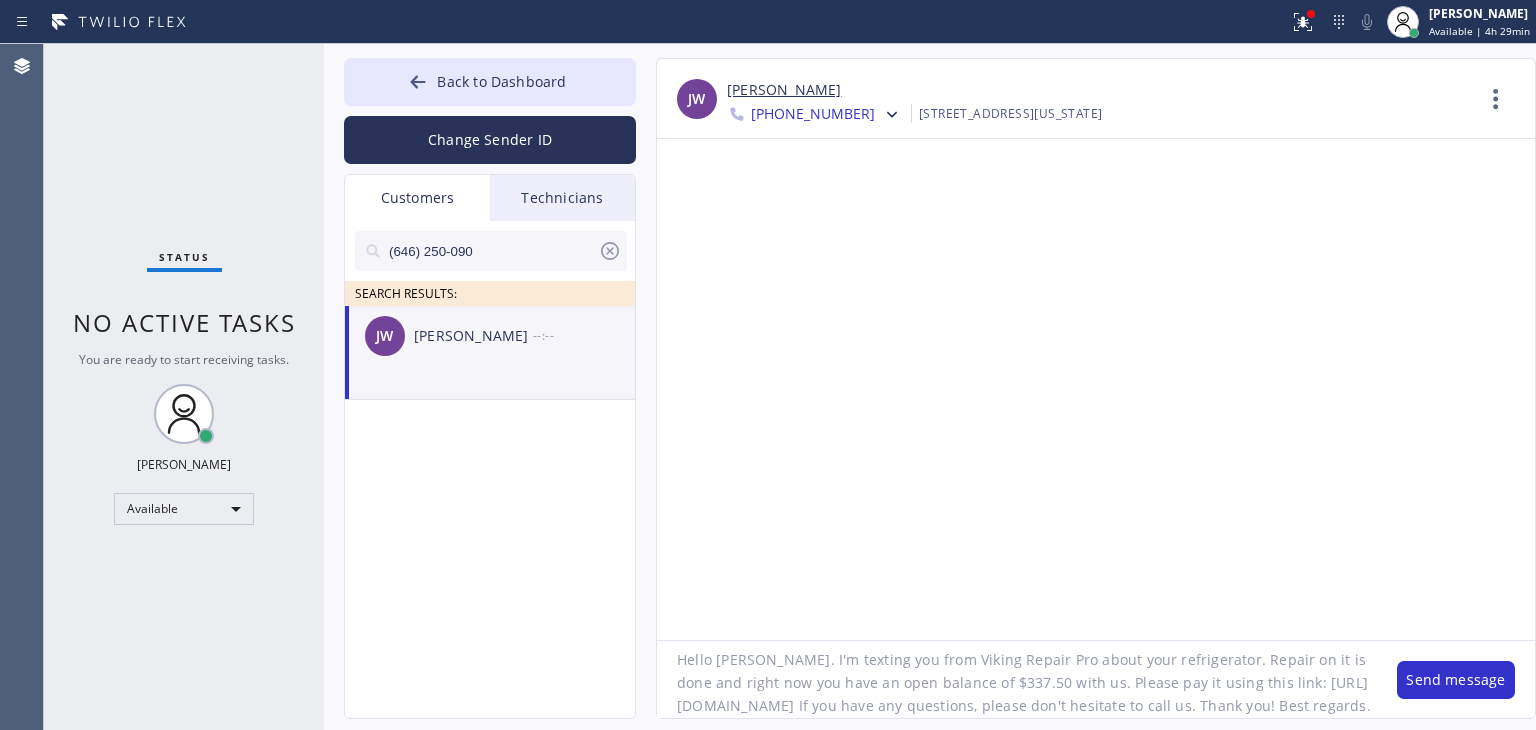 paste on "Viking Repair Pro" 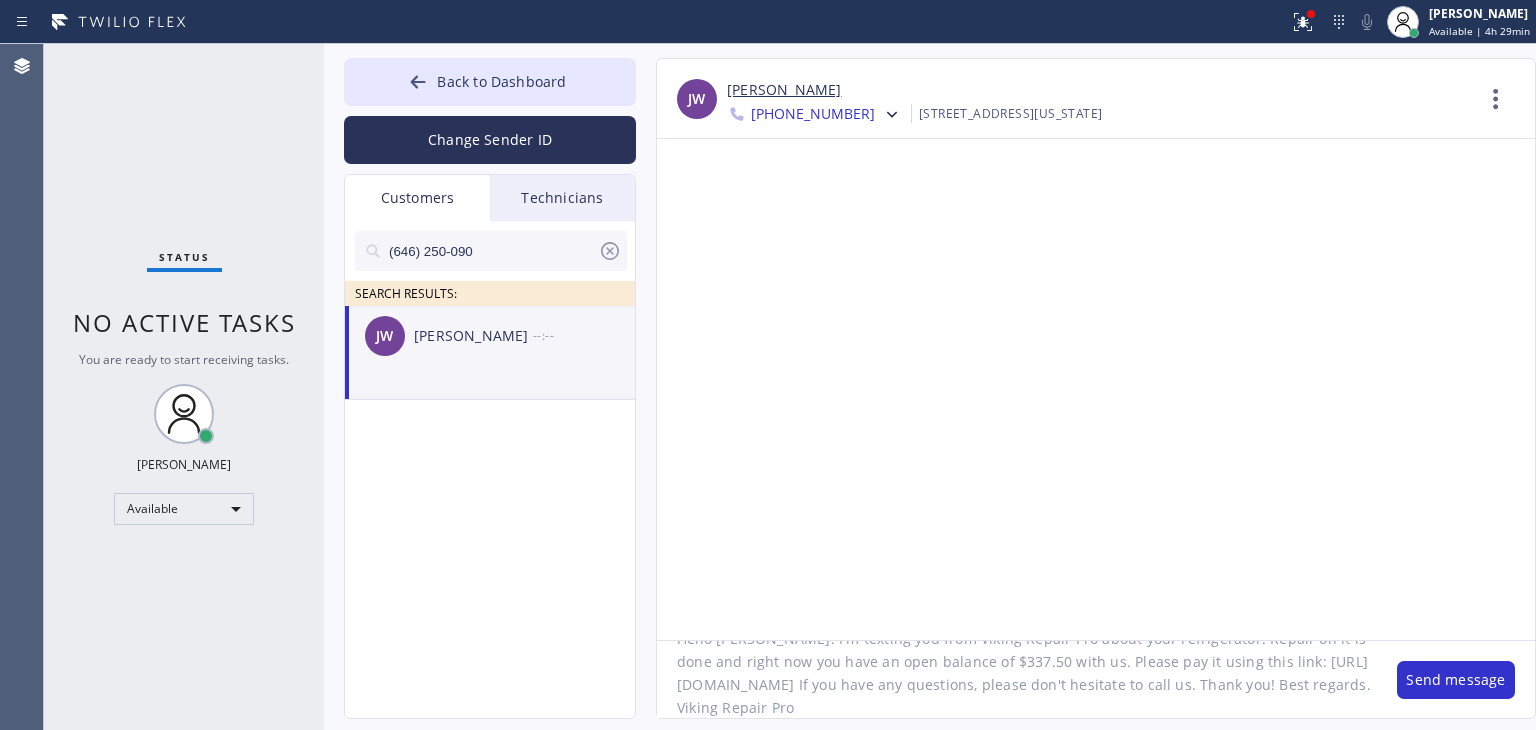 click on "Back to Dashboard Change Sender ID Customers Technicians (646) 250-090 SEARCH RESULTS: [PERSON_NAME] --:-- -- null null [DATE] 08:40 PM Sorry, I can't talk right now. -- null null [DATE] 09:35 PM text me in slack please, [PERSON_NAME] -- null null [DATE] 08:38 PM Please write a text message  -- null null [DATE] 02:48 AM I'm here  [PERSON_NAME] [DATE] 12:51 AM Hi [PERSON_NAME], added 3-6 BIVAXM -- null null [DATE] 08:19 AM Hi ma’am, this is [PERSON_NAME] from appliance repair. I already ordered the part and I can come and fix [DATE] 11 AM to 2pm. Let me know if you are available. Thank you. -- null null [DATE] 12:39 AM call this cx with ypur eta 8IK71P [GEOGRAPHIC_DATA] 9-11 washer -- null null [DATE] 01:26 AM Hi [PERSON_NAME], this is [PERSON_NAME] the technician from 5 star appliance.  Please give me a call back regarding some questions I have about job description and starting up.  Thx  -- null null [DATE] 11:17 PM [PERSON_NAME] [DATE] 03:37 AM Alright, great, please call [PHONE_NUMBER]
-- null null [DATE] 09:50 PM hi! how can i help you? -- -- --" at bounding box center (930, 387) 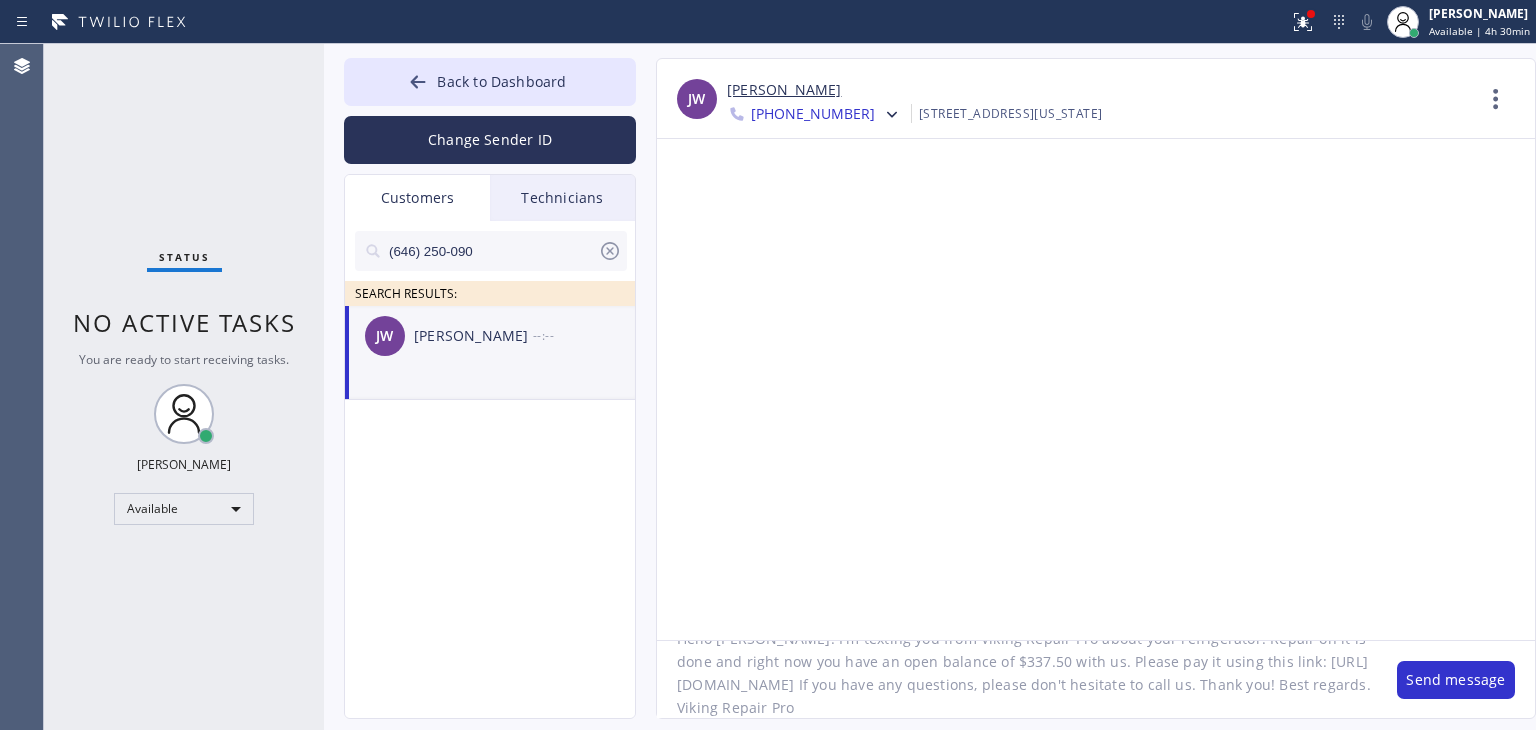 click on "[PERSON_NAME] [PHONE_NUMBER] Choose phone number [PHONE_NUMBER] [PHONE_NUMBER] [GEOGRAPHIC_DATA][STREET_ADDRESS][US_STATE] Contact Full Information Call to Customer Hello [PERSON_NAME]. I'm texting you from Viking Repair Pro about your refrigerator. Repair on it is done and right now you have an open balance of $337.50 with us. Please pay it using this link: [URL][DOMAIN_NAME] If you have any questions, please don't hesitate to call us. Thank you! Best regards. Viking Repair Pro Send message Outbound call Location Search location Your caller id phone number Customer number [PHONE_NUMBER] Call Customer info Name [PERSON_NAME] Phone [PHONE_NUMBER] Address [STREET_ADDRESS][US_STATE]" at bounding box center [1096, 388] 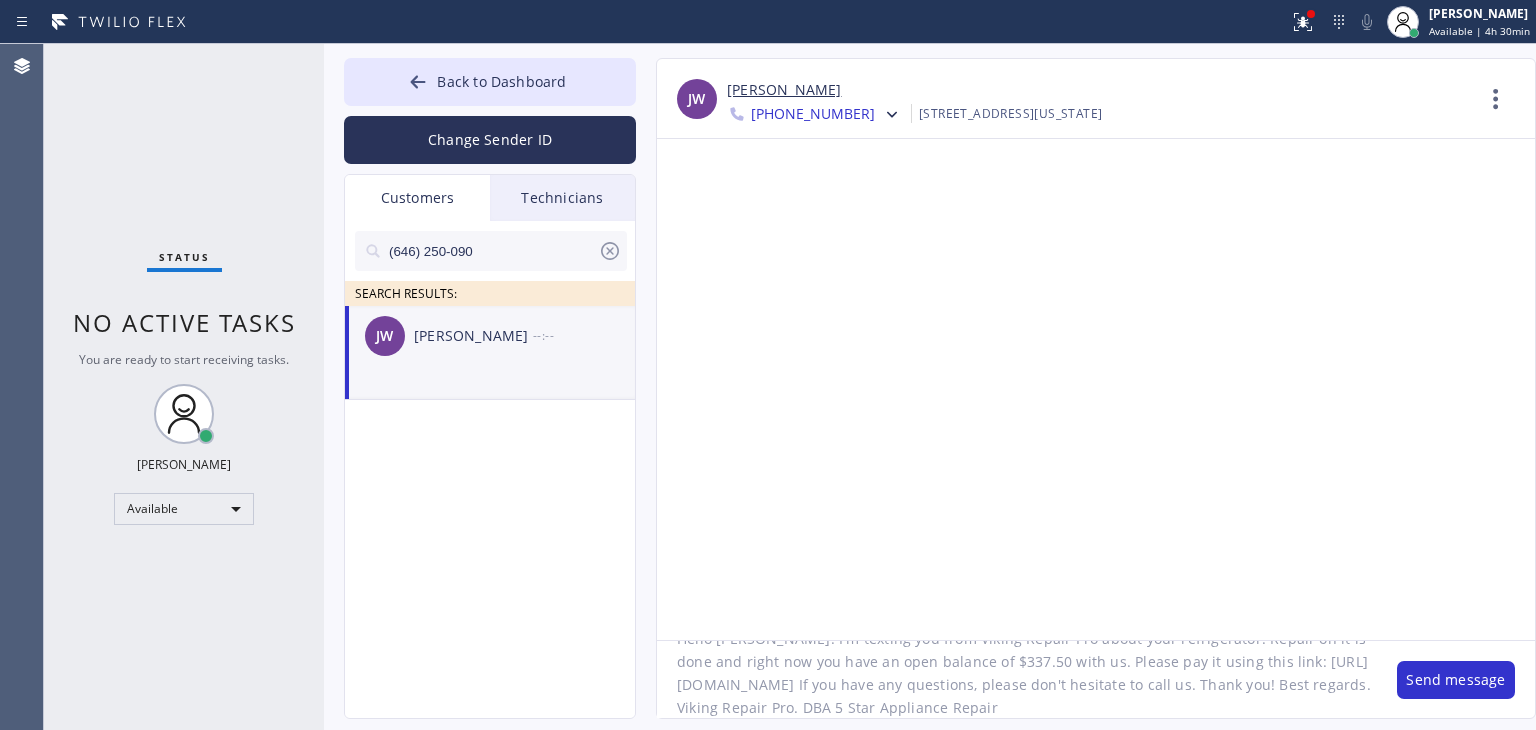 scroll, scrollTop: 63, scrollLeft: 0, axis: vertical 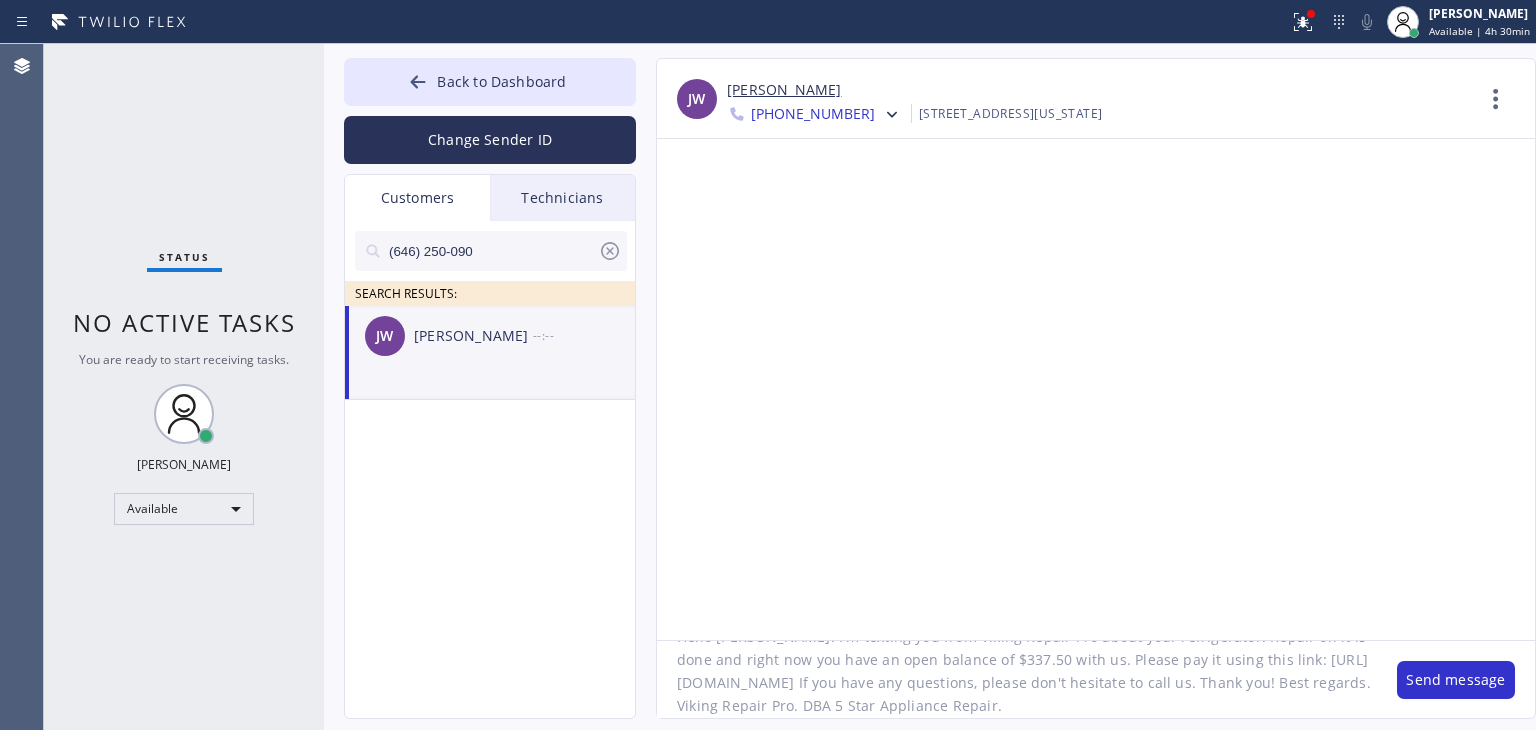 type on "Hello [PERSON_NAME]. I'm texting you from Viking Repair Pro about your refrigerator. Repair on it is done and right now you have an open balance of $337.50 with us. Please pay it using this link: [URL][DOMAIN_NAME] If you have any questions, please don't hesitate to call us. Thank you! Best regards. Viking Repair Pro. DBA 5 Star Appliance Repair." 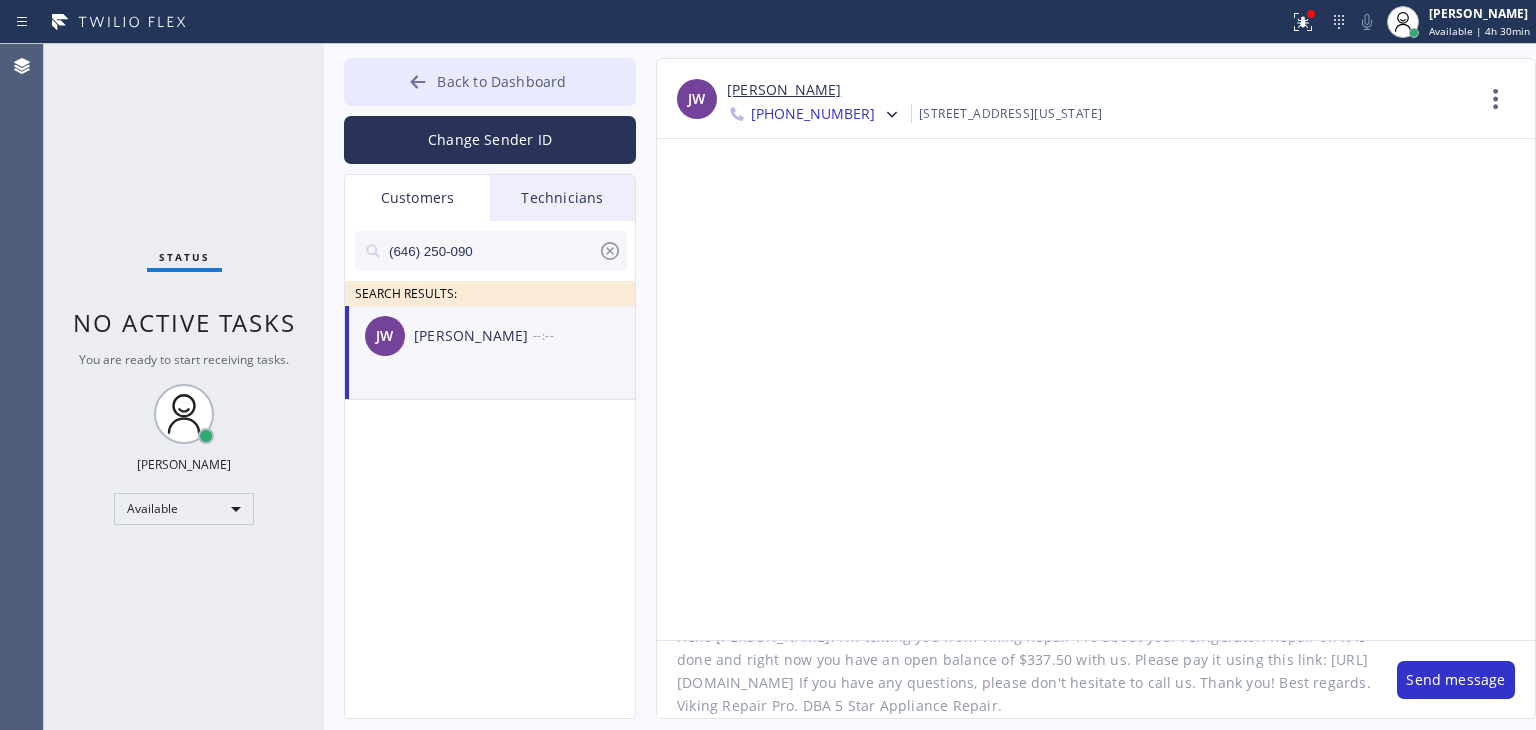 click on "Back to Dashboard" at bounding box center (501, 81) 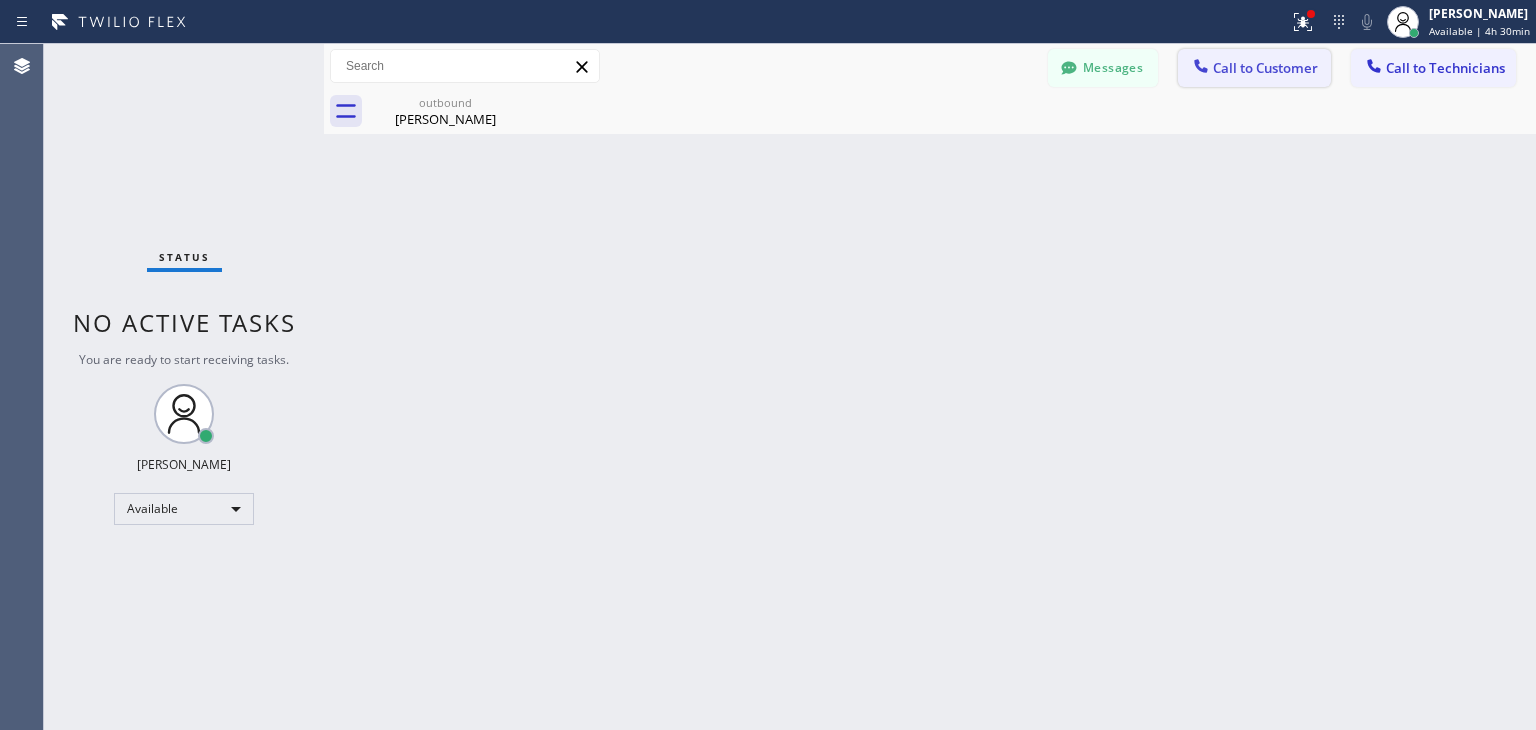 click on "Call to Customer" at bounding box center (1254, 68) 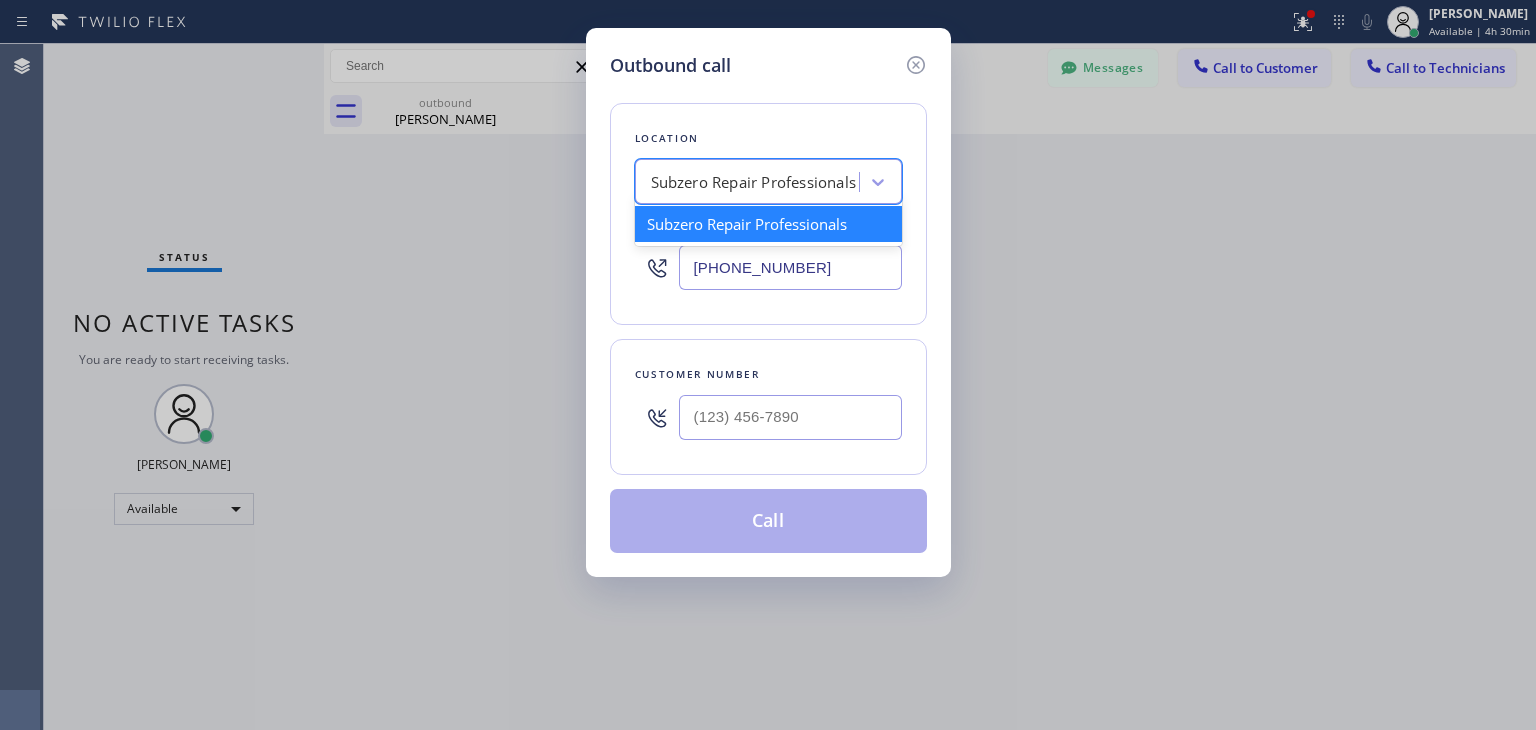 paste on "Viking Repair Pro" 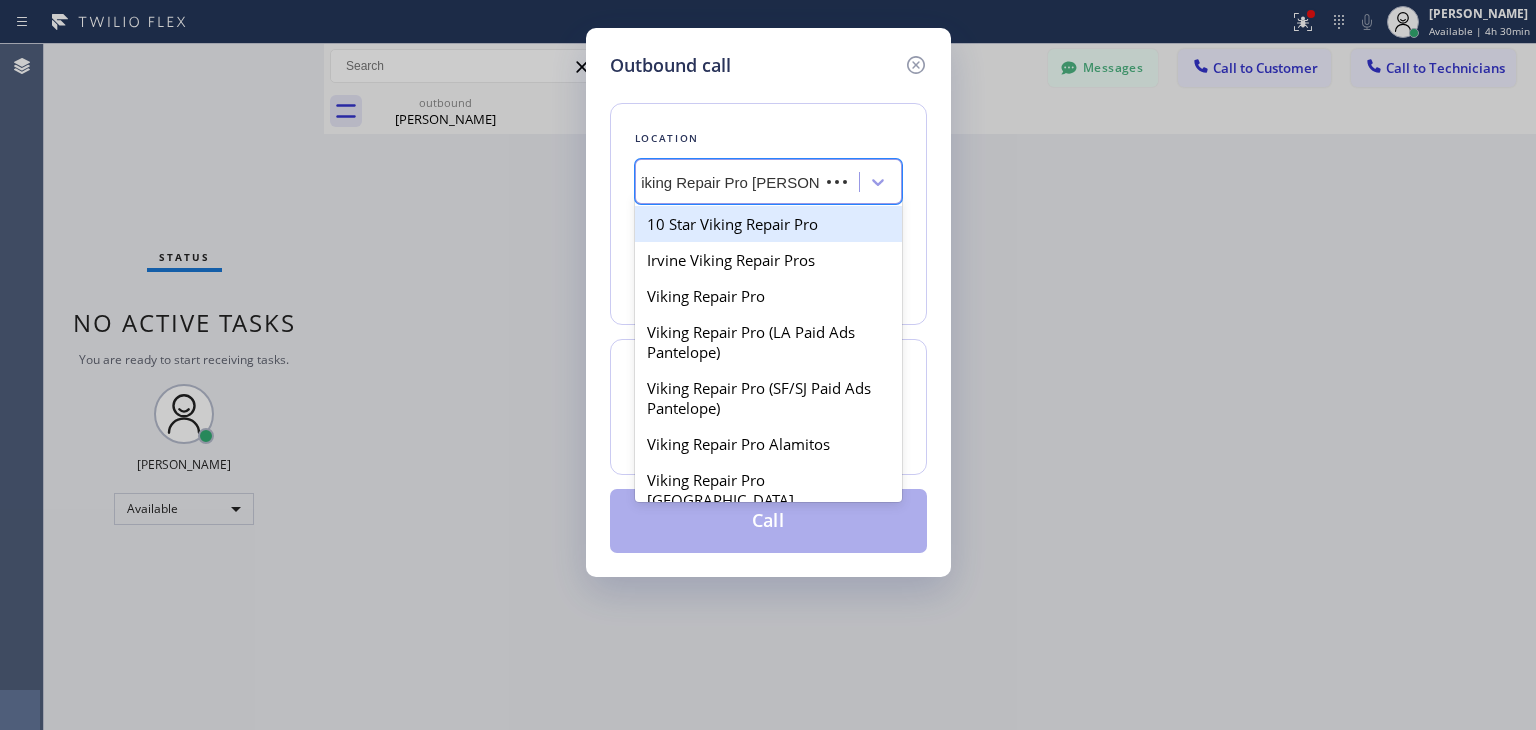type on "Viking Repair Pro harlem" 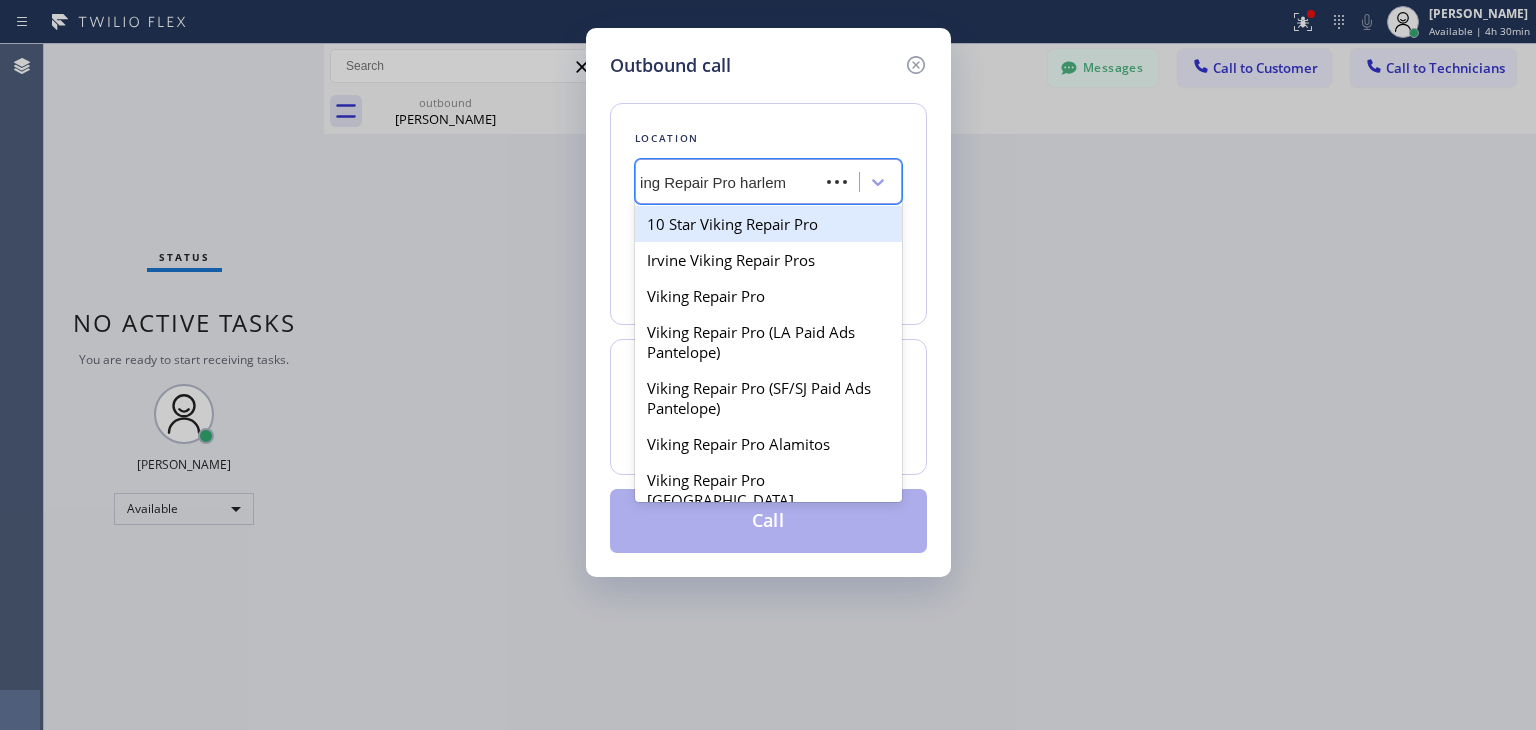 scroll, scrollTop: 0, scrollLeft: 3, axis: horizontal 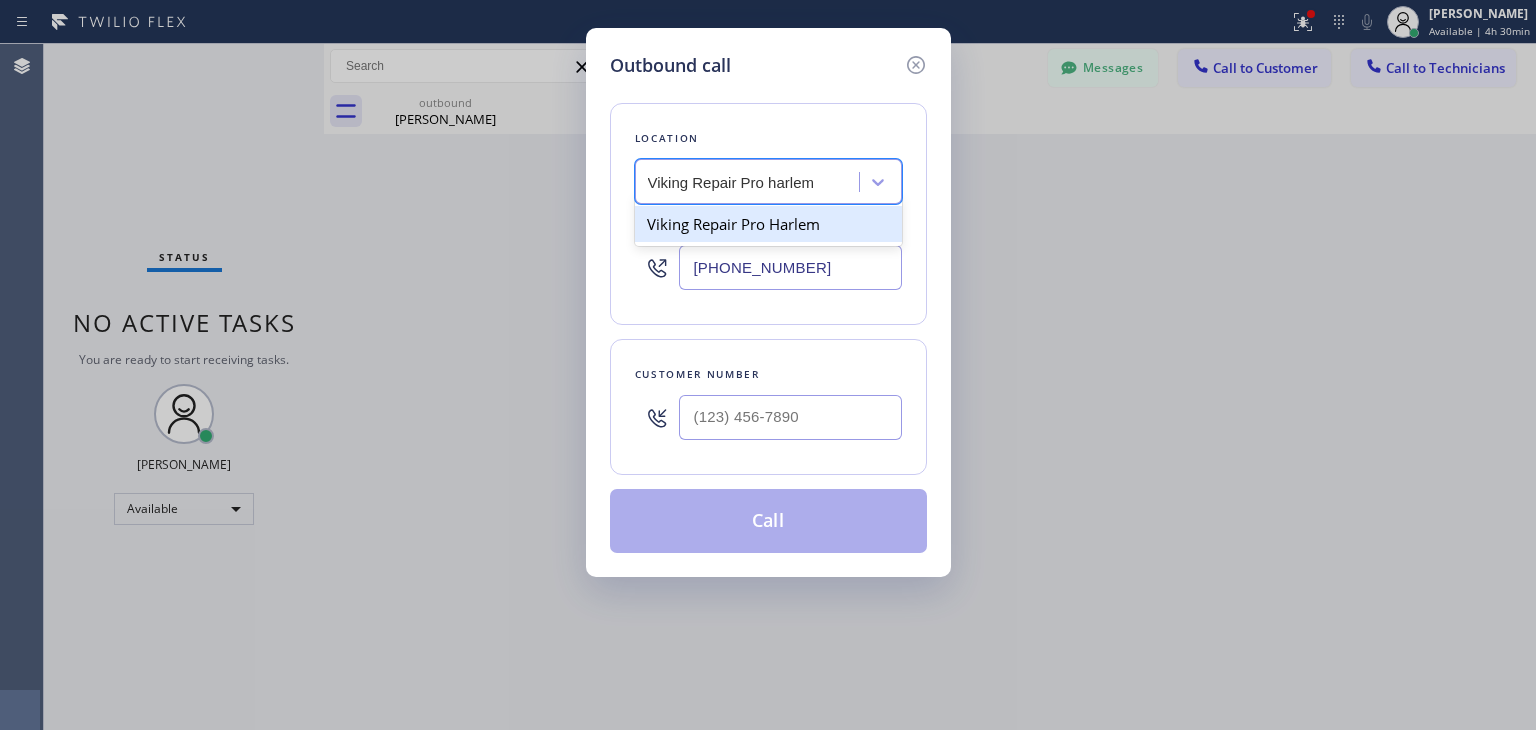 click on "Viking Repair Pro Harlem" at bounding box center (768, 224) 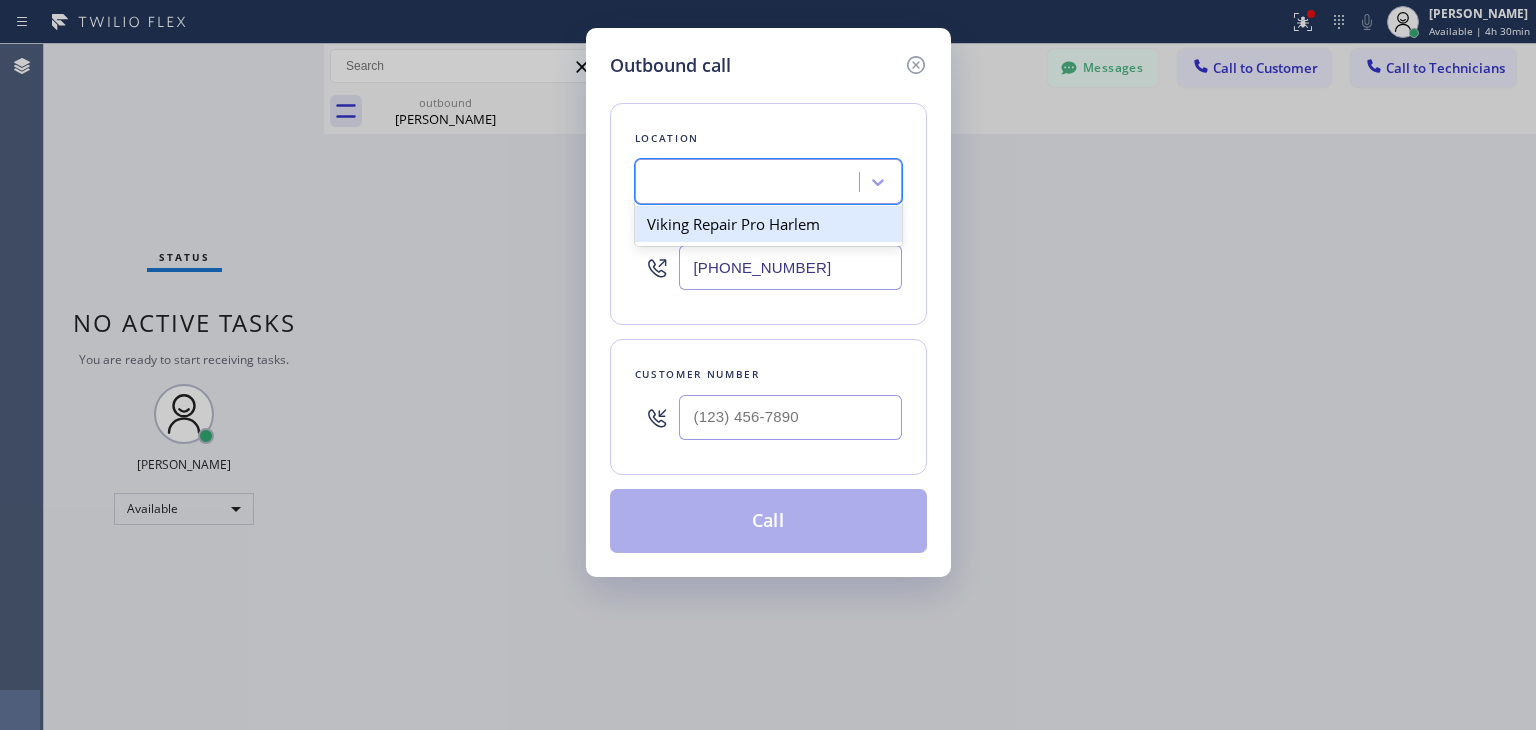 scroll, scrollTop: 0, scrollLeft: 0, axis: both 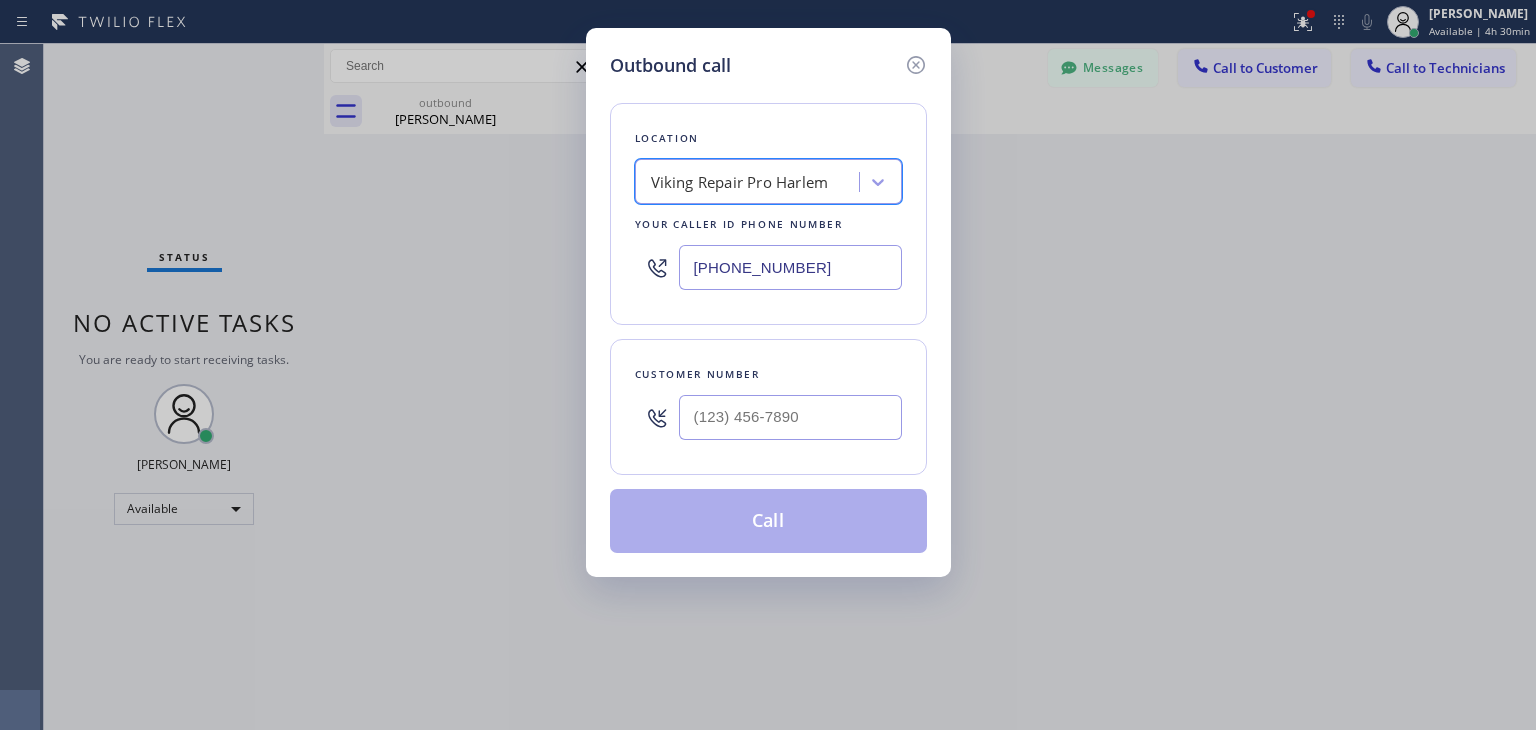 click on "[PHONE_NUMBER]" at bounding box center [790, 267] 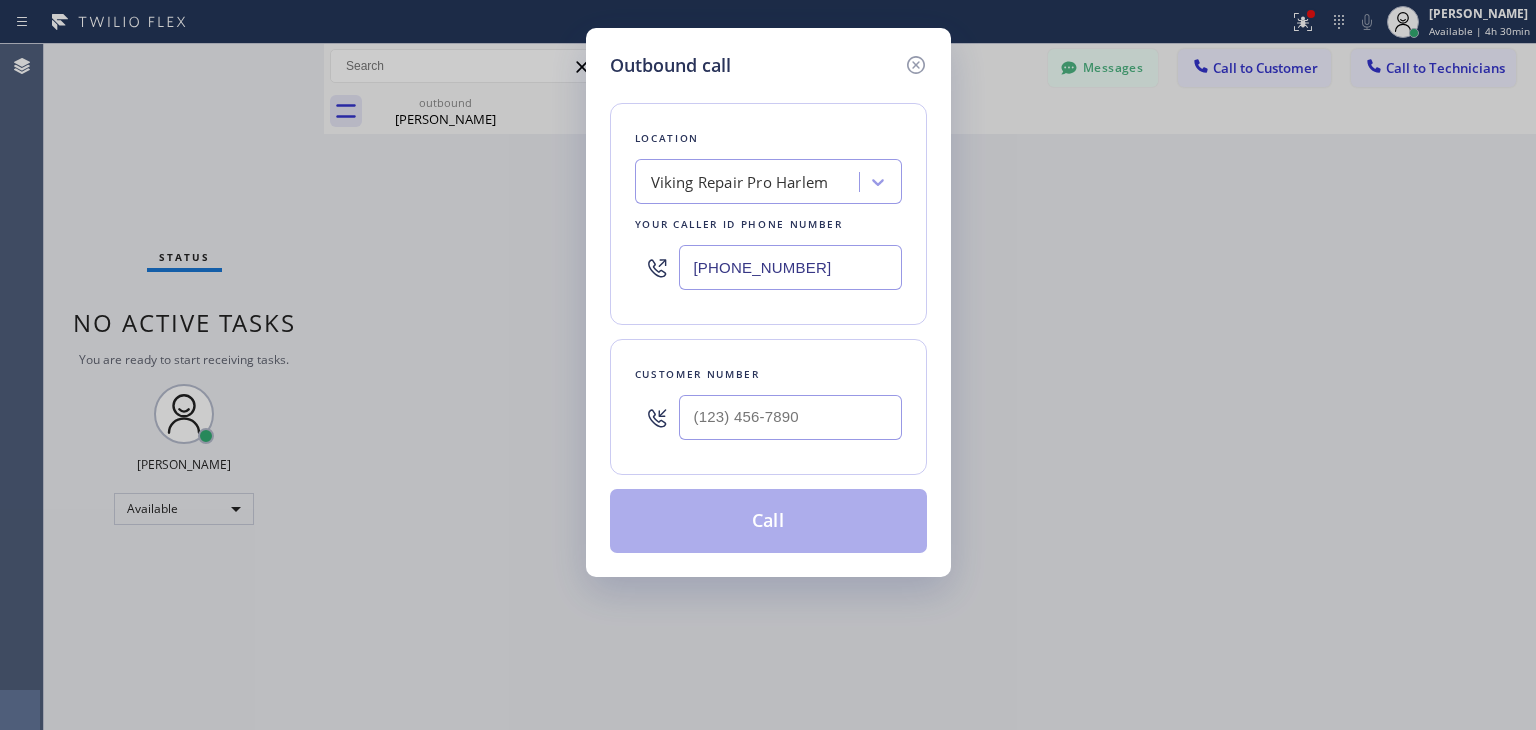 click on "[PHONE_NUMBER]" at bounding box center [790, 267] 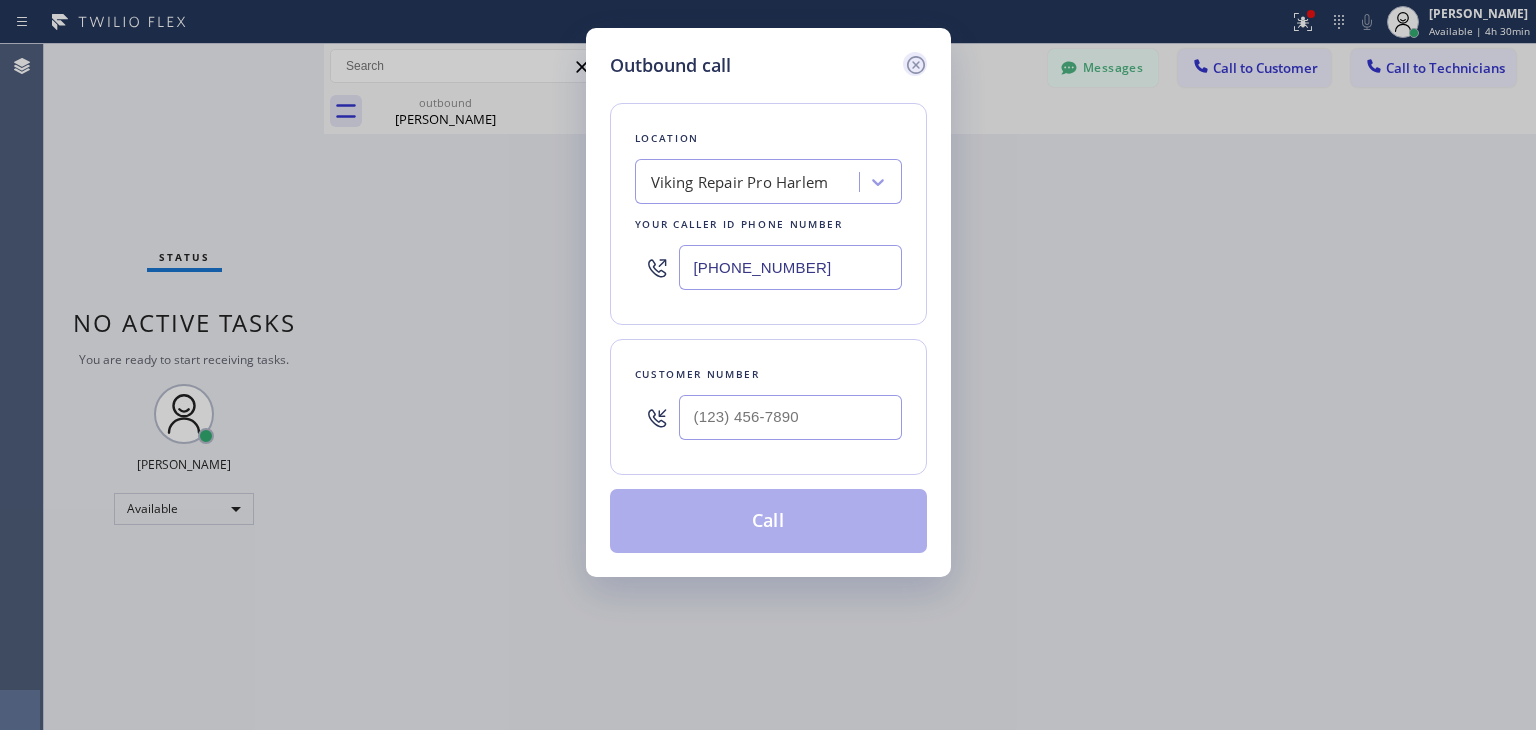 click 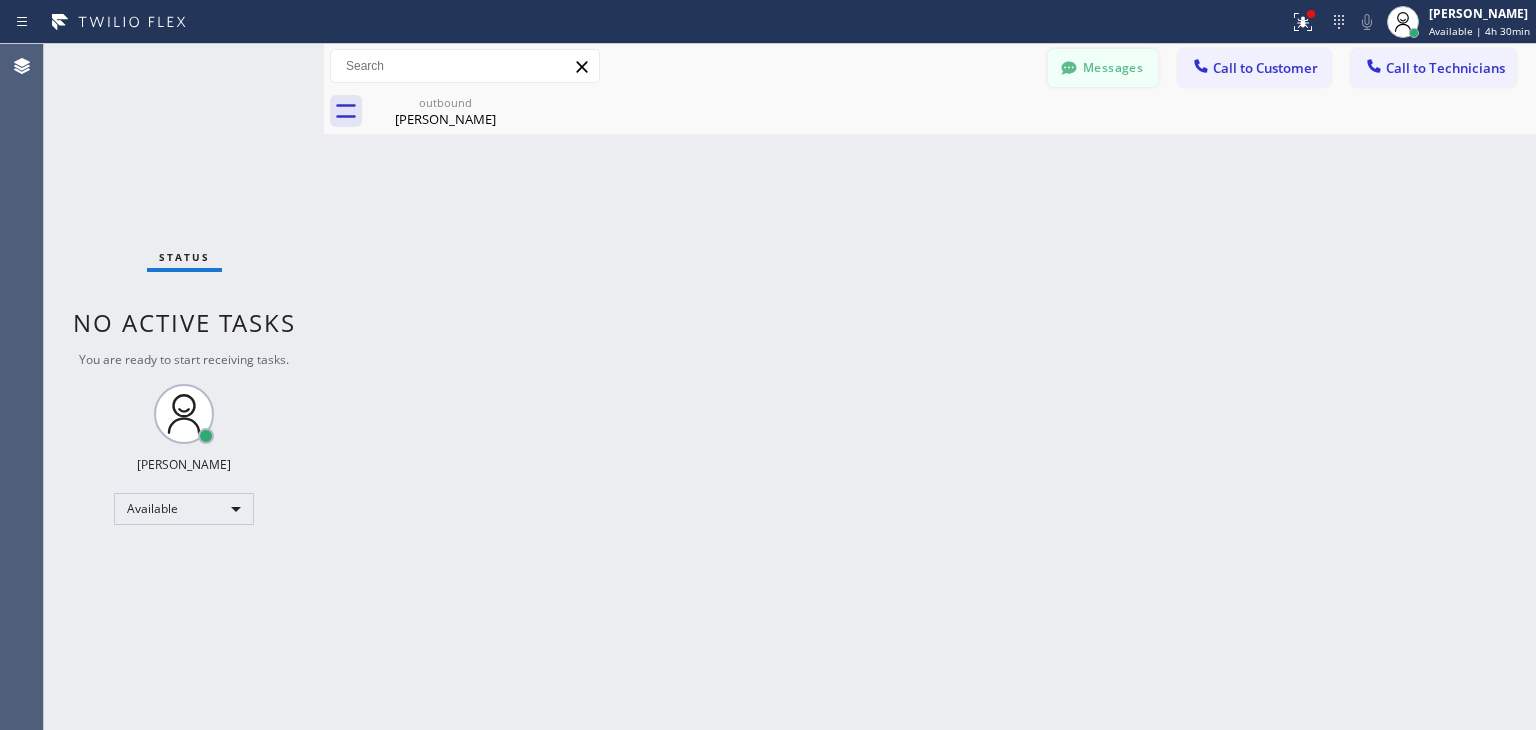 click on "Messages" at bounding box center [1103, 68] 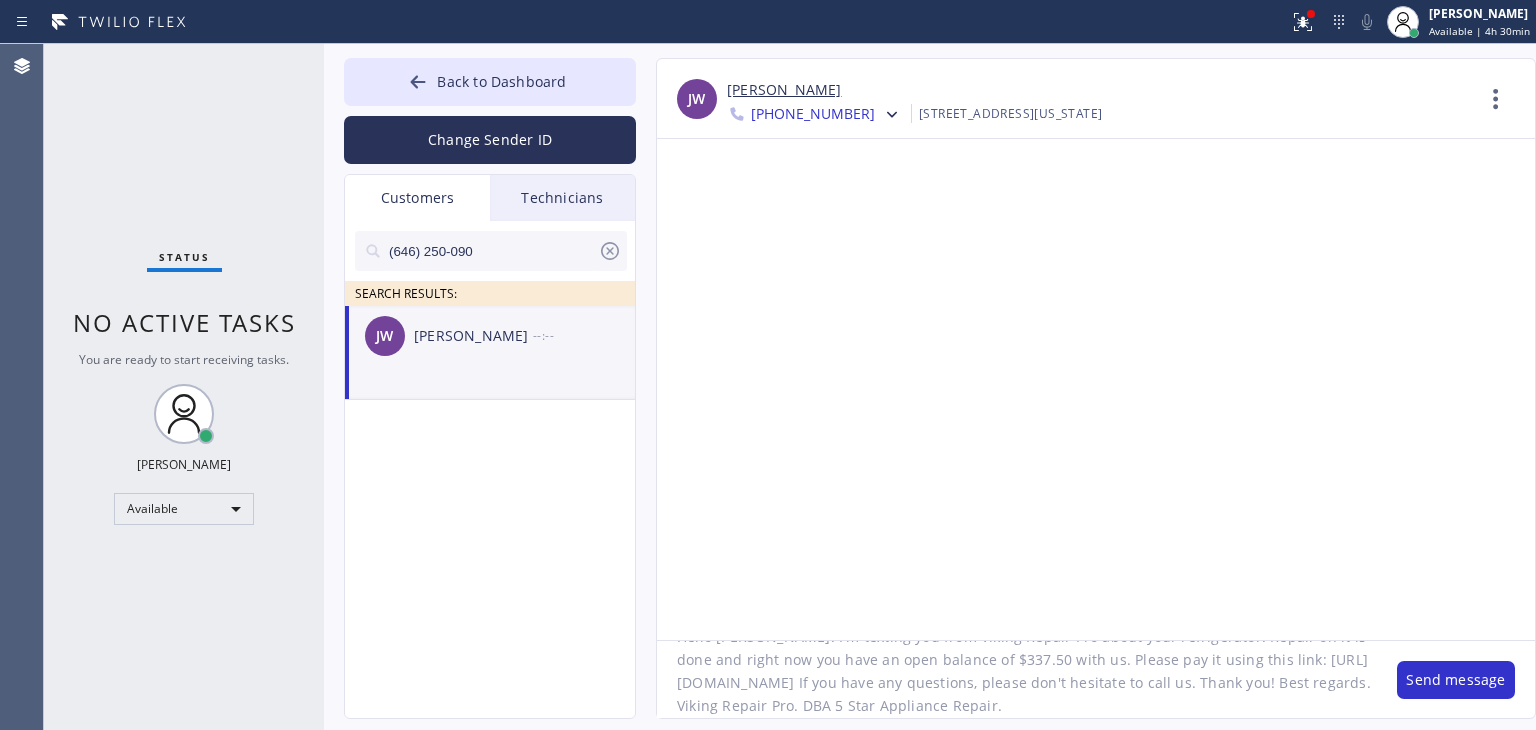 click on "Hello [PERSON_NAME]. I'm texting you from Viking Repair Pro about your refrigerator. Repair on it is done and right now you have an open balance of $337.50 with us. Please pay it using this link: [URL][DOMAIN_NAME] If you have any questions, please don't hesitate to call us. Thank you! Best regards. Viking Repair Pro. DBA 5 Star Appliance Repair." 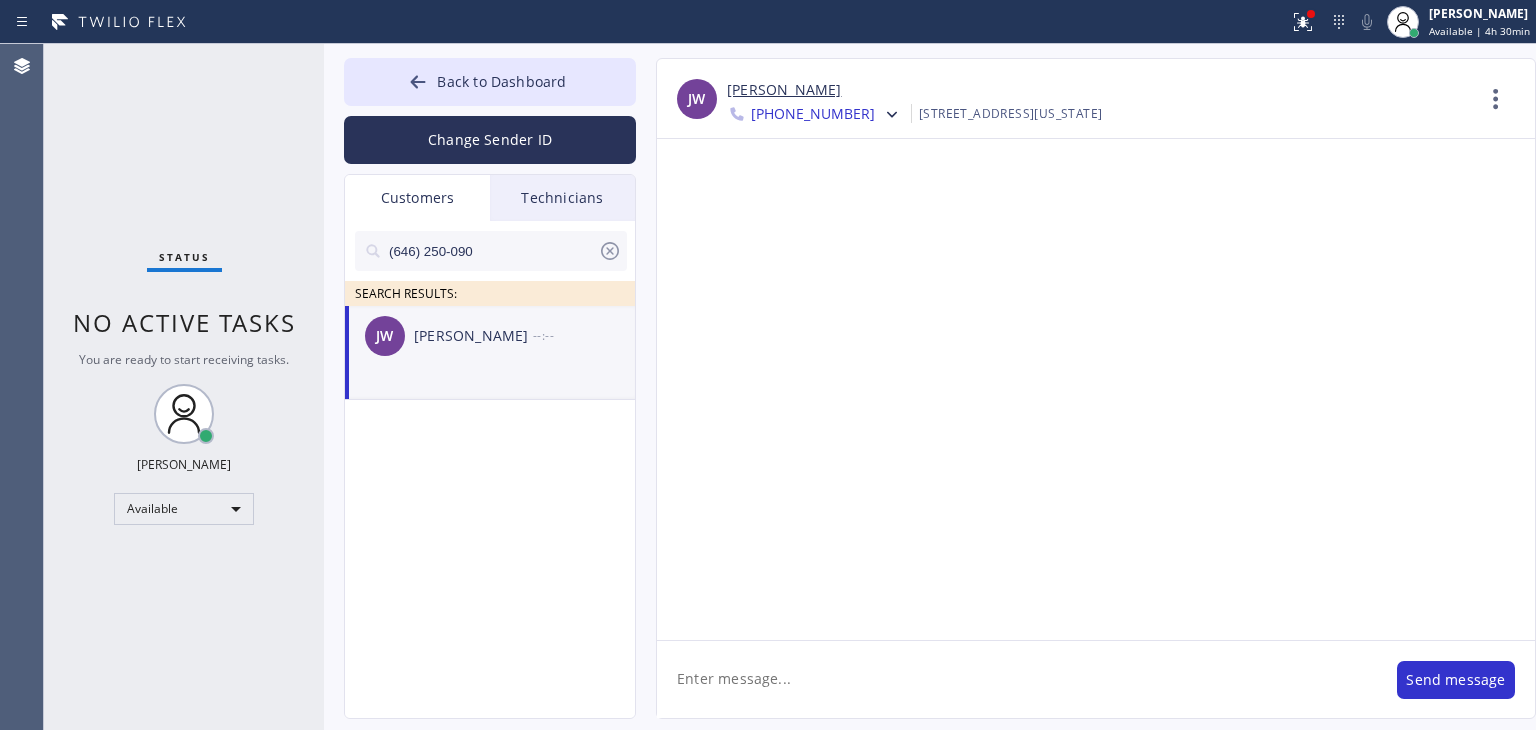 scroll, scrollTop: 0, scrollLeft: 0, axis: both 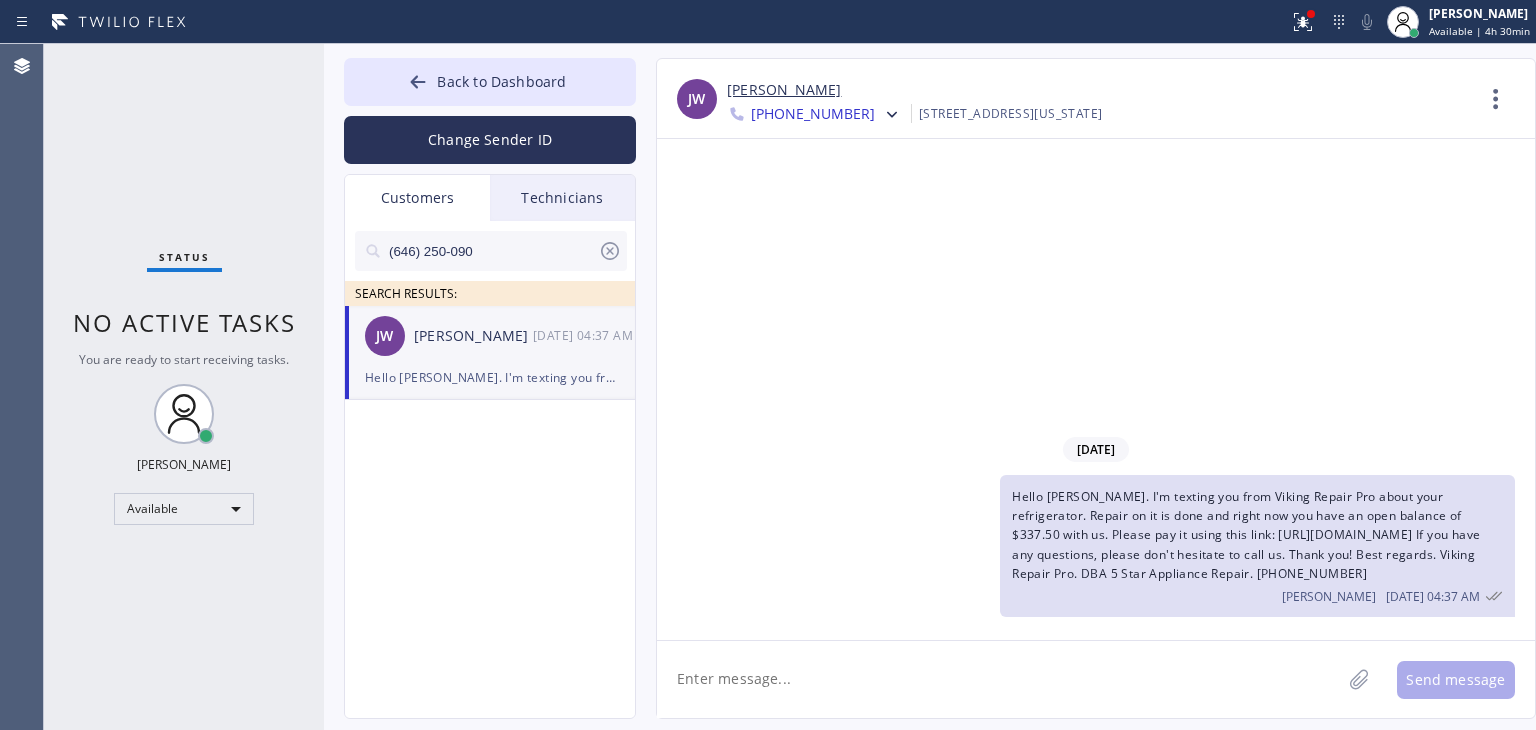 type 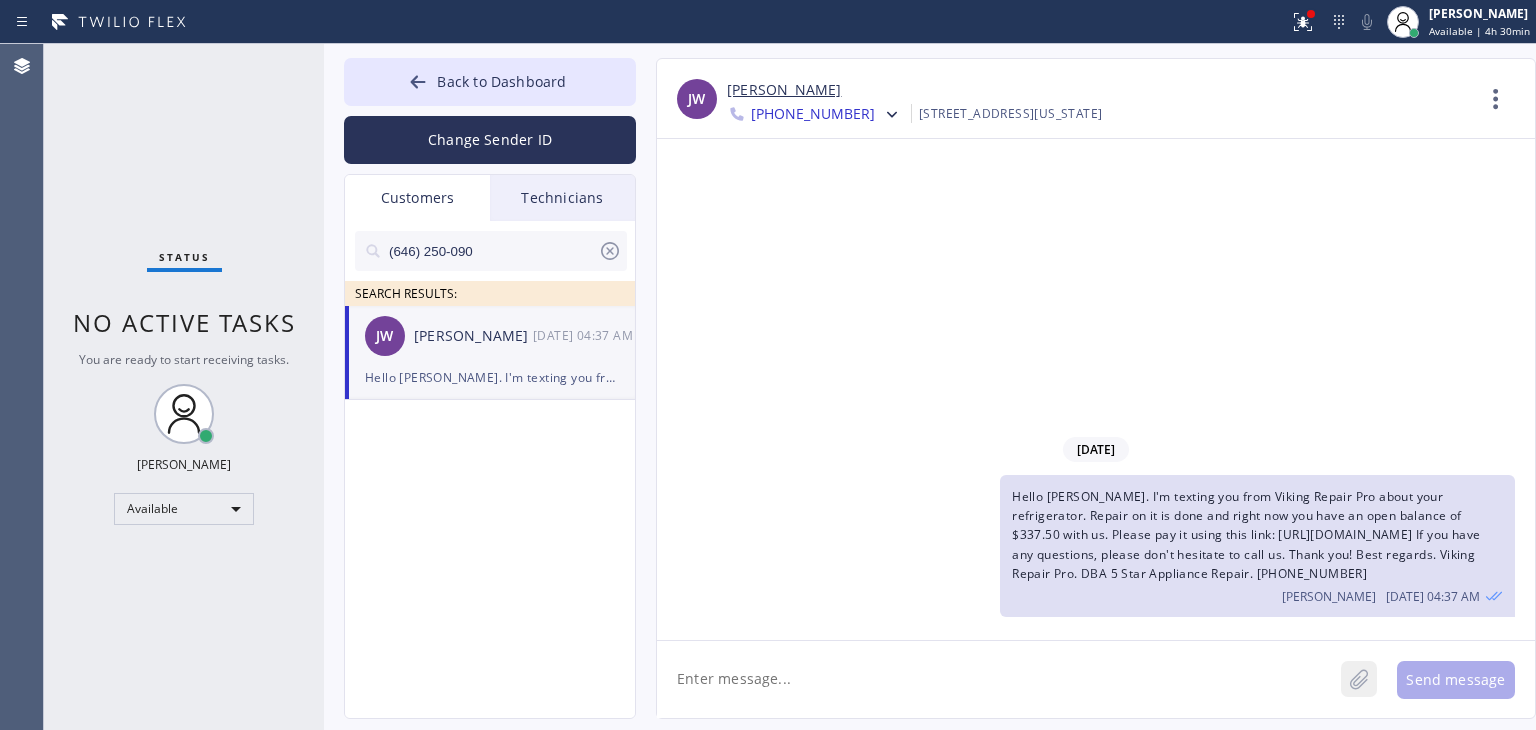 click at bounding box center (1359, 679) 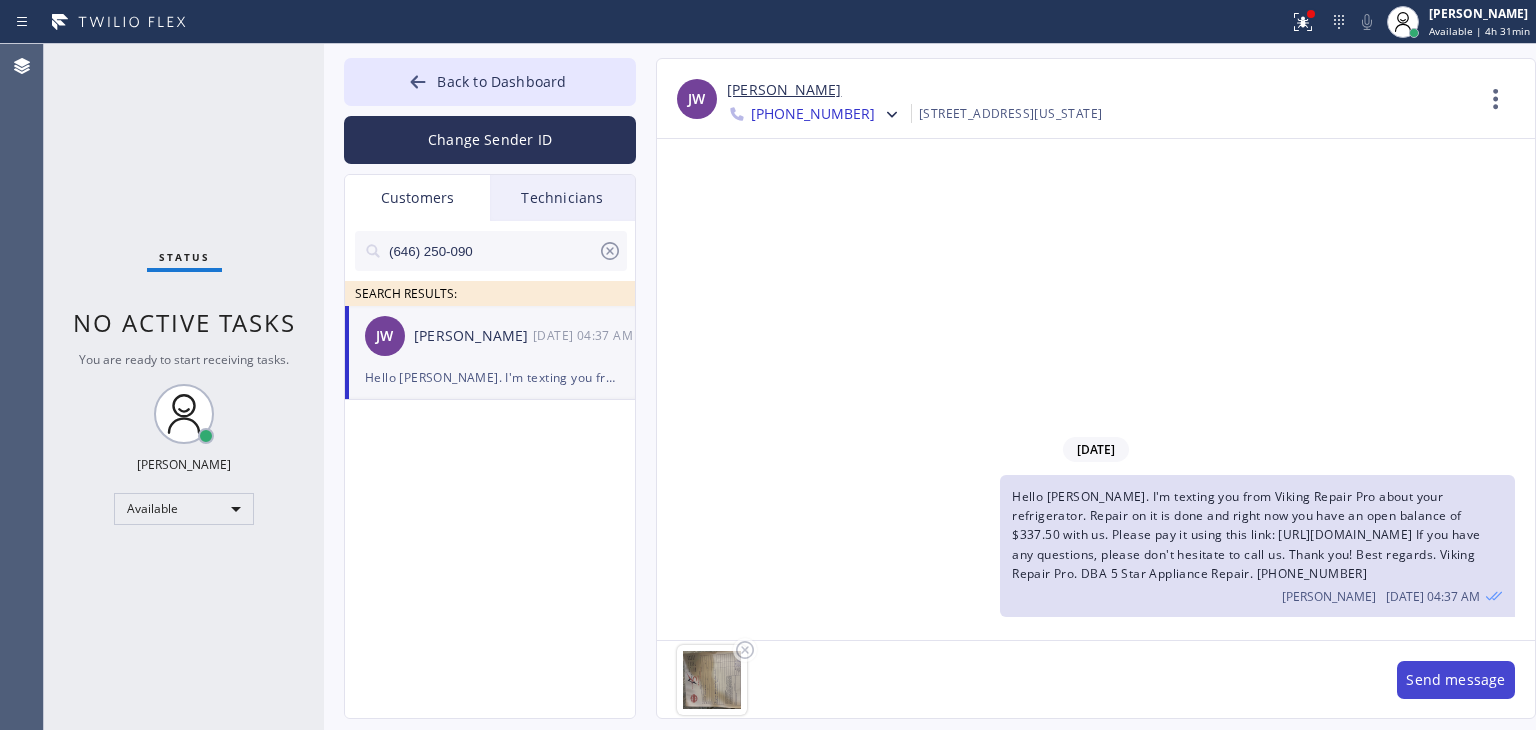 click on "Send message" at bounding box center [1456, 680] 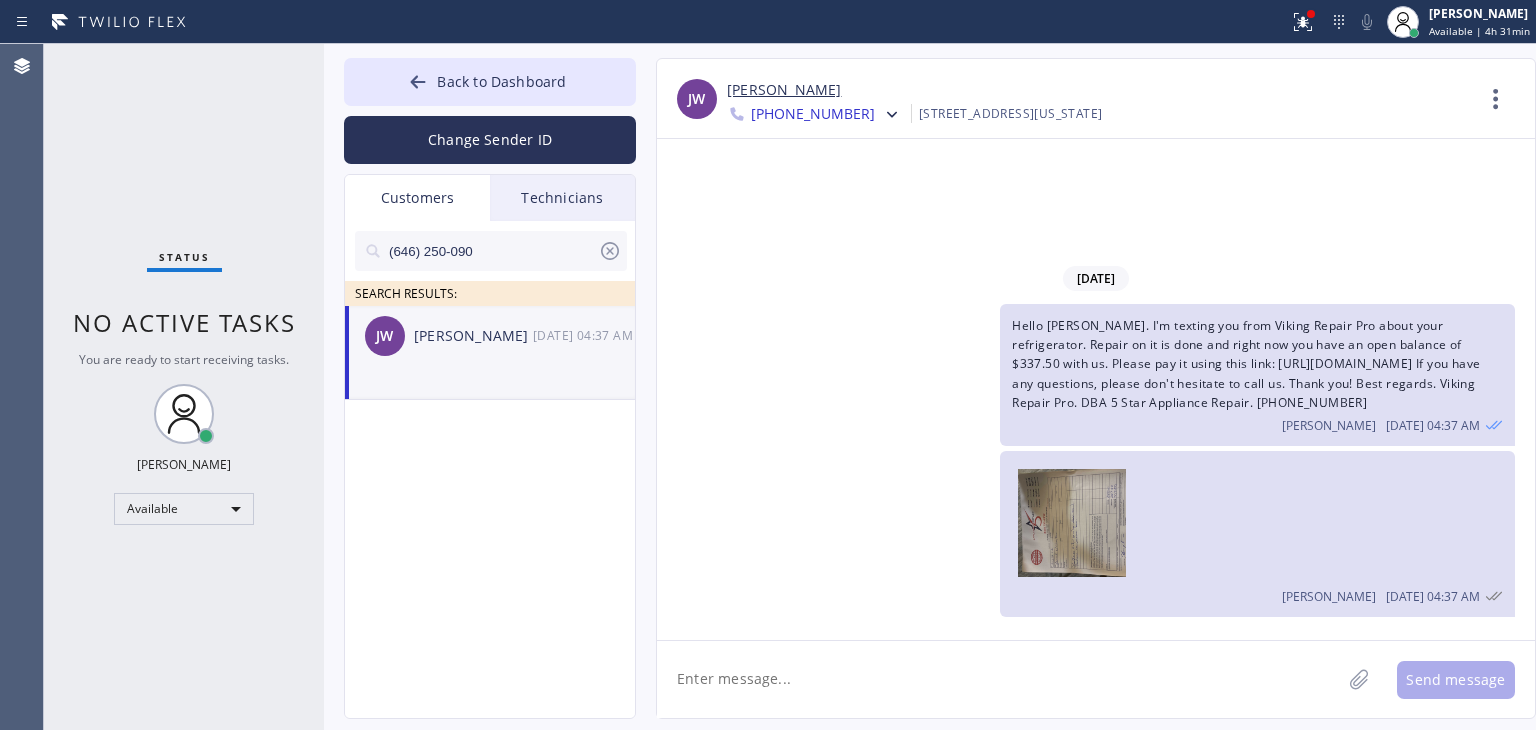 click on "Hello [PERSON_NAME]. I'm texting you from Viking Repair Pro about your refrigerator. Repair on it is done and right now you have an open balance of $337.50 with us. Please pay it using this link: [URL][DOMAIN_NAME] If you have any questions, please don't hesitate to call us. Thank you! Best regards. Viking Repair Pro. DBA 5 Star Appliance Repair. [PHONE_NUMBER] [PERSON_NAME] [DATE] 04:37 AM" 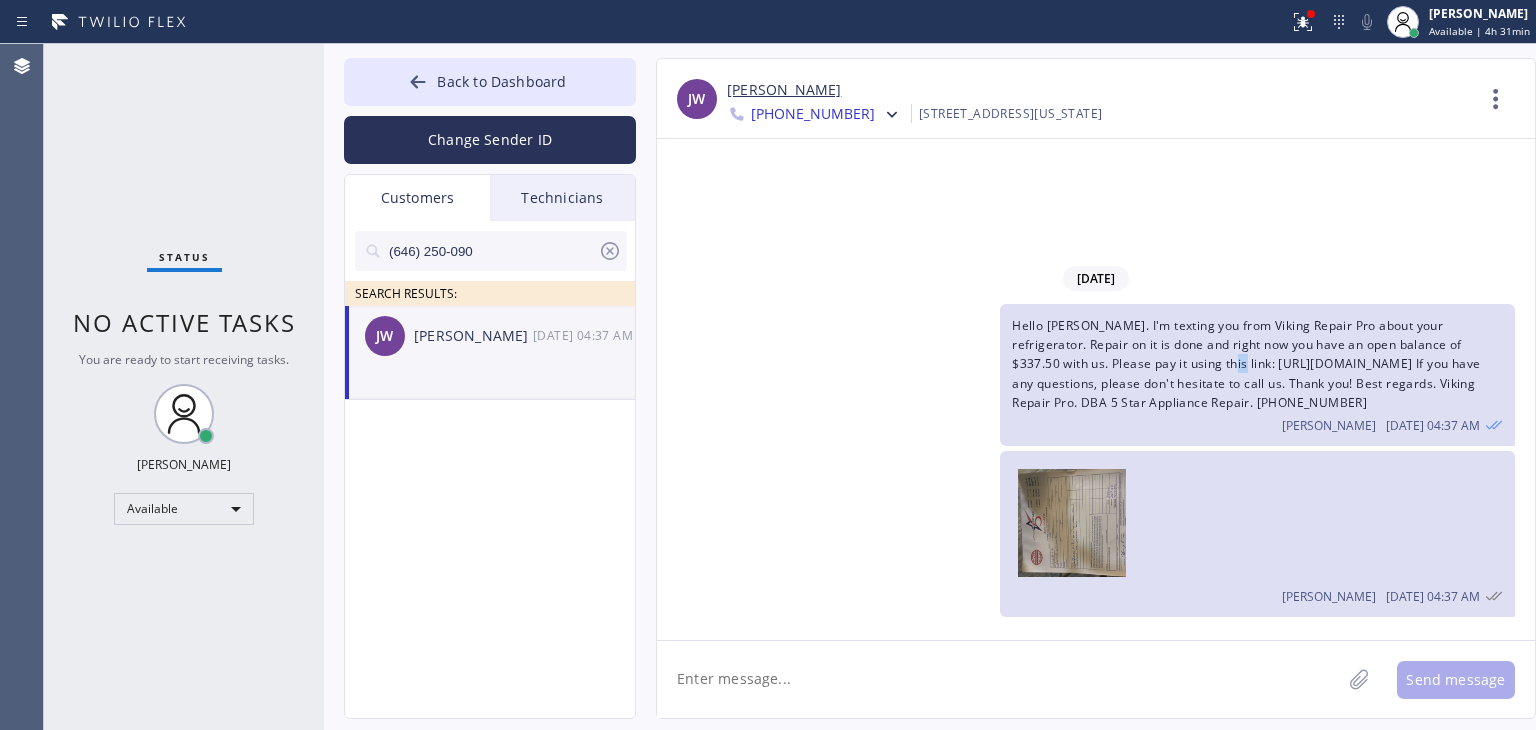 click on "Hello [PERSON_NAME]. I'm texting you from Viking Repair Pro about your refrigerator. Repair on it is done and right now you have an open balance of $337.50 with us. Please pay it using this link: [URL][DOMAIN_NAME] If you have any questions, please don't hesitate to call us. Thank you! Best regards. Viking Repair Pro. DBA 5 Star Appliance Repair. [PHONE_NUMBER] [PERSON_NAME] [DATE] 04:37 AM" 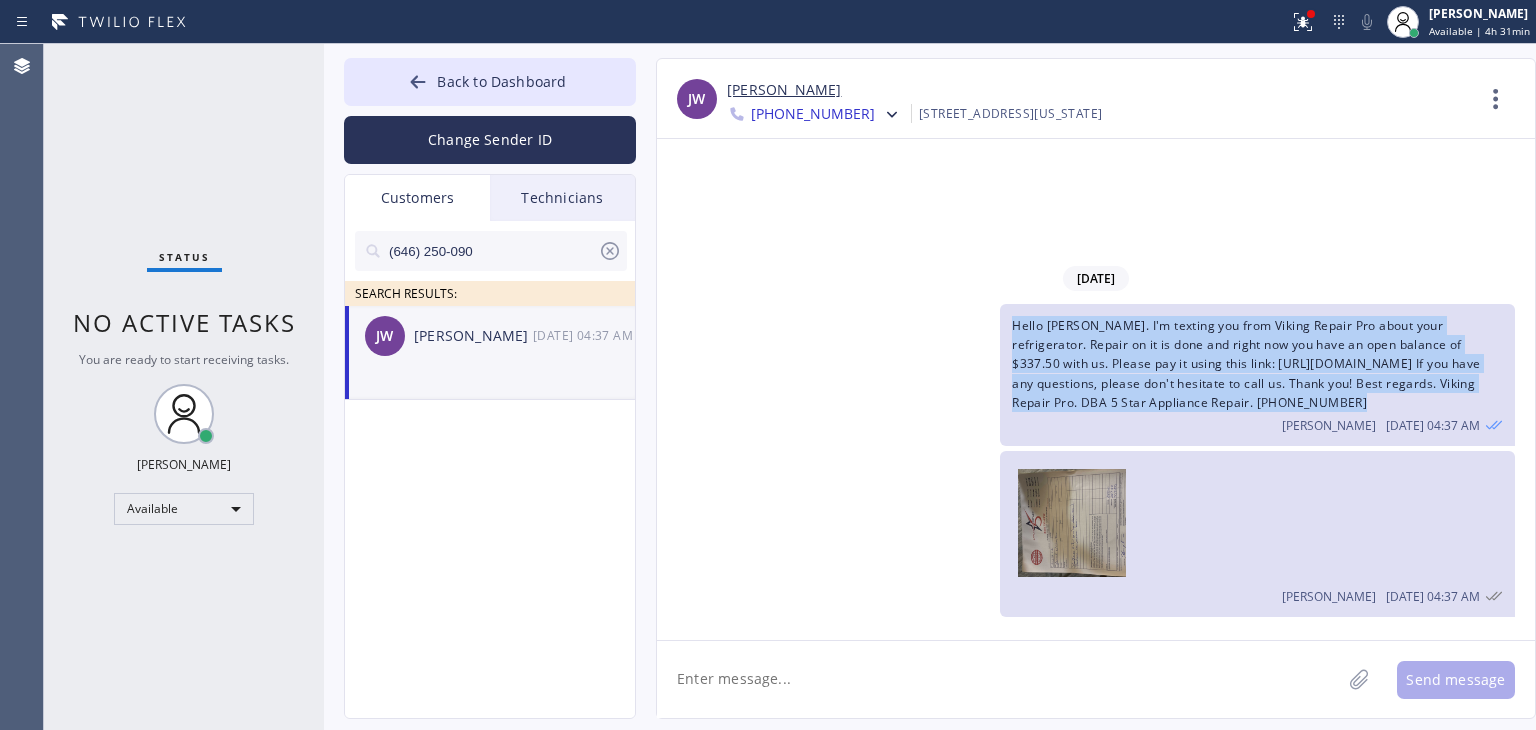 click on "Hello [PERSON_NAME]. I'm texting you from Viking Repair Pro about your refrigerator. Repair on it is done and right now you have an open balance of $337.50 with us. Please pay it using this link: [URL][DOMAIN_NAME] If you have any questions, please don't hesitate to call us. Thank you! Best regards. Viking Repair Pro. DBA 5 Star Appliance Repair. [PHONE_NUMBER] [PERSON_NAME] [DATE] 04:37 AM" 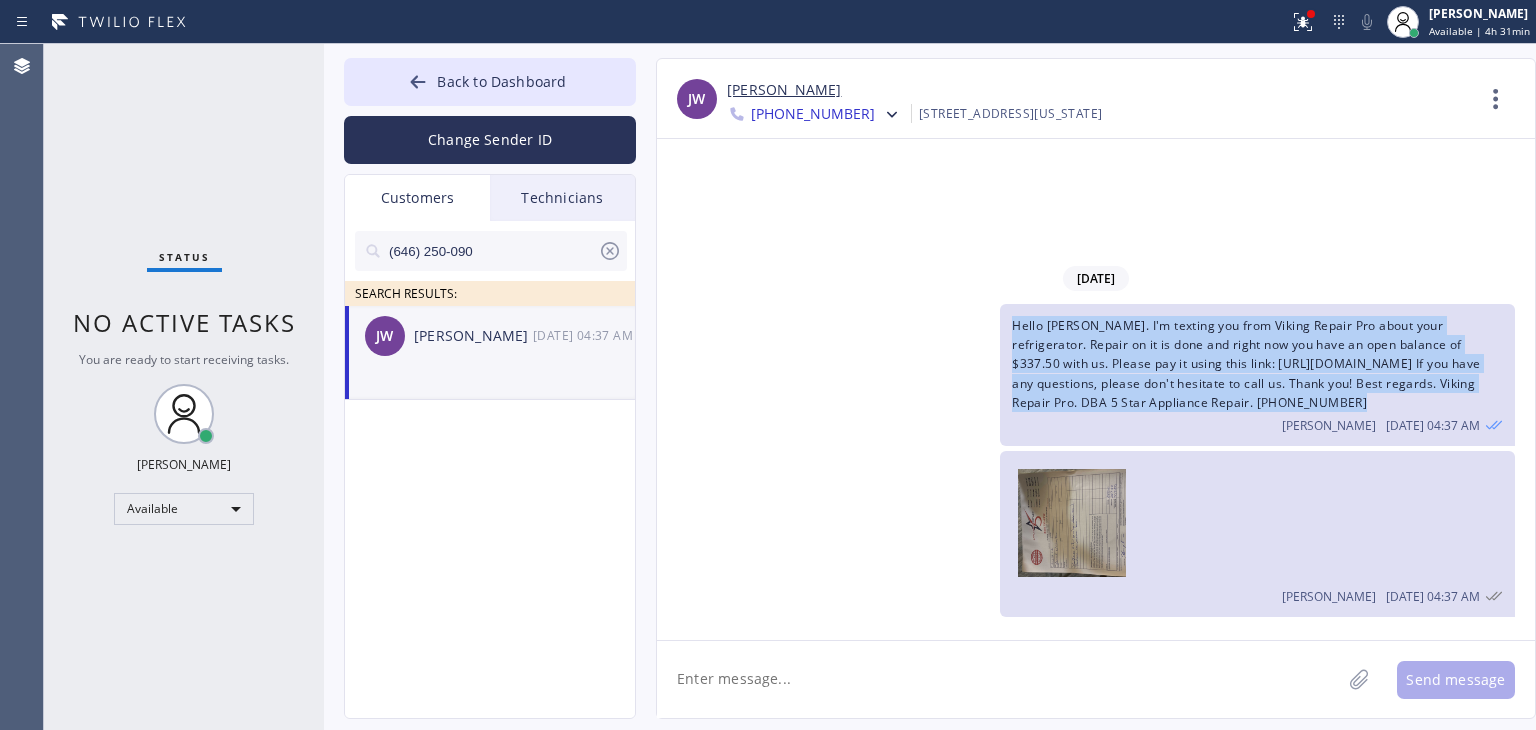 copy on "Hello [PERSON_NAME]. I'm texting you from Viking Repair Pro about your refrigerator. Repair on it is done and right now you have an open balance of $337.50 with us. Please pay it using this link: [URL][DOMAIN_NAME] If you have any questions, please don't hesitate to call us. Thank you! Best regards. Viking Repair Pro. DBA 5 Star Appliance Repair. [PHONE_NUMBER]" 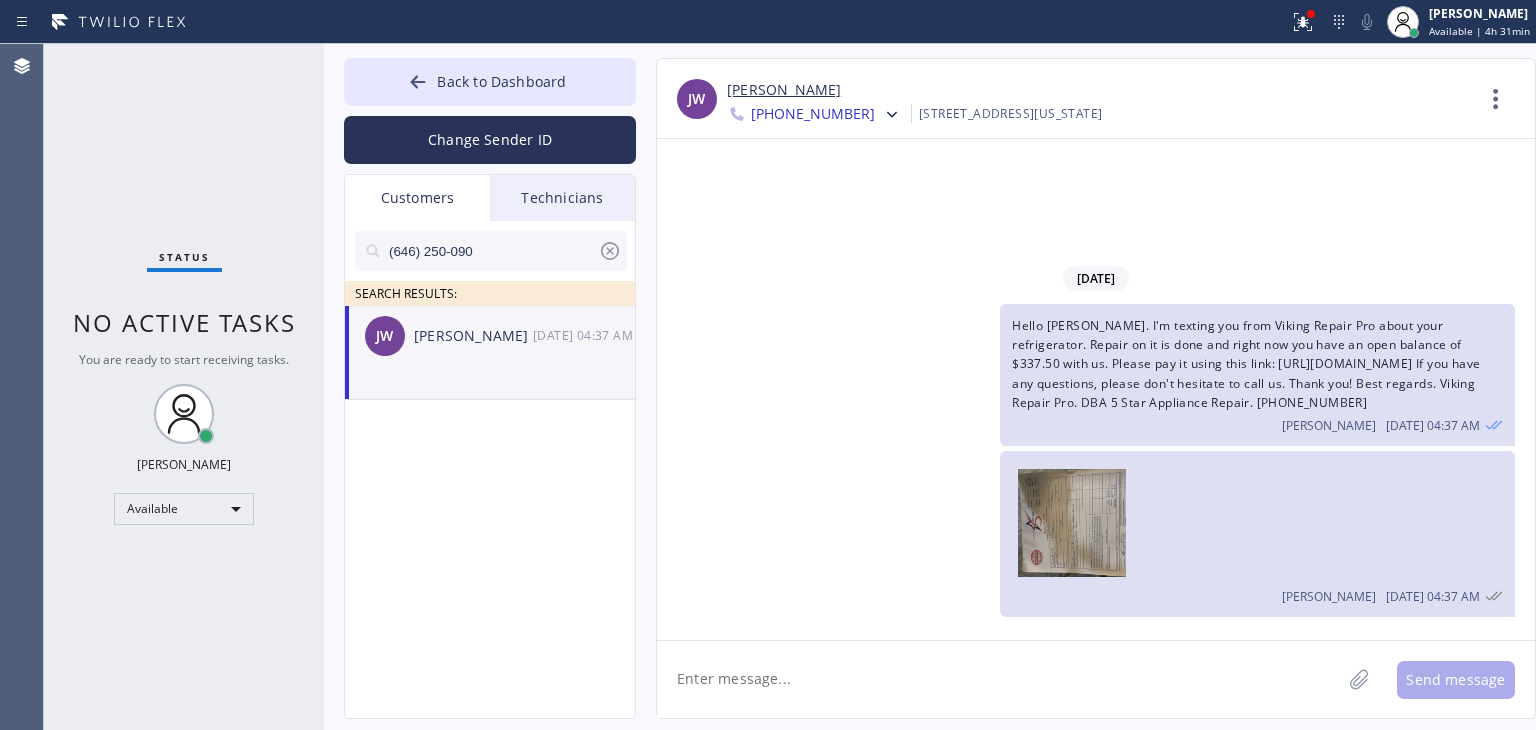 click at bounding box center [889, 116] 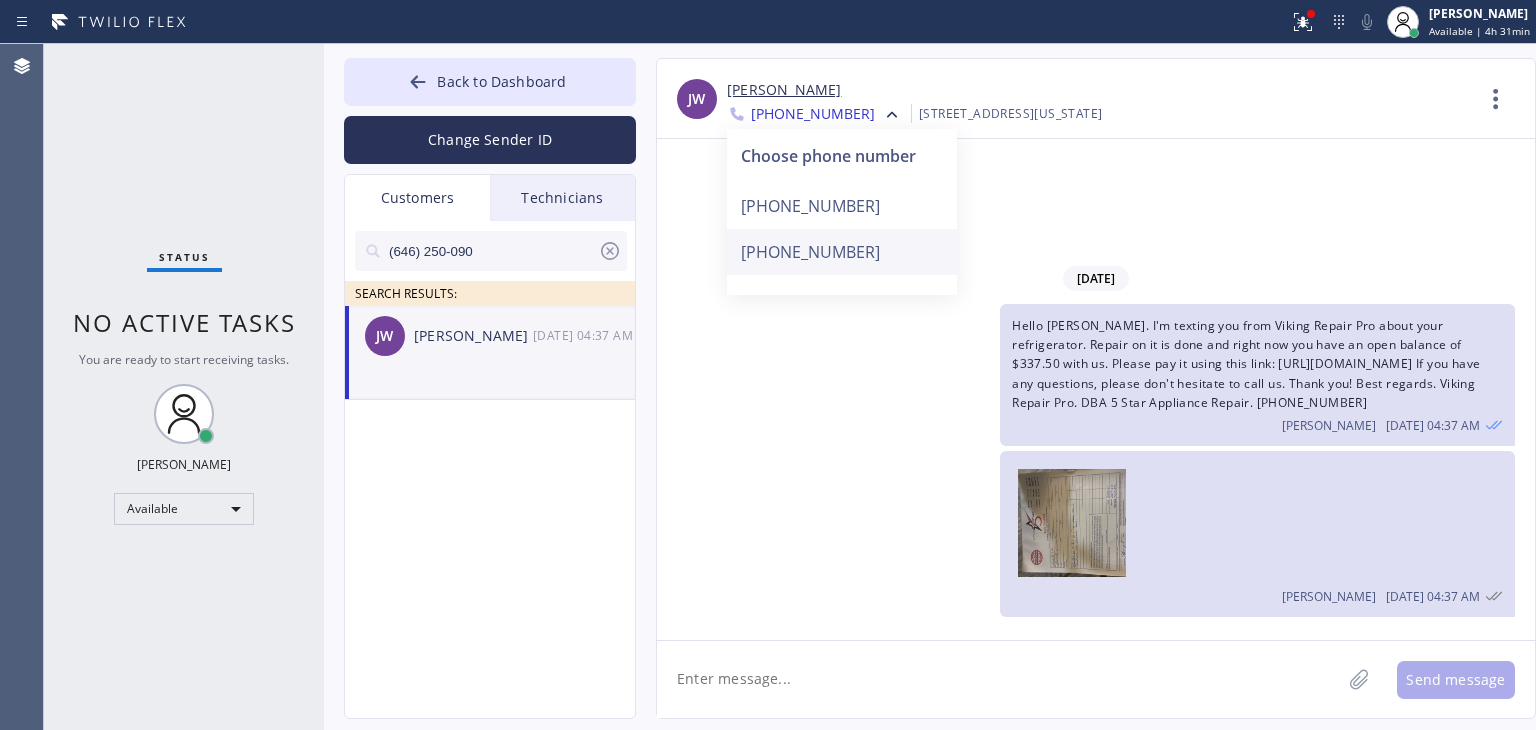 click on "[PHONE_NUMBER]" at bounding box center (842, 252) 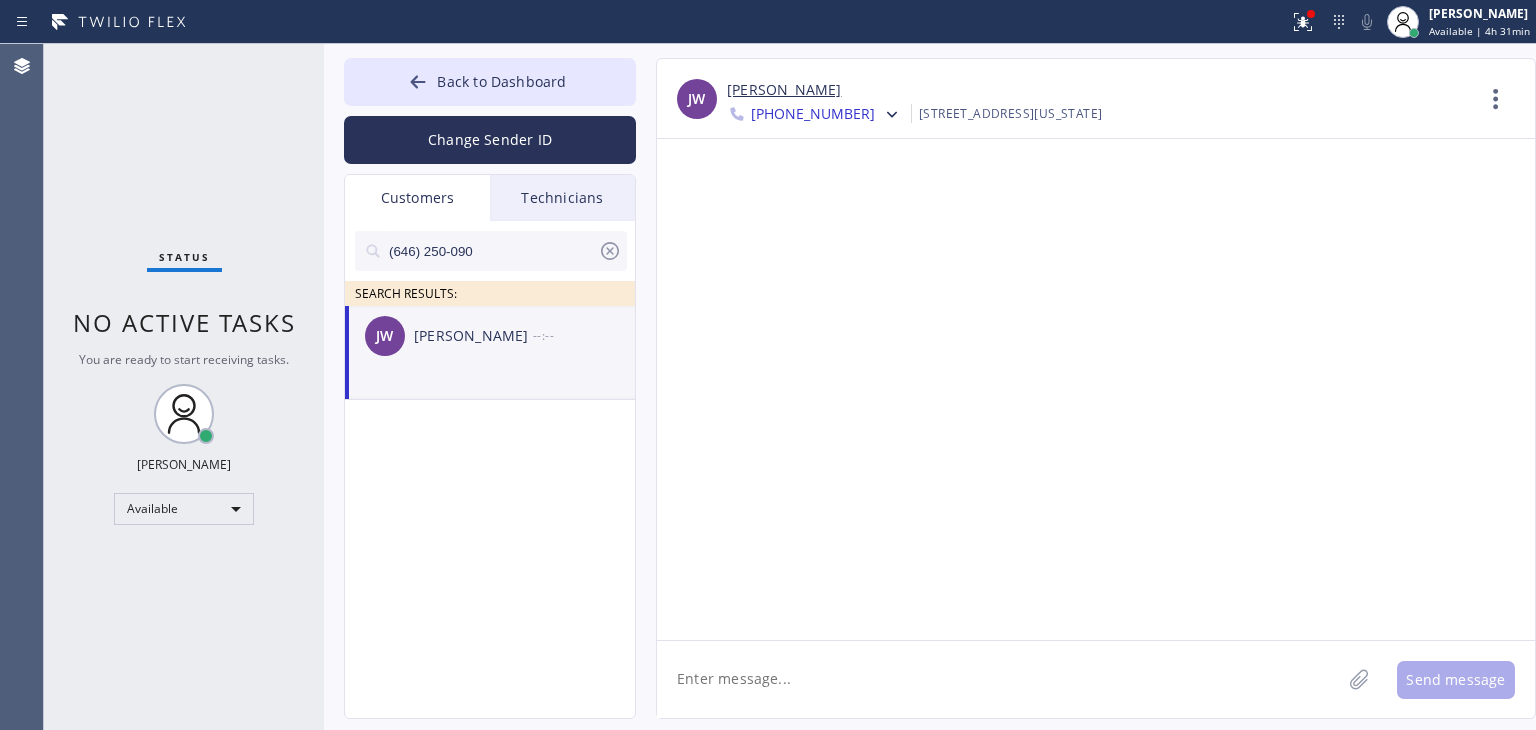 paste on "Hello [PERSON_NAME]. I'm texting you from Viking Repair Pro about your refrigerator. Repair on it is done and right now you have an open balance of $337.50 with us. Please pay it using this link: [URL][DOMAIN_NAME] If you have any questions, please don't hesitate to call us. Thank you! Best regards. Viking Repair Pro. DBA 5 Star Appliance Repair. [PHONE_NUMBER]" 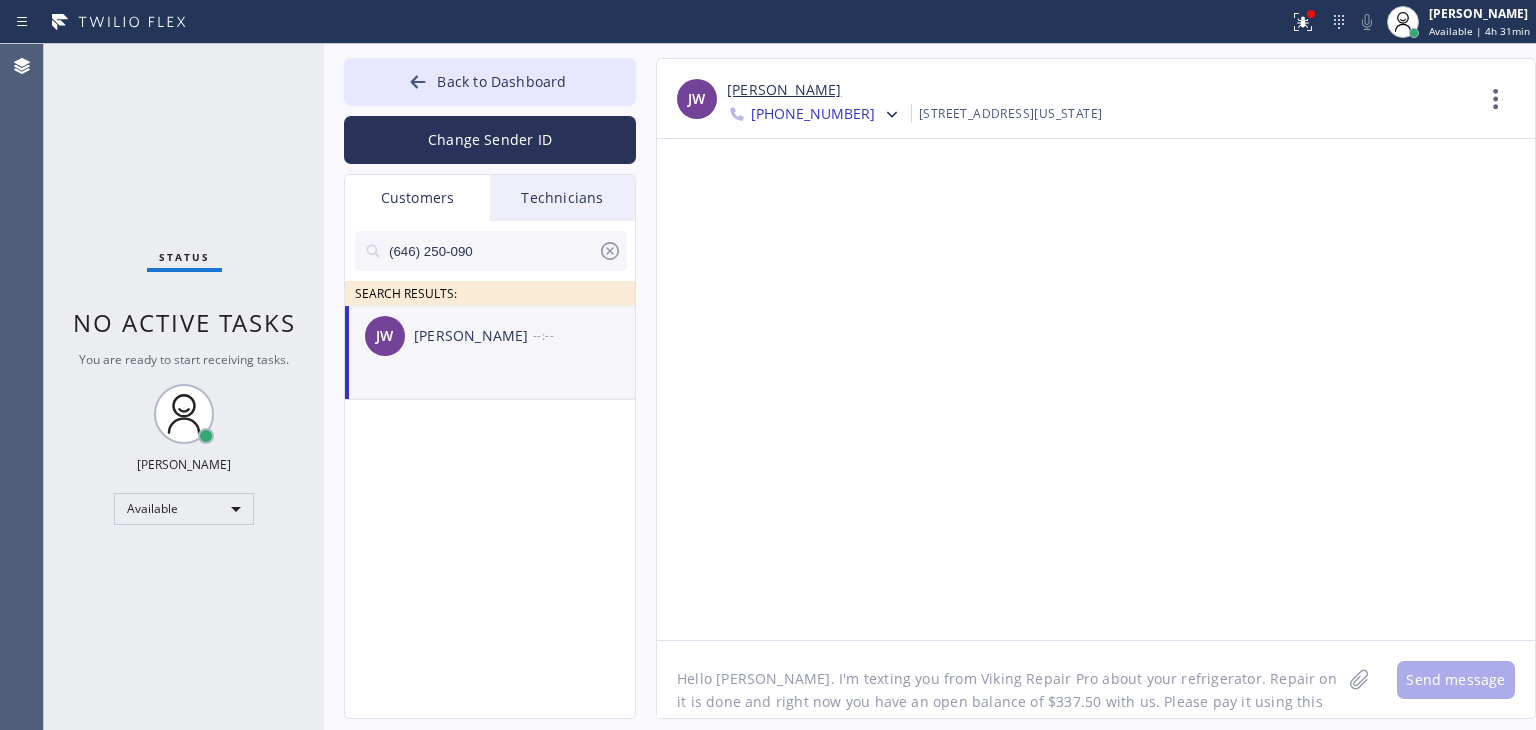 click on "Hello [PERSON_NAME]. I'm texting you from Viking Repair Pro about your refrigerator. Repair on it is done and right now you have an open balance of $337.50 with us. Please pay it using this link: [URL][DOMAIN_NAME] If you have any questions, please don't hesitate to call us. Thank you! Best regards. Viking Repair Pro. DBA 5 Star Appliance Repair. [PHONE_NUMBER]" 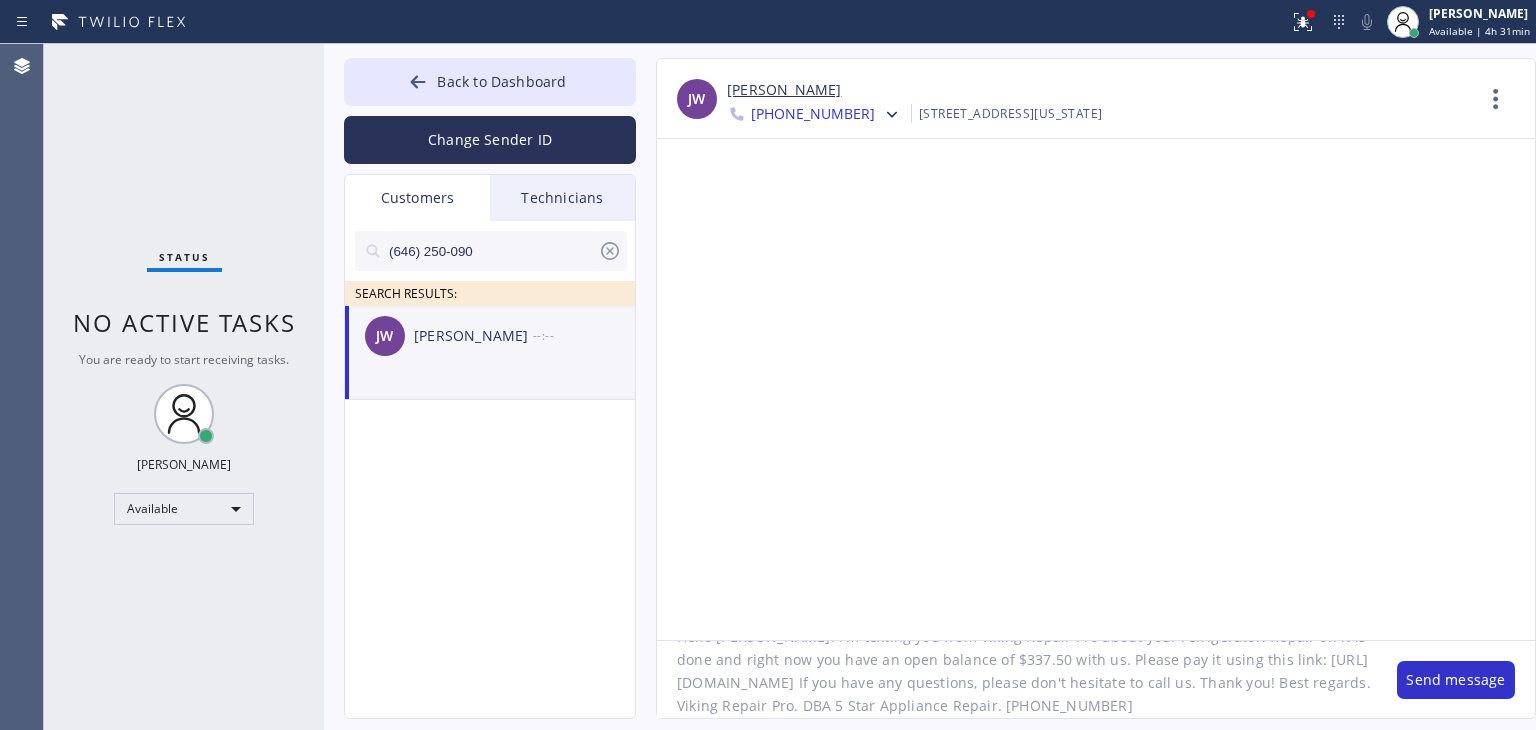 scroll, scrollTop: 0, scrollLeft: 0, axis: both 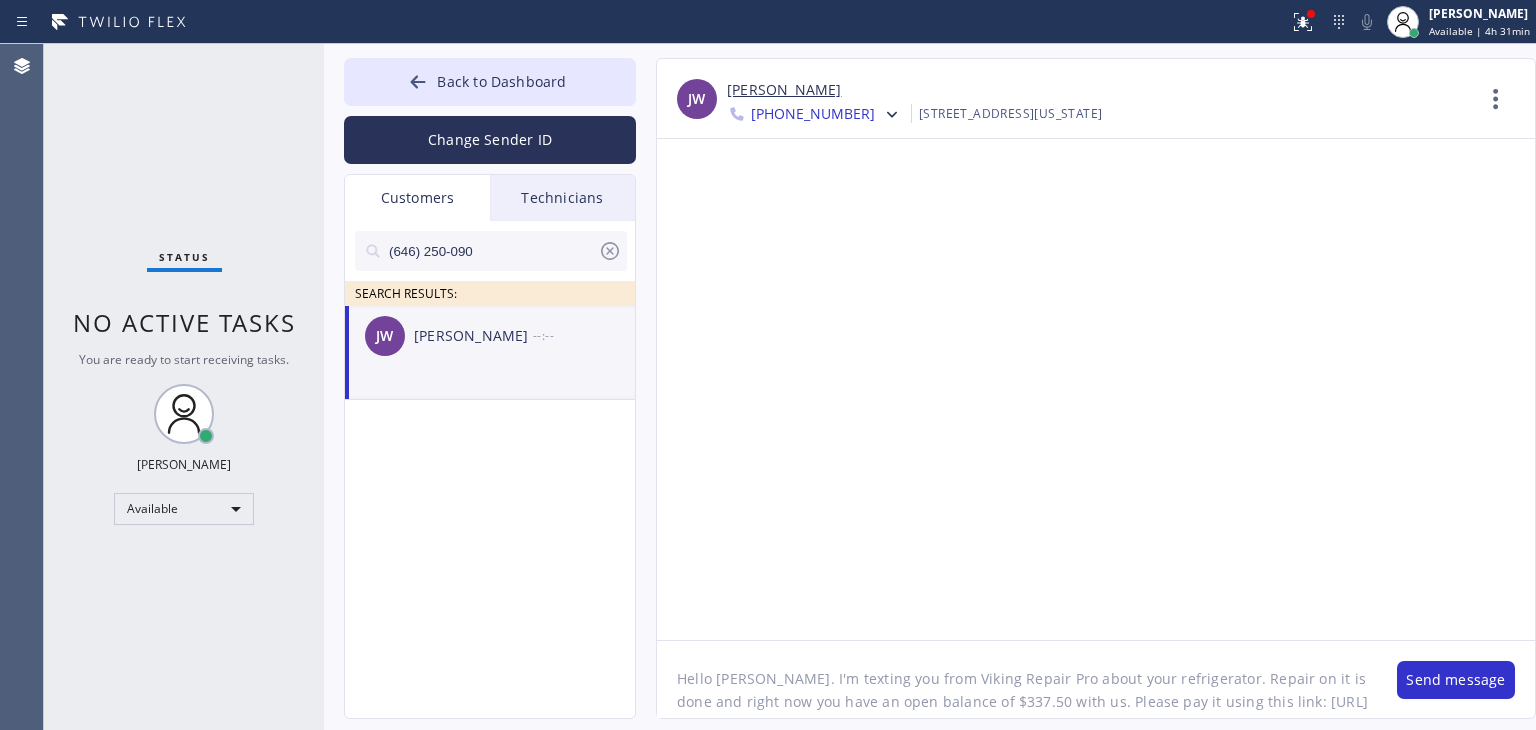 click on "Hello [PERSON_NAME]. I'm texting you from Viking Repair Pro about your refrigerator. Repair on it is done and right now you have an open balance of $337.50 with us. Please pay it using this link: [URL][DOMAIN_NAME] If you have any questions, please don't hesitate to call us. Thank you! Best regards. Viking Repair Pro. DBA 5 Star Appliance Repair. [PHONE_NUMBER]" 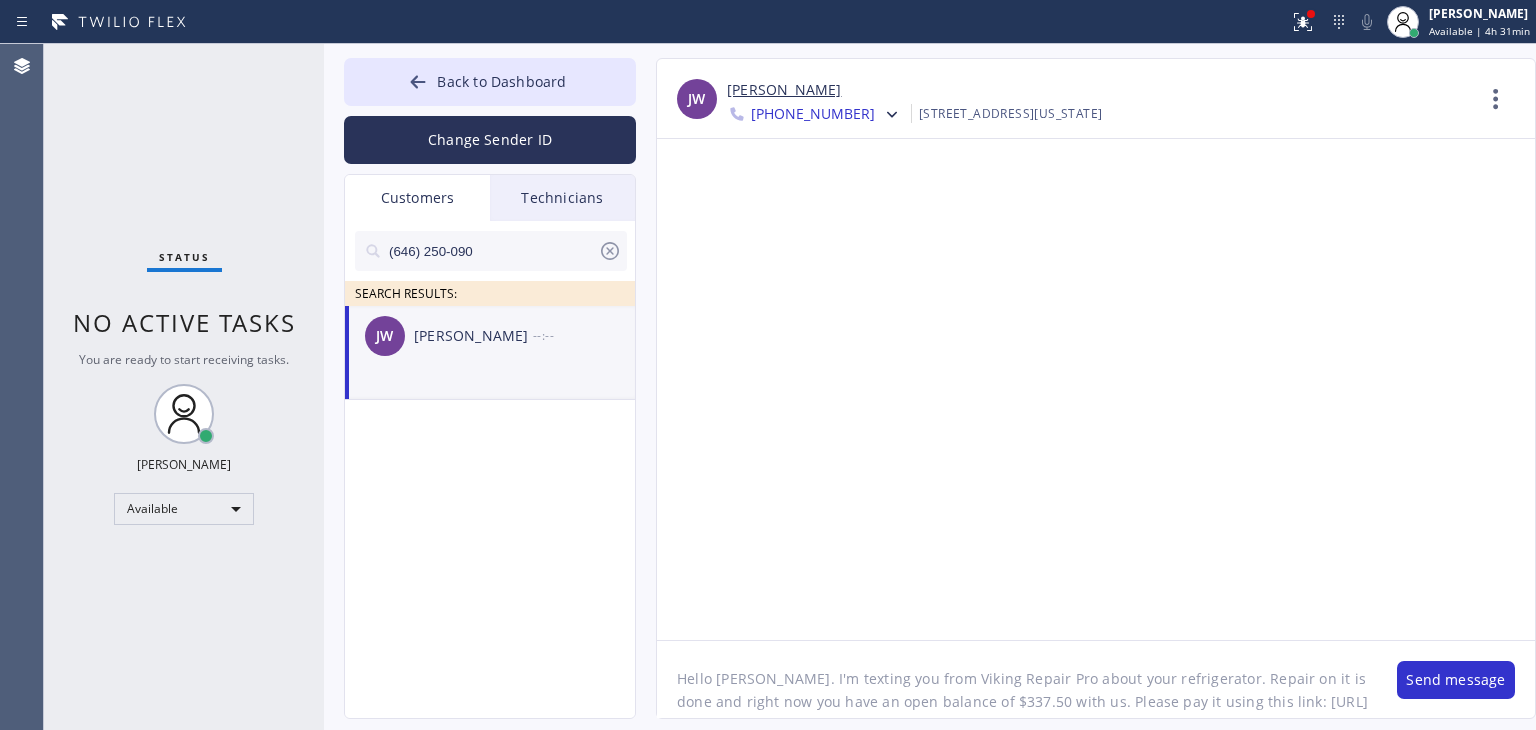 type on "Hello [PERSON_NAME]. I'm texting you from Viking Repair Pro about your refrigerator. Repair on it is done and right now you have an open balance of $337.50 with us. Please pay it using this link: [URL][DOMAIN_NAME] If you have any questions, please don't hesitate to call us. Thank you! Best regards. Viking Repair Pro. DBA 5 Star Appliance Repair. [PHONE_NUMBER]" 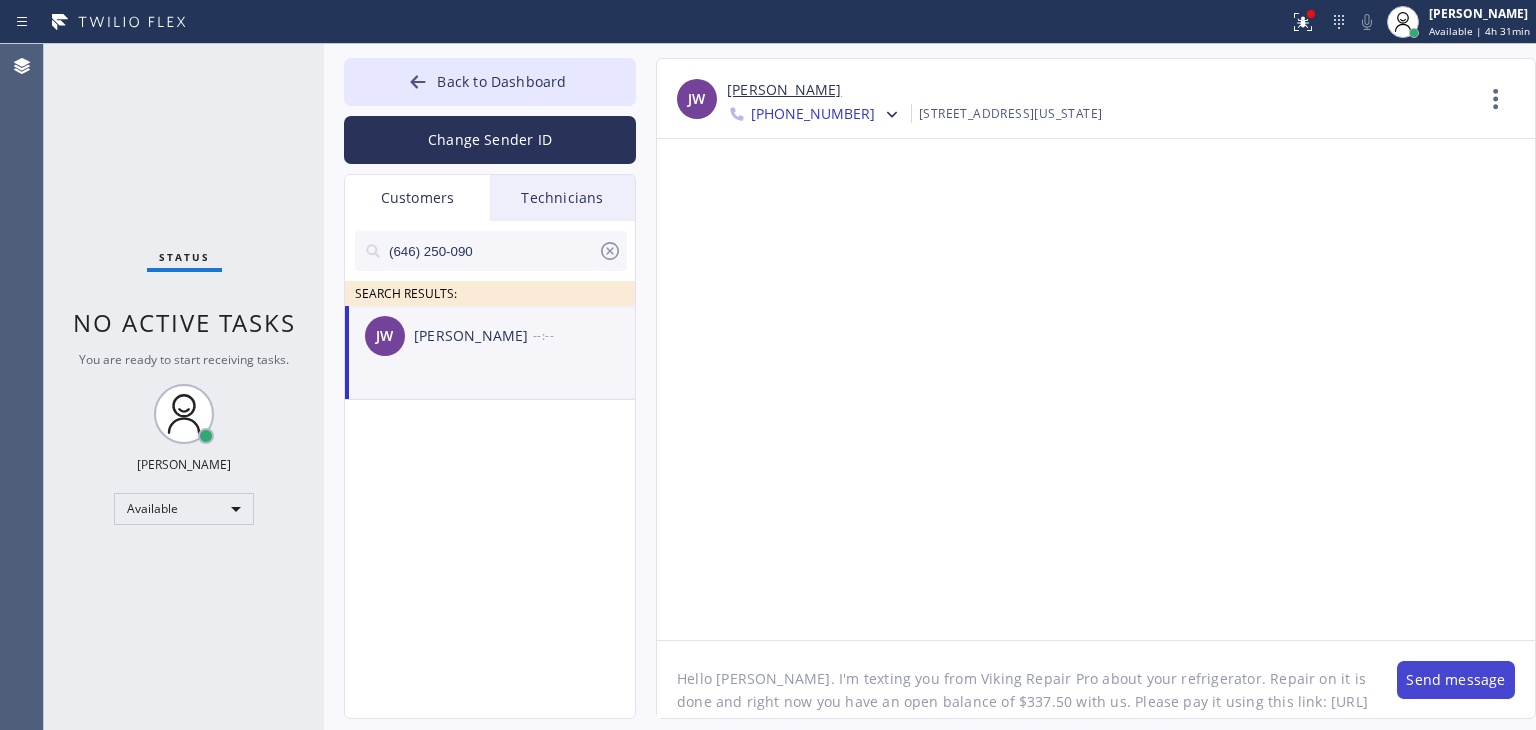 click on "Send message" at bounding box center (1456, 680) 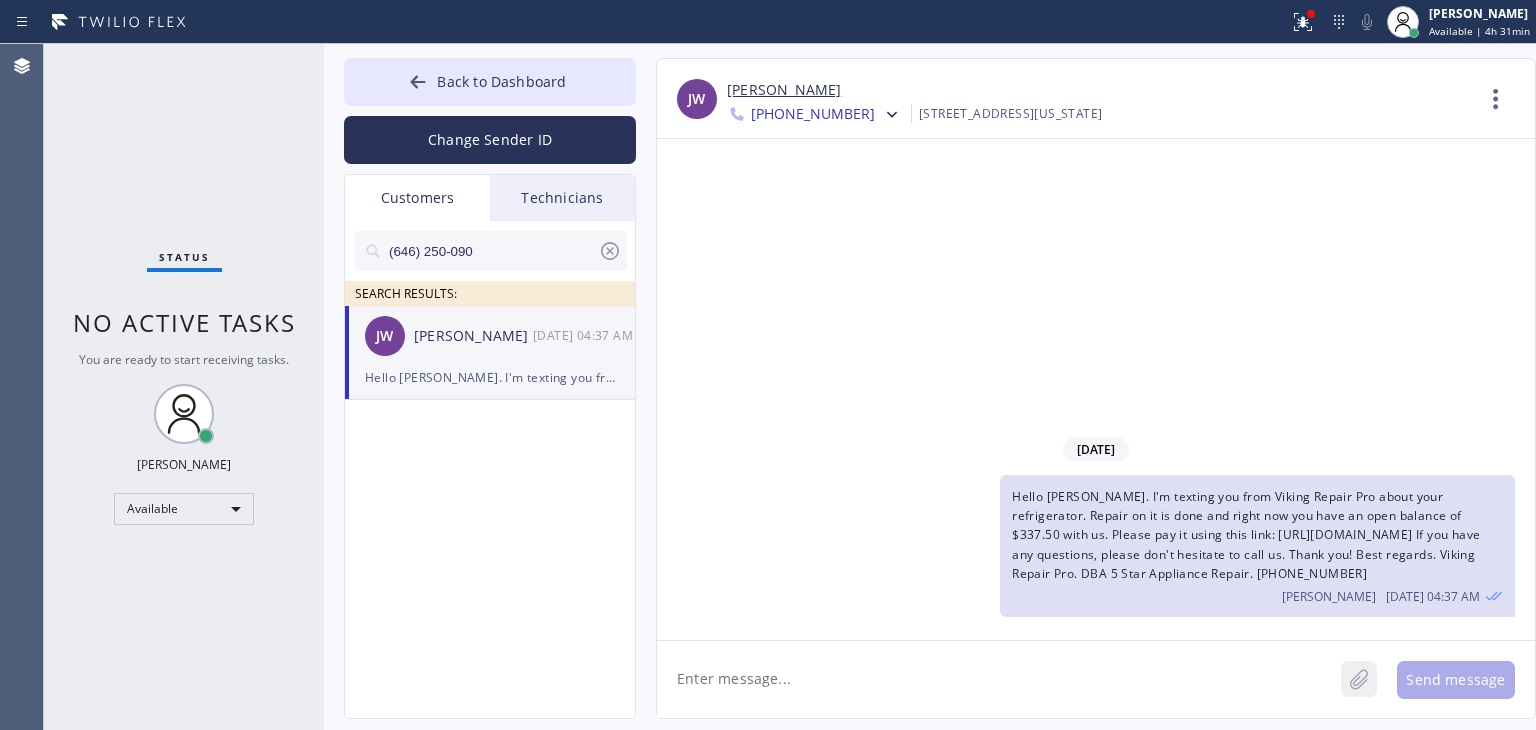 click 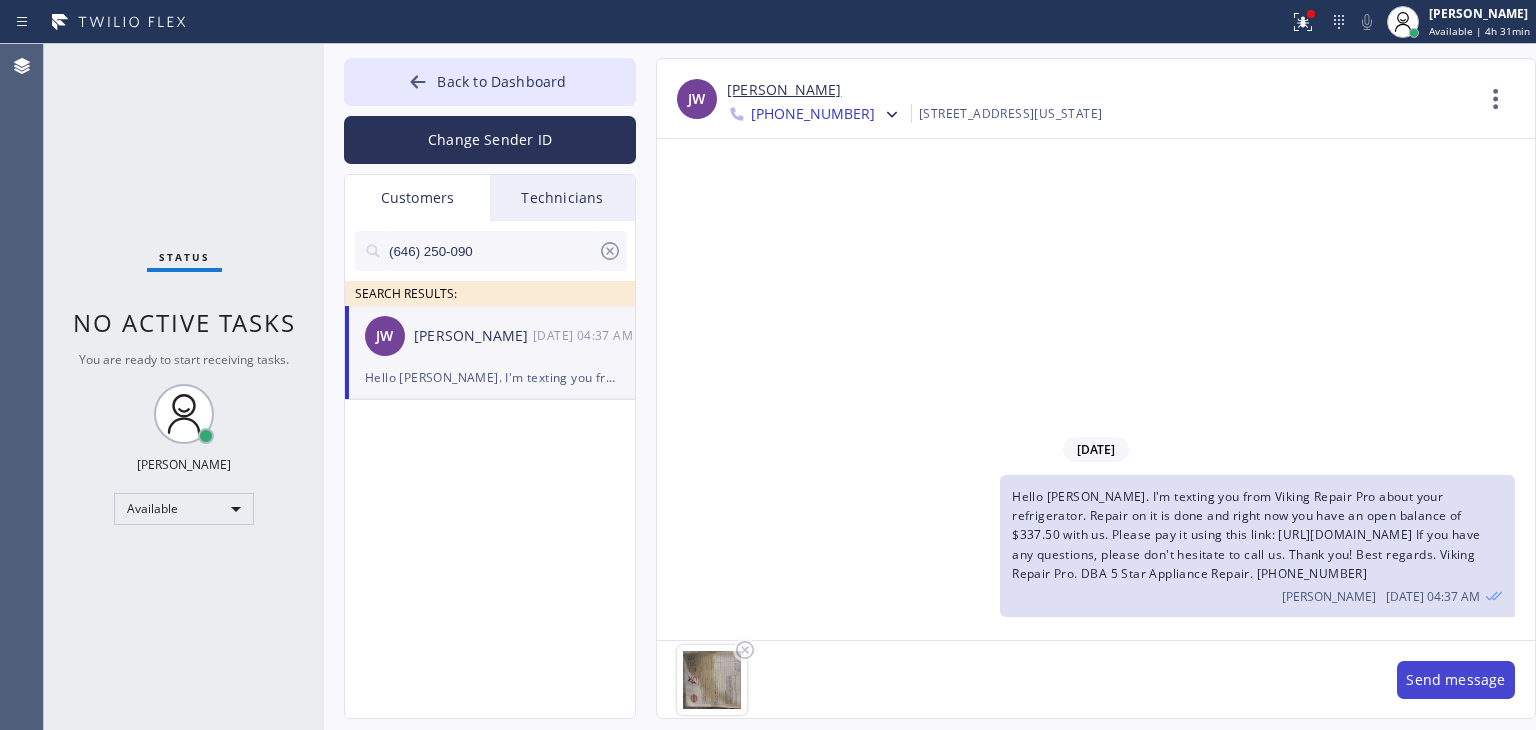 click on "Send message" at bounding box center [1456, 680] 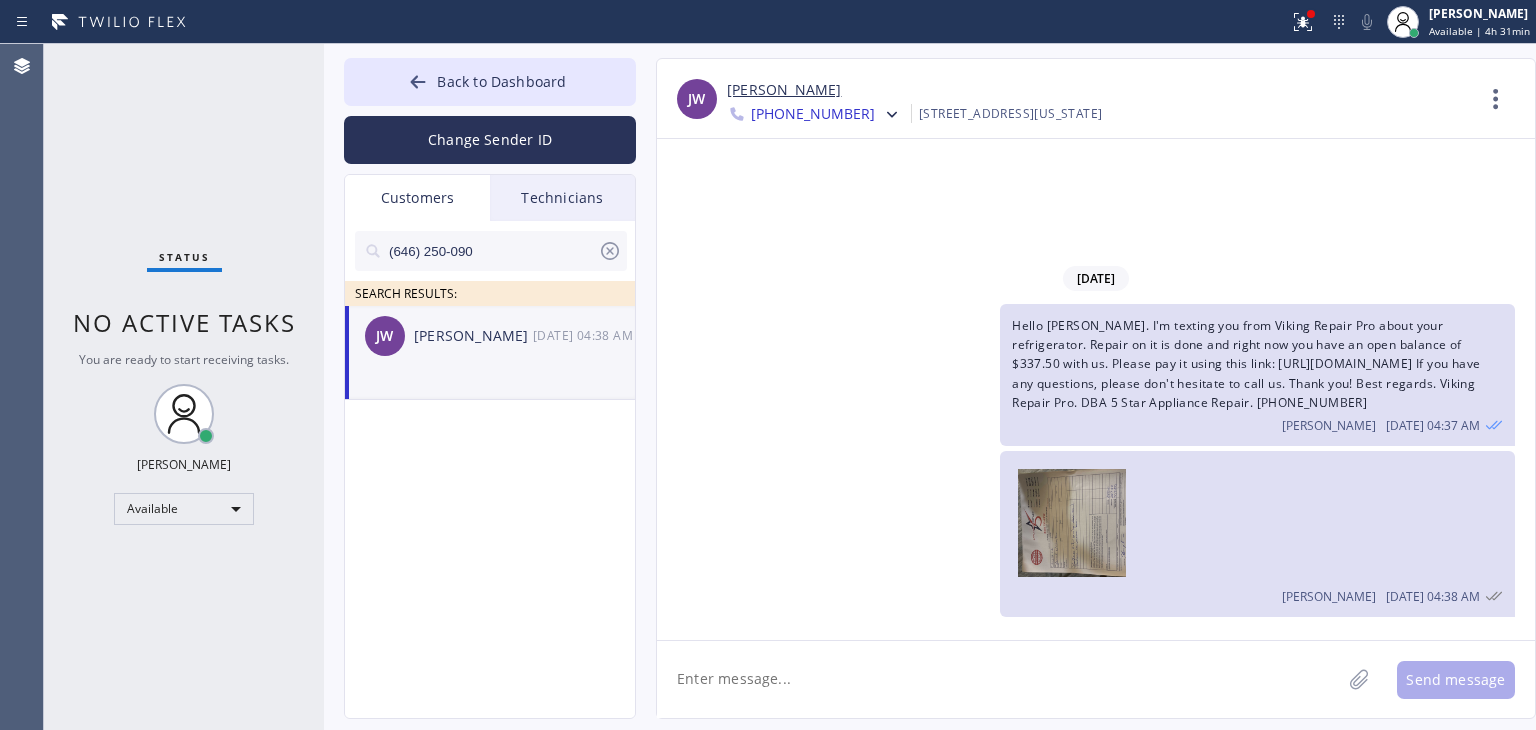 click on "Back to Dashboard Change Sender ID Customers Technicians (646) 250-090 SEARCH RESULTS: [PERSON_NAME] [DATE] 04:38 AM -- null null [DATE] 08:40 PM Sorry, I can't talk right now. -- null null [DATE] 09:35 PM text me in slack please, [PERSON_NAME] -- null null [DATE] 08:38 PM Please write a text message  -- null null [DATE] 02:48 AM I'm here  [PERSON_NAME] [DATE] 12:51 AM Hi [PERSON_NAME], added 3-6 BIVAXM -- null null [DATE] 08:19 AM Hi ma’am, this is [PERSON_NAME] from appliance repair. I already ordered the part and I can come and fix [DATE] 11 AM to 2pm. Let me know if you are available. Thank you. -- null null [DATE] 12:39 AM call this cx with ypur eta 8IK71P [GEOGRAPHIC_DATA] 9-11 washer -- null null [DATE] 01:26 AM Hi [PERSON_NAME], this is [PERSON_NAME] the technician from 5 star appliance.  Please give me a call back regarding some questions I have about job description and starting up.  Thx  -- null null [DATE] 11:17 PM [PERSON_NAME] [DATE] 03:37 AM Alright, great, please call [PHONE_NUMBER]
-- null null [DATE] 09:50 PM hi! how can i help you?" at bounding box center (930, 387) 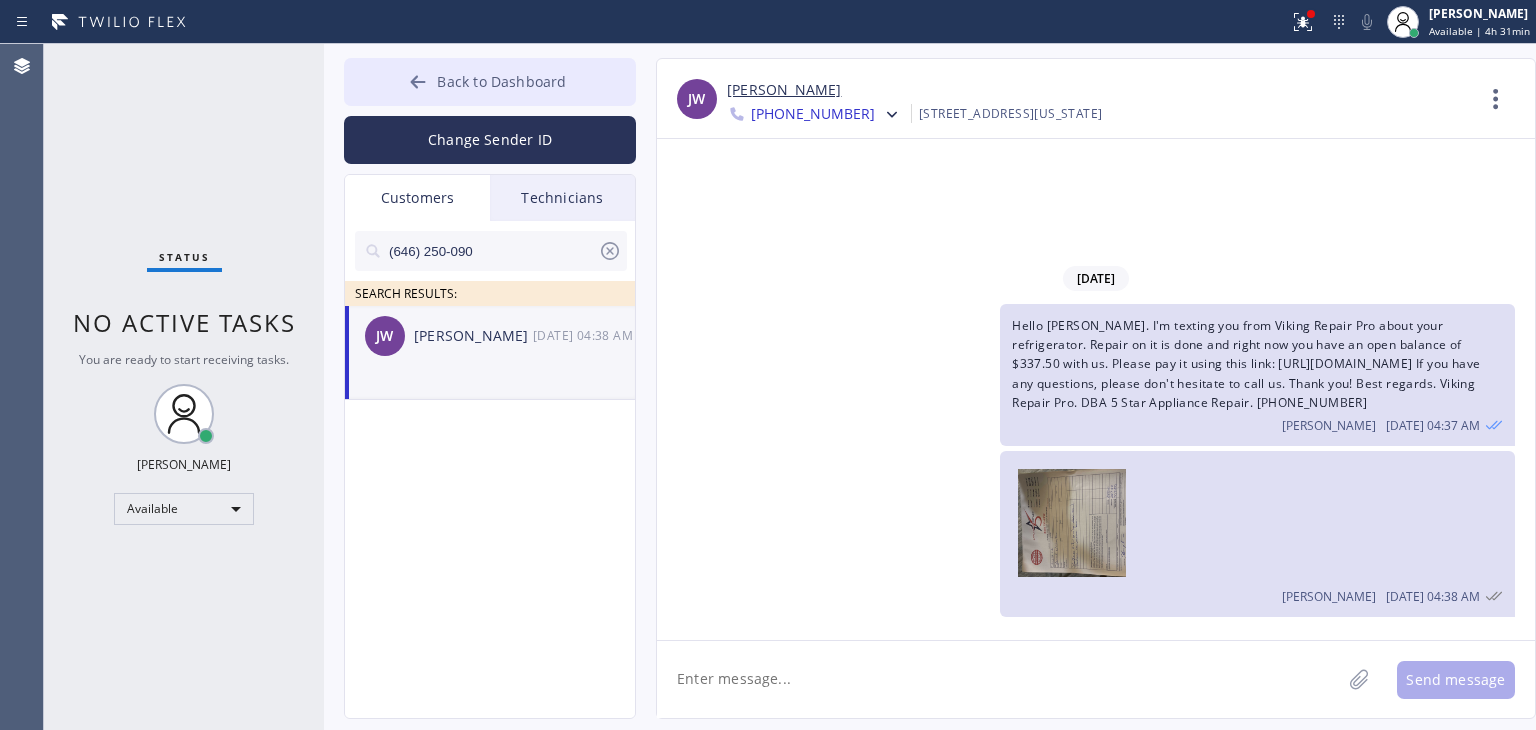 click on "Back to Dashboard" at bounding box center [490, 82] 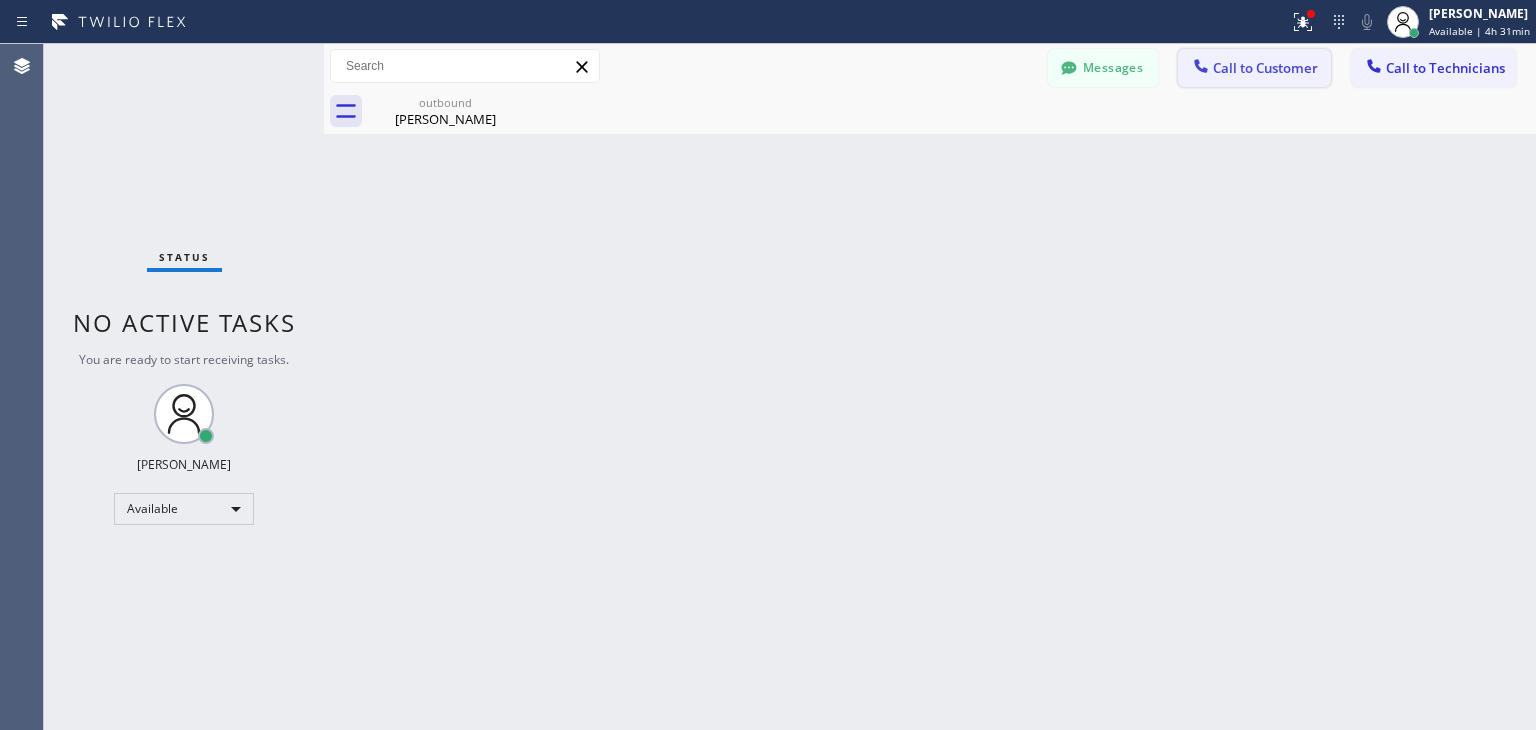 click on "Call to Customer" at bounding box center (1254, 68) 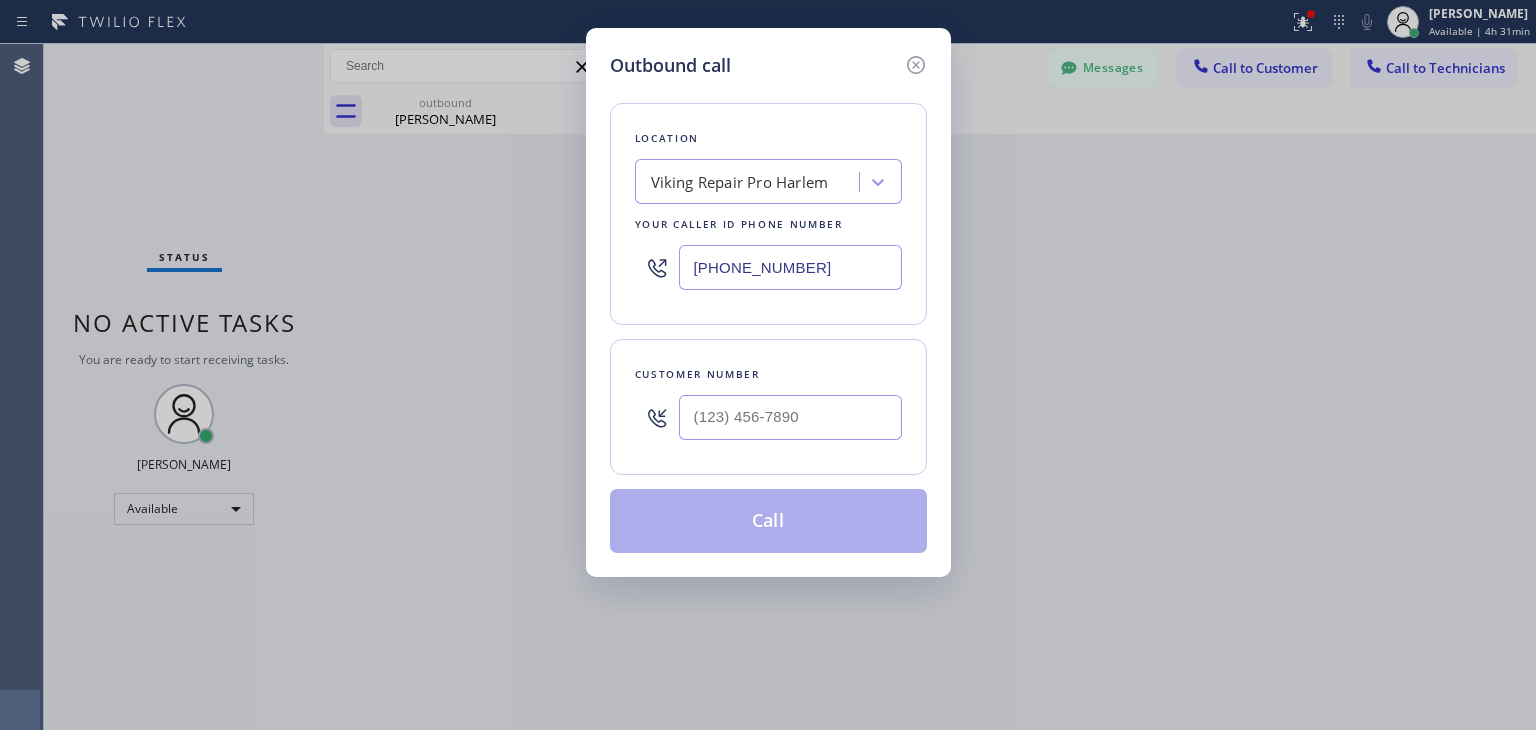 click at bounding box center [790, 417] 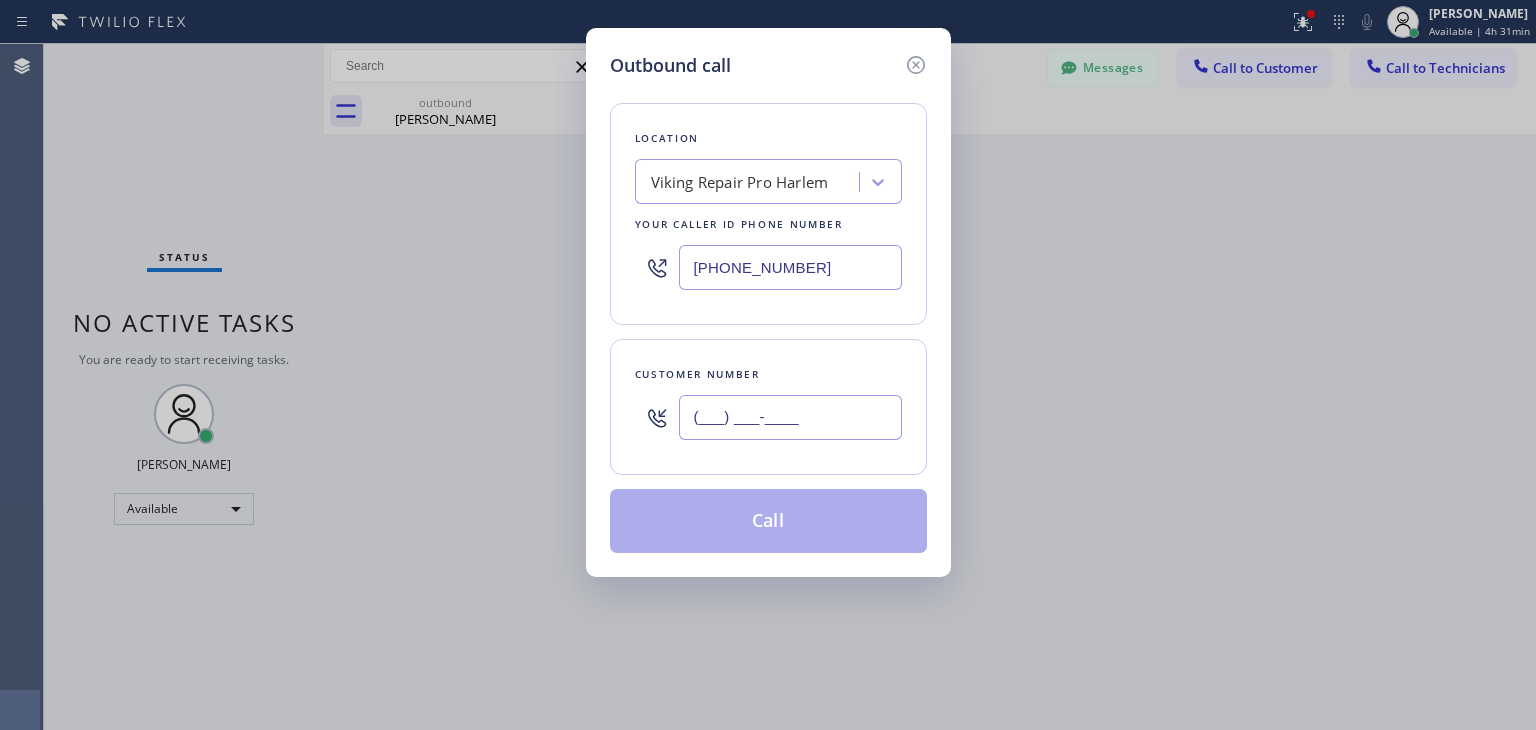 paste on "646) 250-0900" 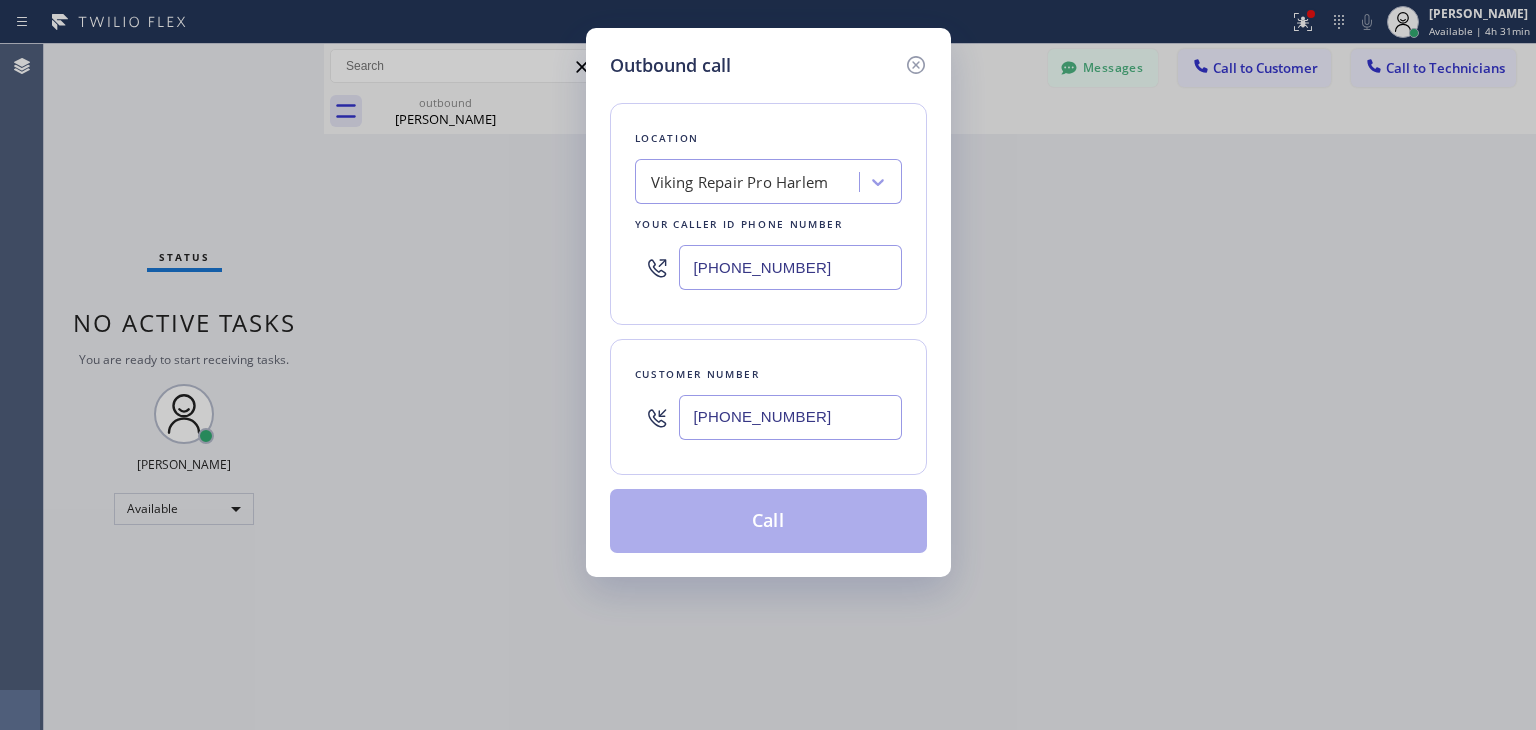 click on "[PHONE_NUMBER]" at bounding box center (790, 417) 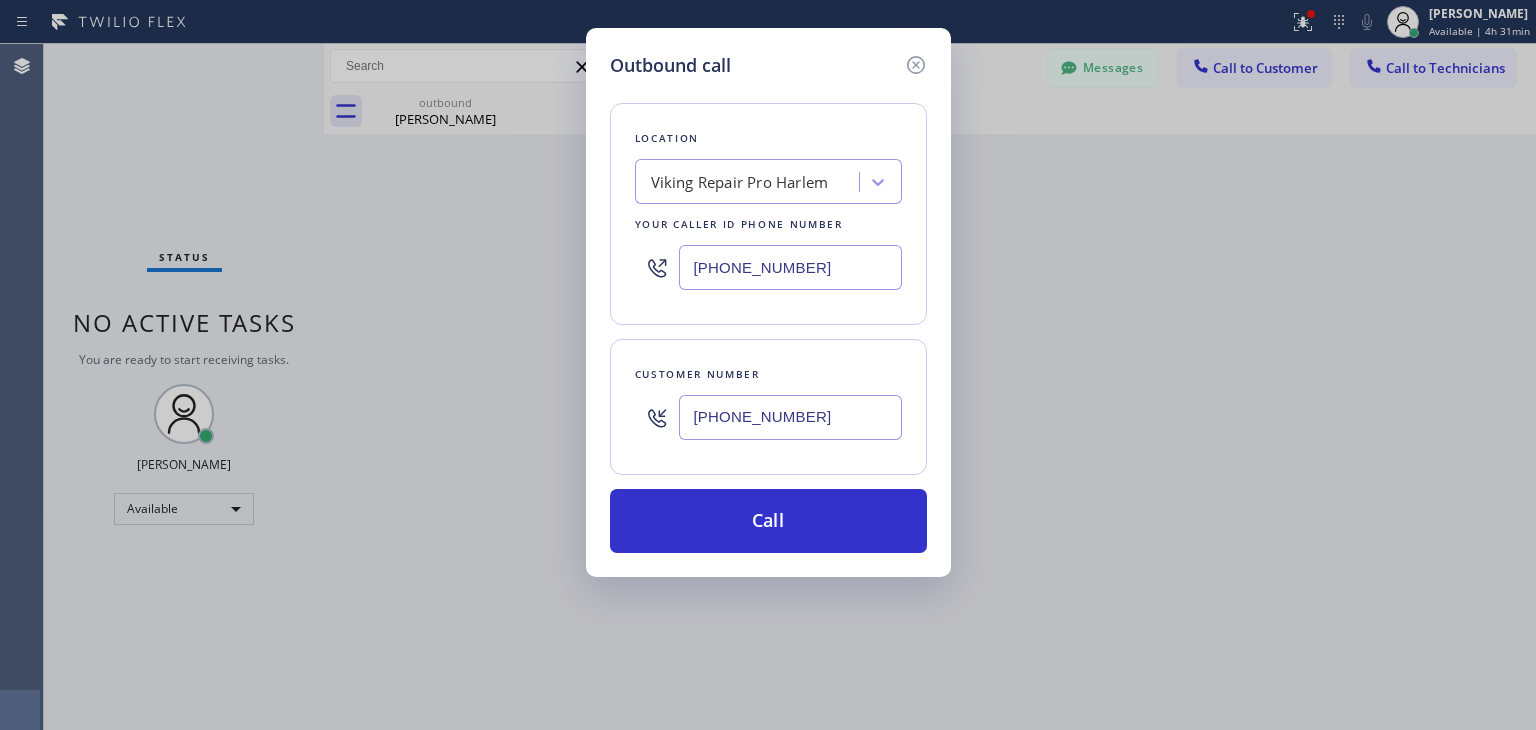 type on "[PHONE_NUMBER]" 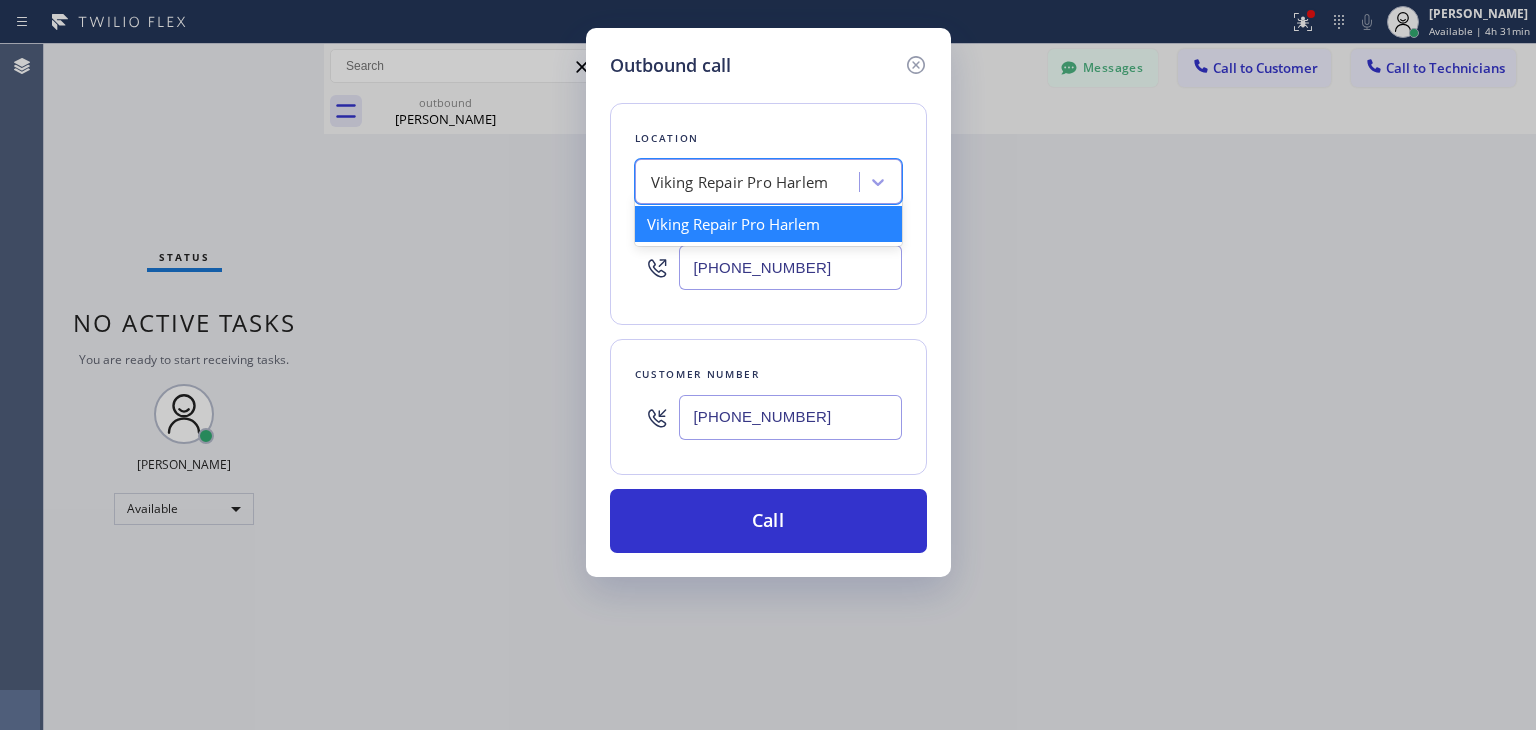 paste on "Viking Repair Pro" 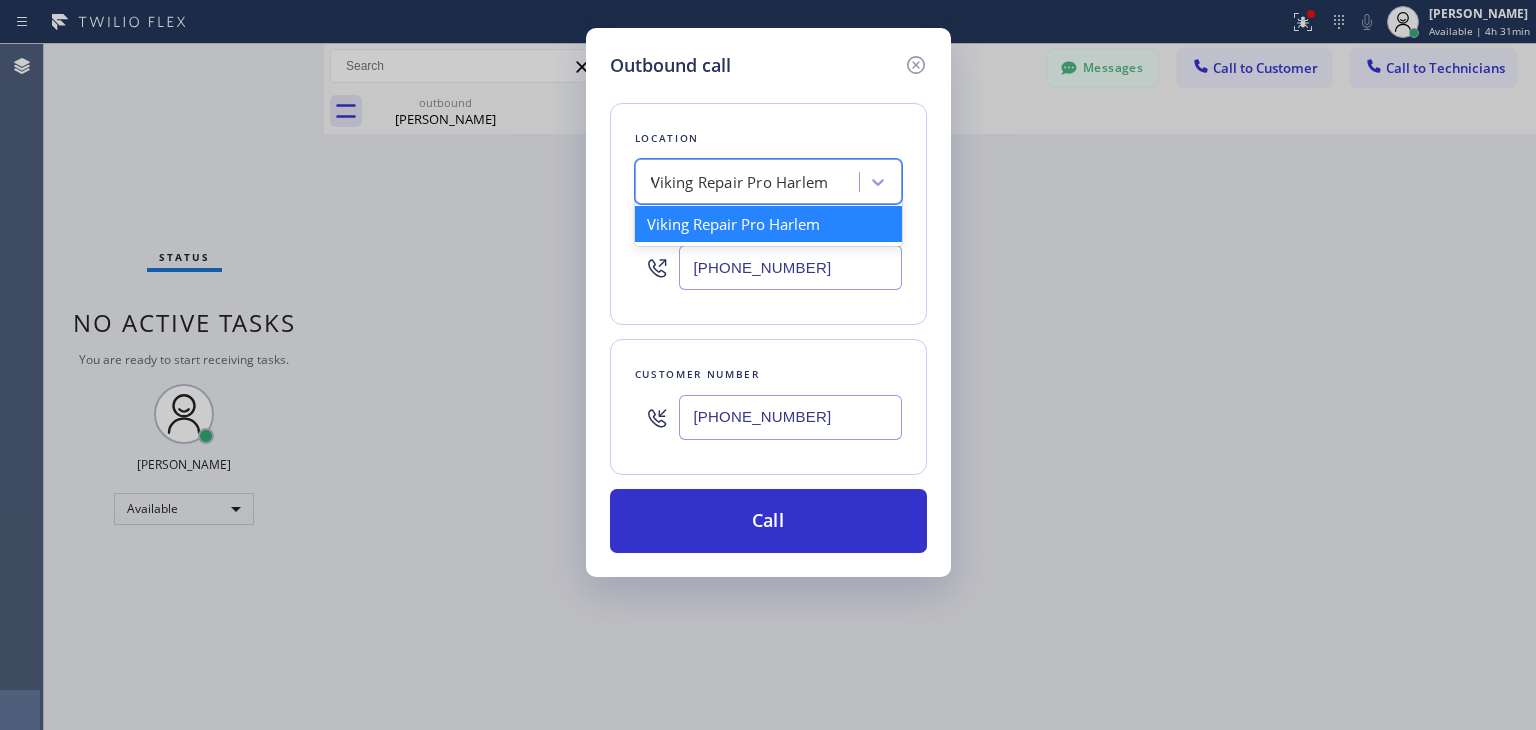 click on "Viking Repair Pro Harlem Viking Repair Pro" at bounding box center (750, 182) 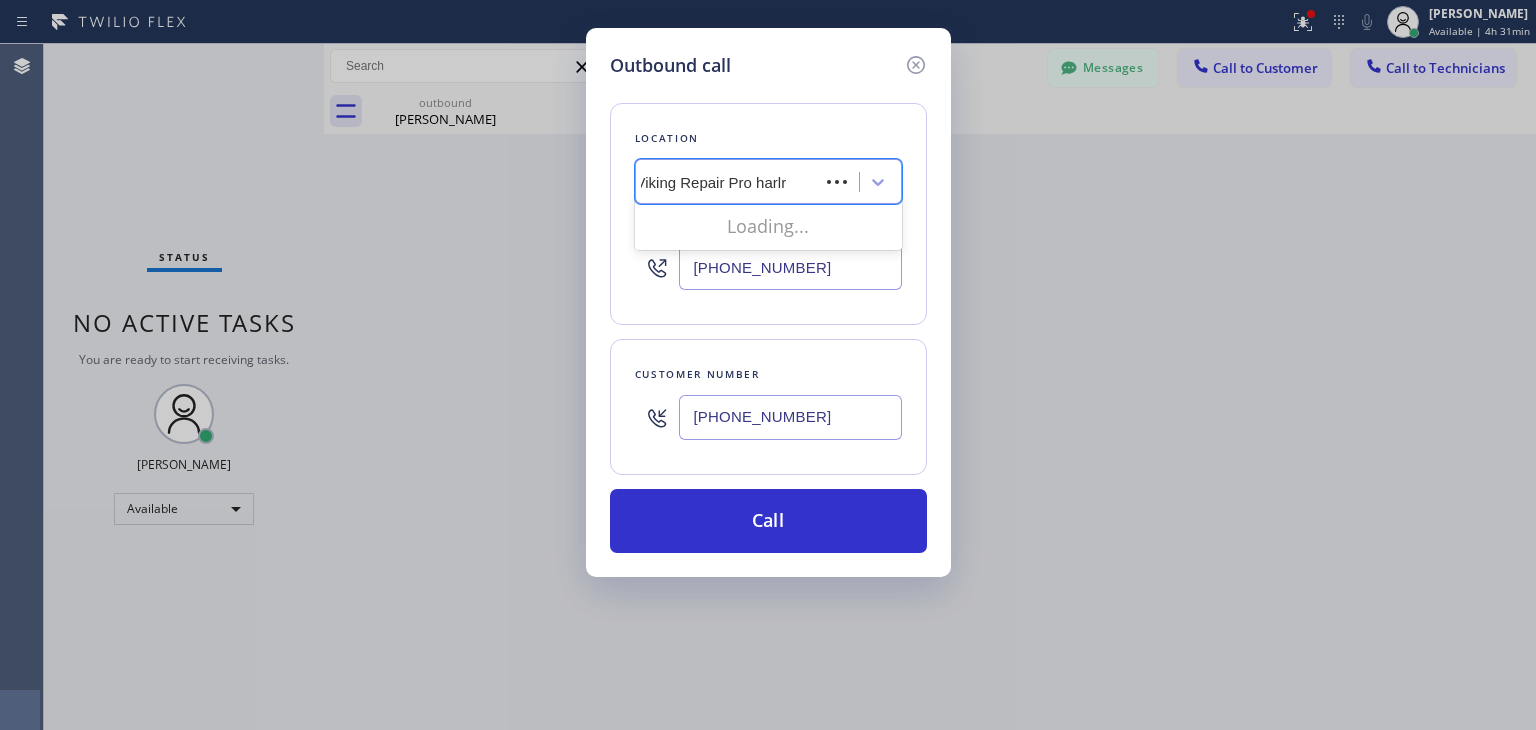 scroll, scrollTop: 0, scrollLeft: 0, axis: both 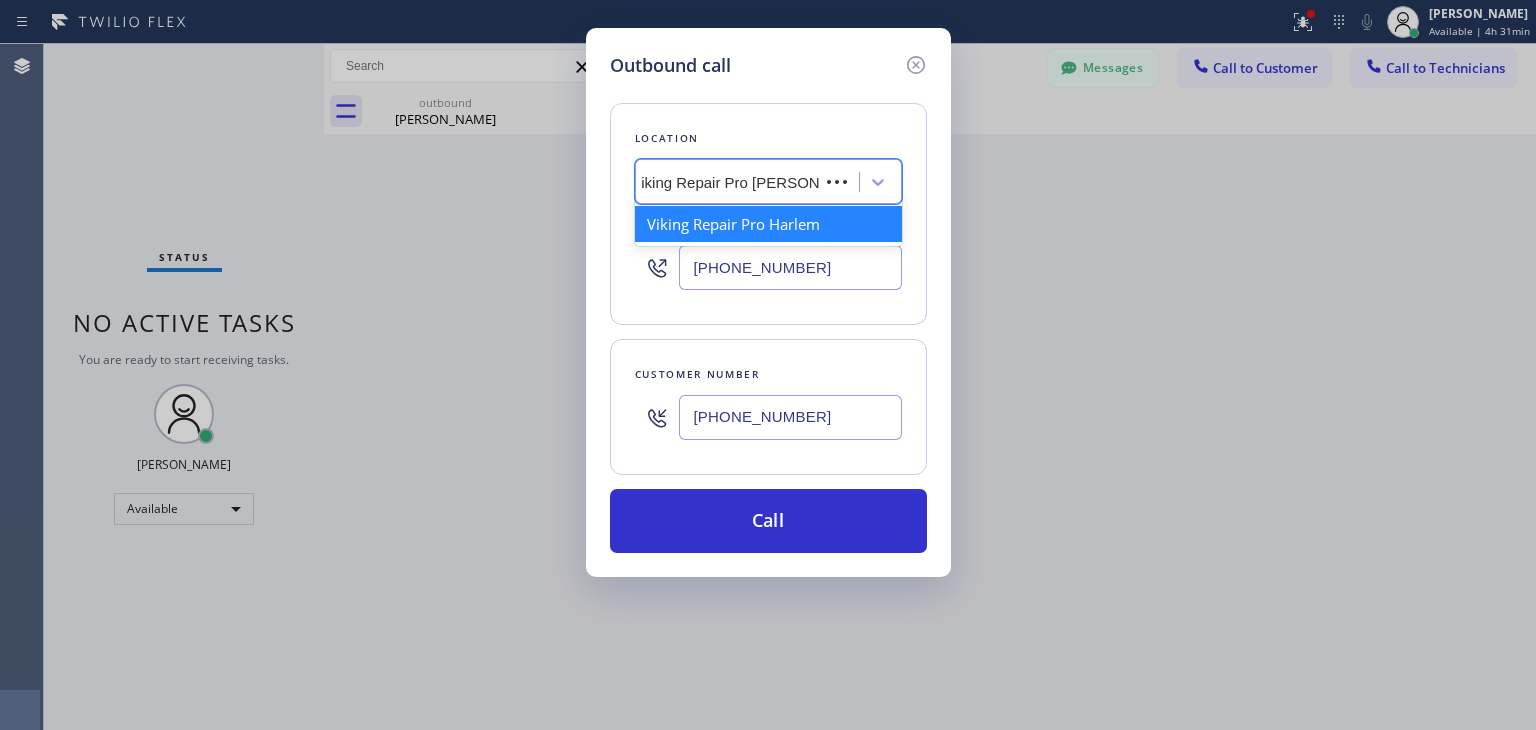 type on "Viking Repair Pro harlem" 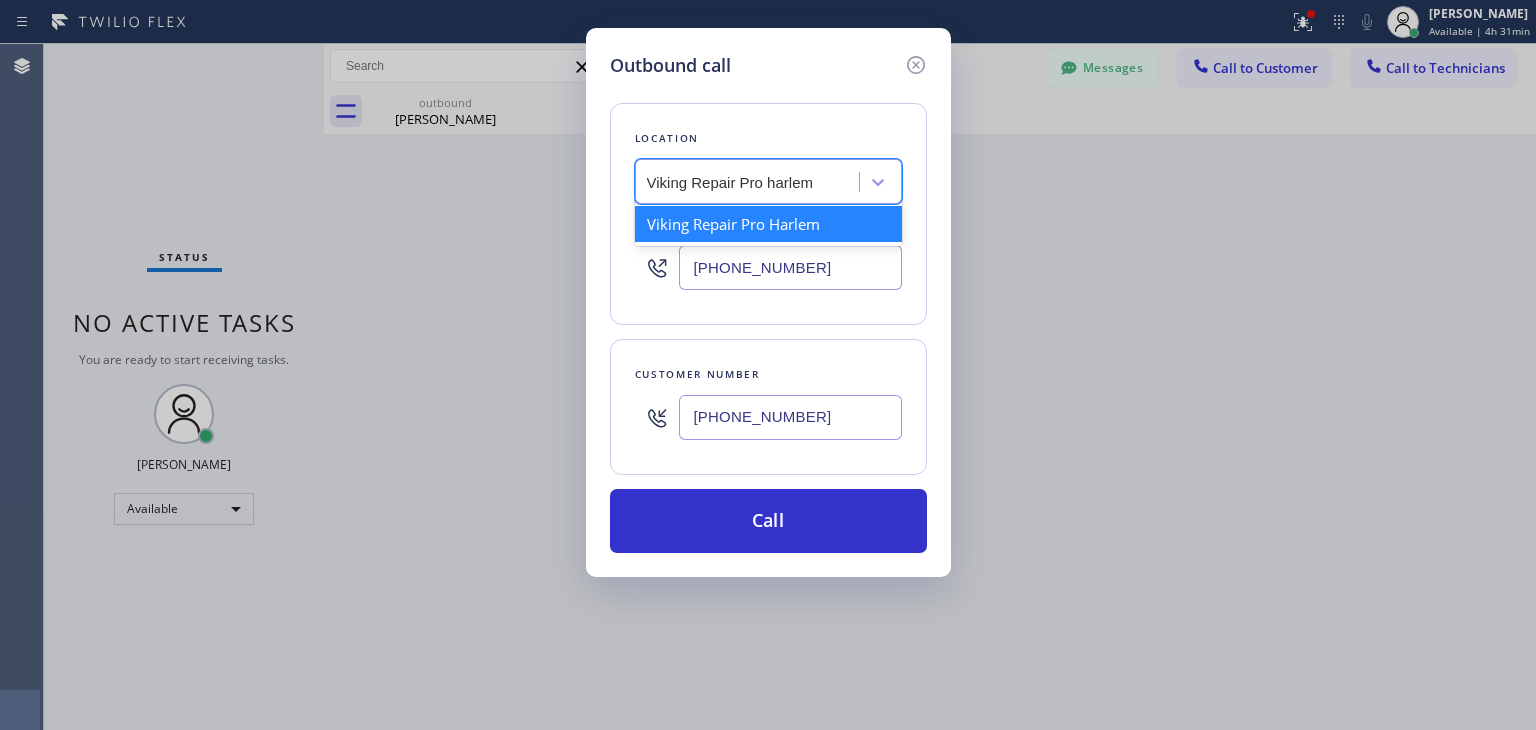 scroll, scrollTop: 0, scrollLeft: 3, axis: horizontal 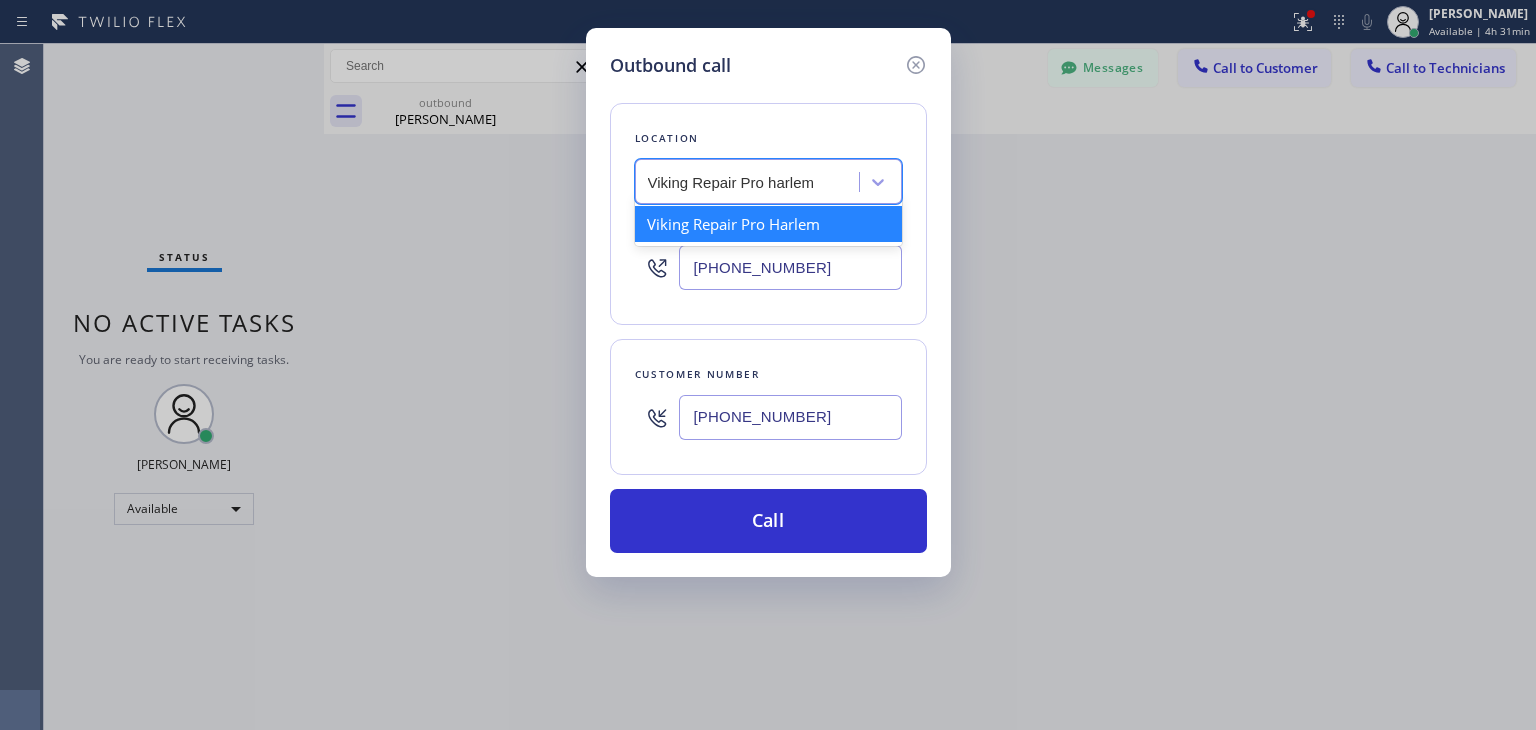 click on "Viking Repair Pro Harlem" at bounding box center (768, 224) 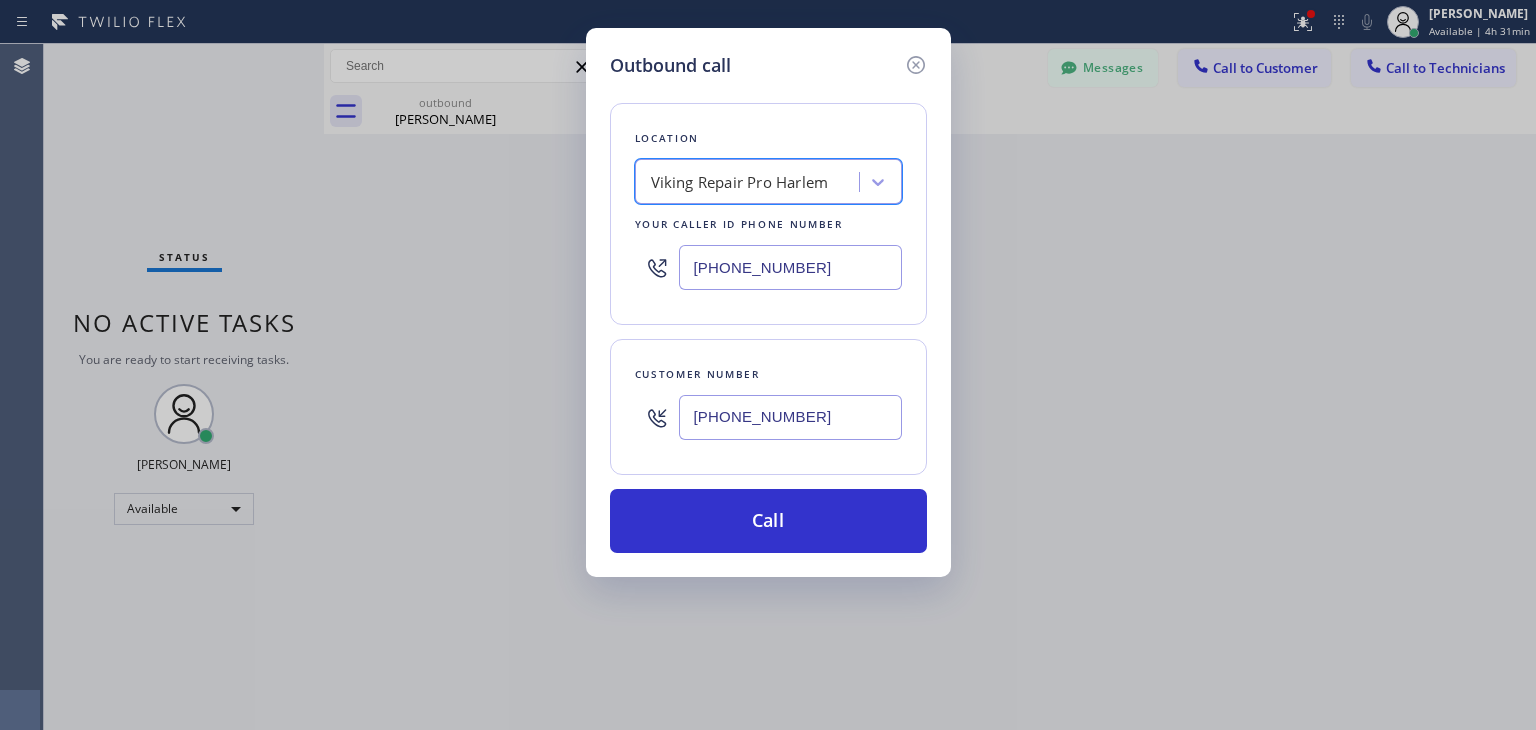 scroll, scrollTop: 0, scrollLeft: 0, axis: both 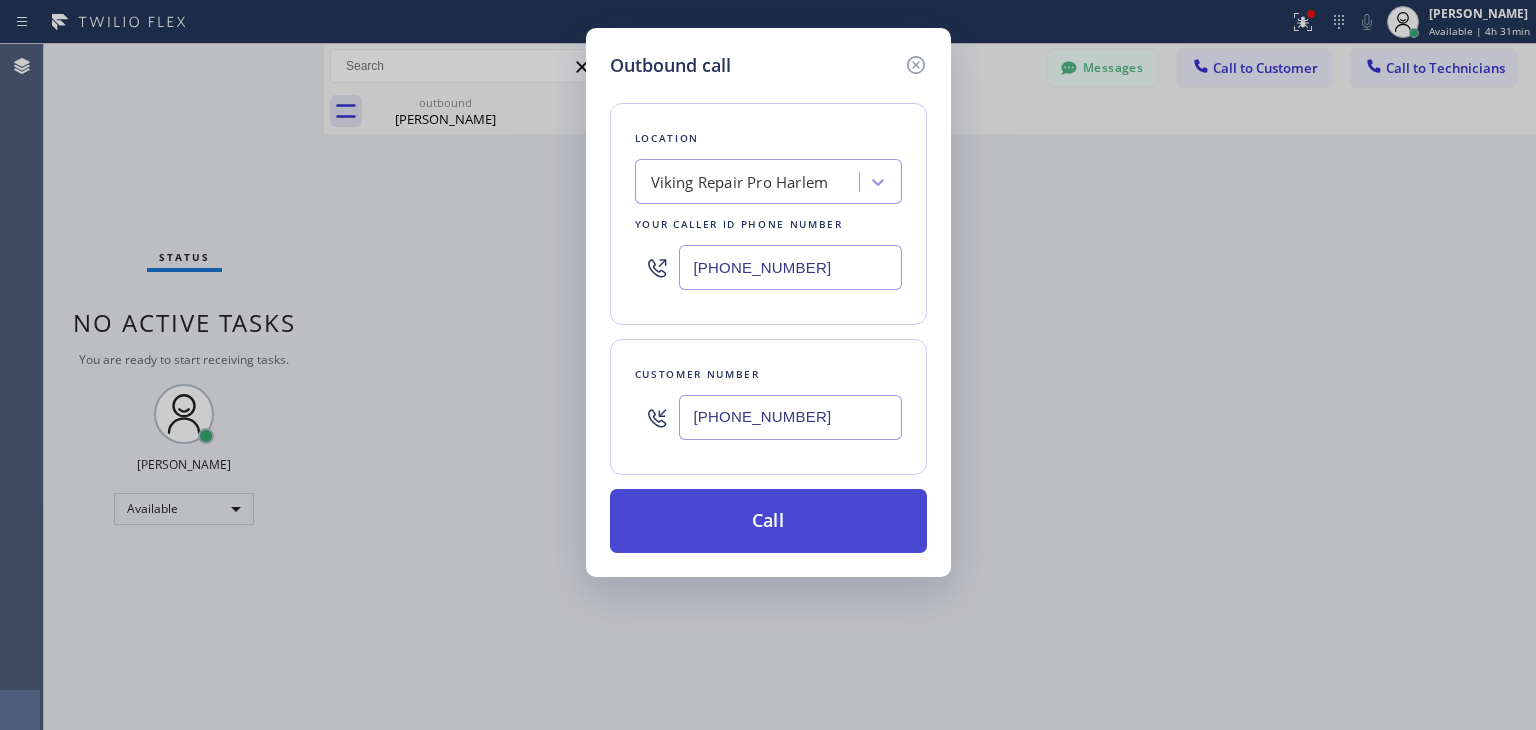 click on "Call" at bounding box center (768, 521) 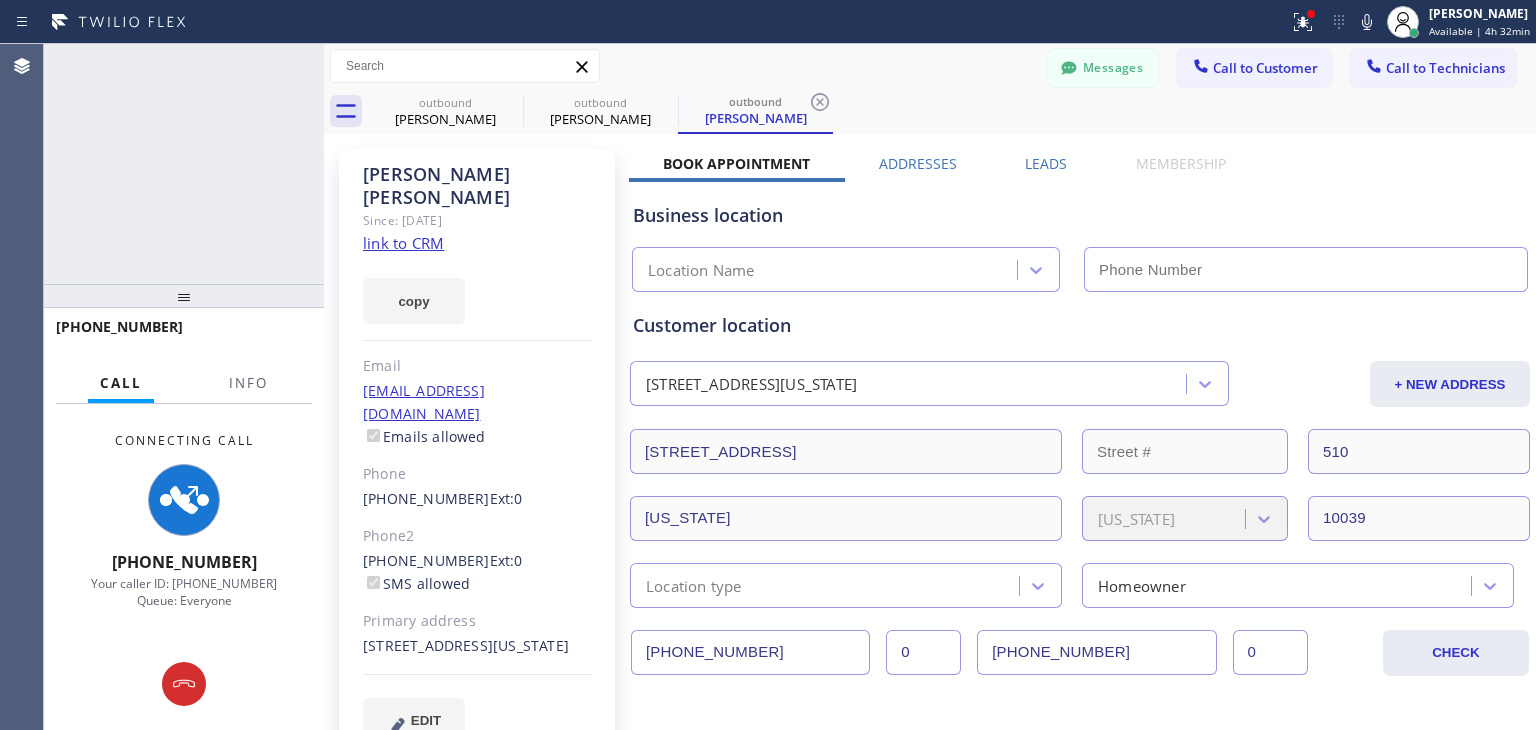 type on "[PHONE_NUMBER]" 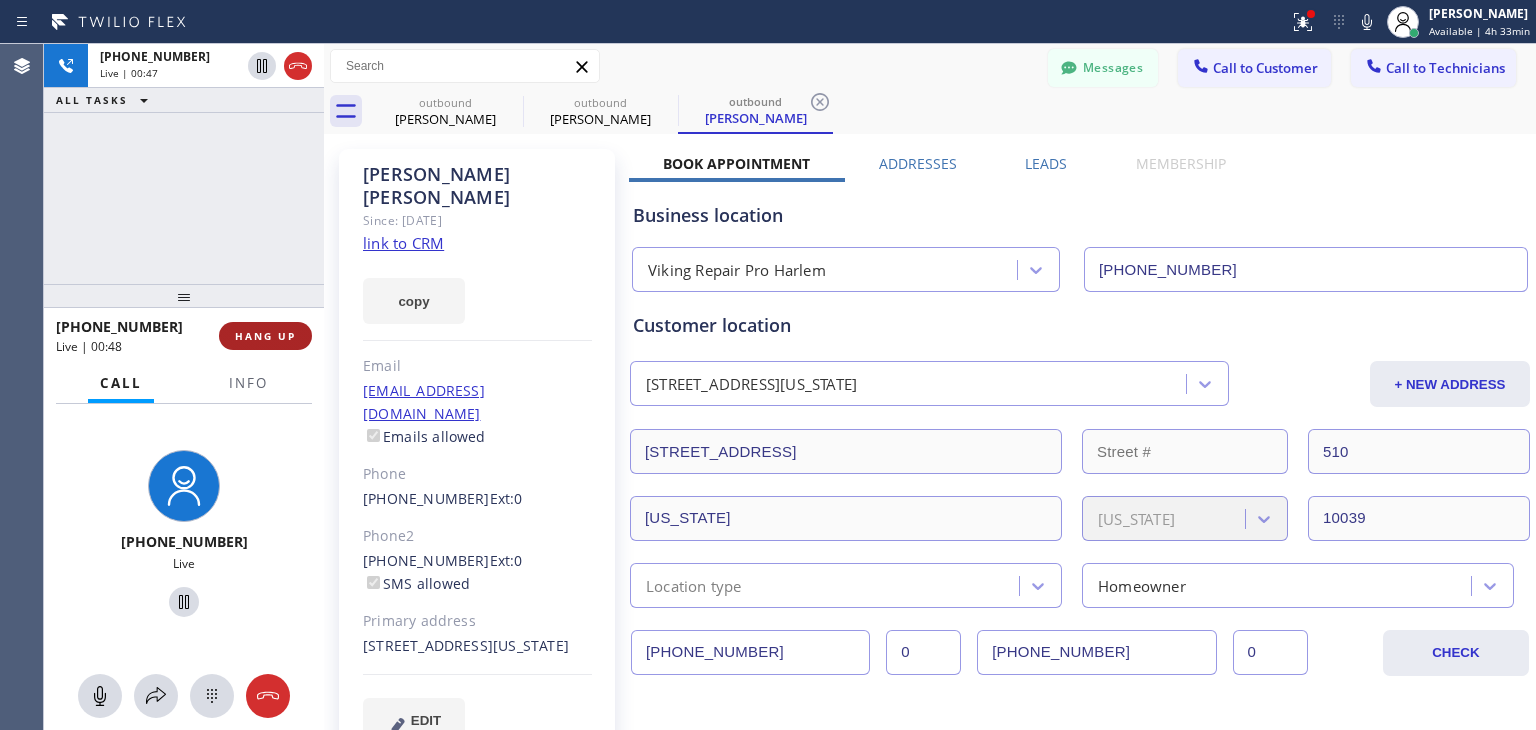 click on "HANG UP" at bounding box center (265, 336) 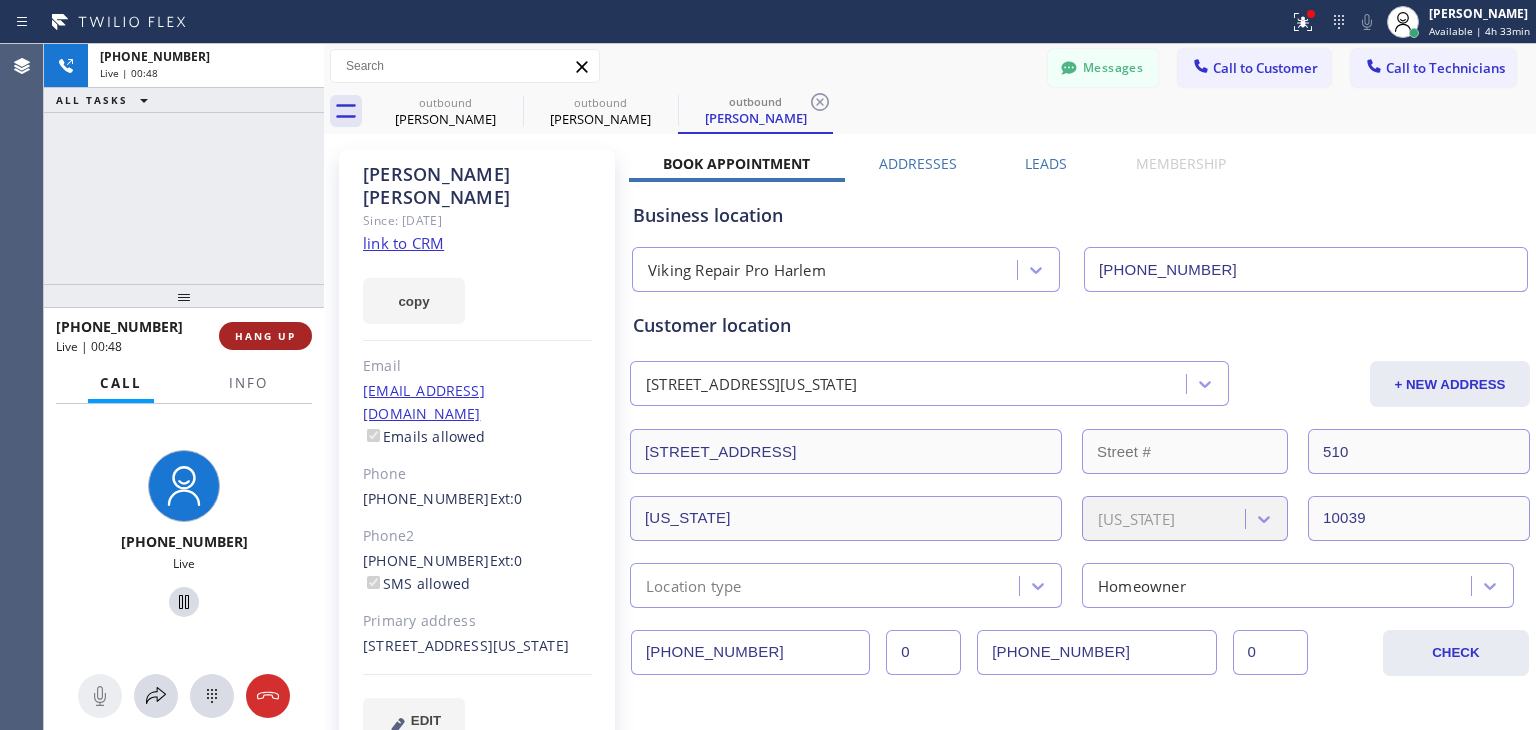 click on "HANG UP" at bounding box center [265, 336] 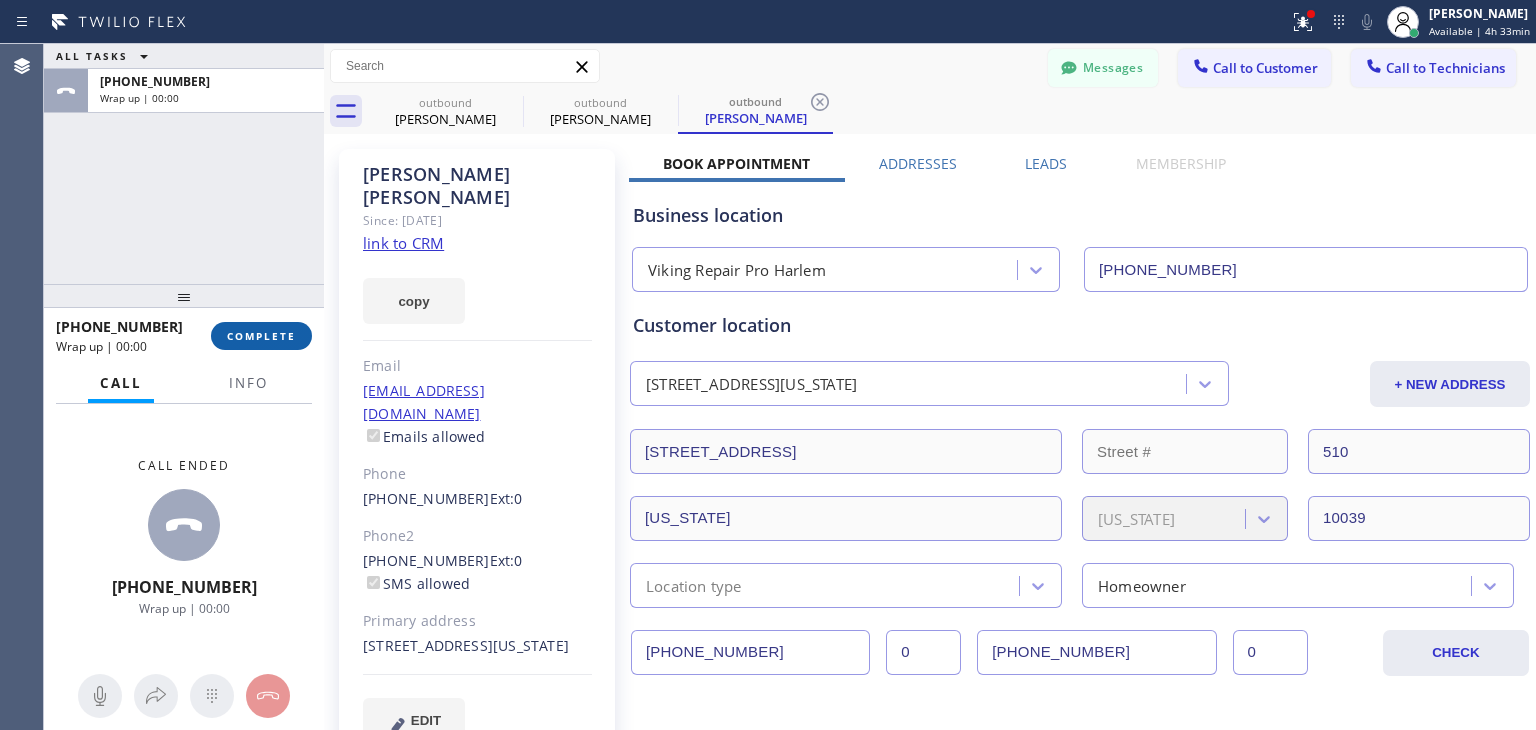 click on "COMPLETE" at bounding box center (261, 336) 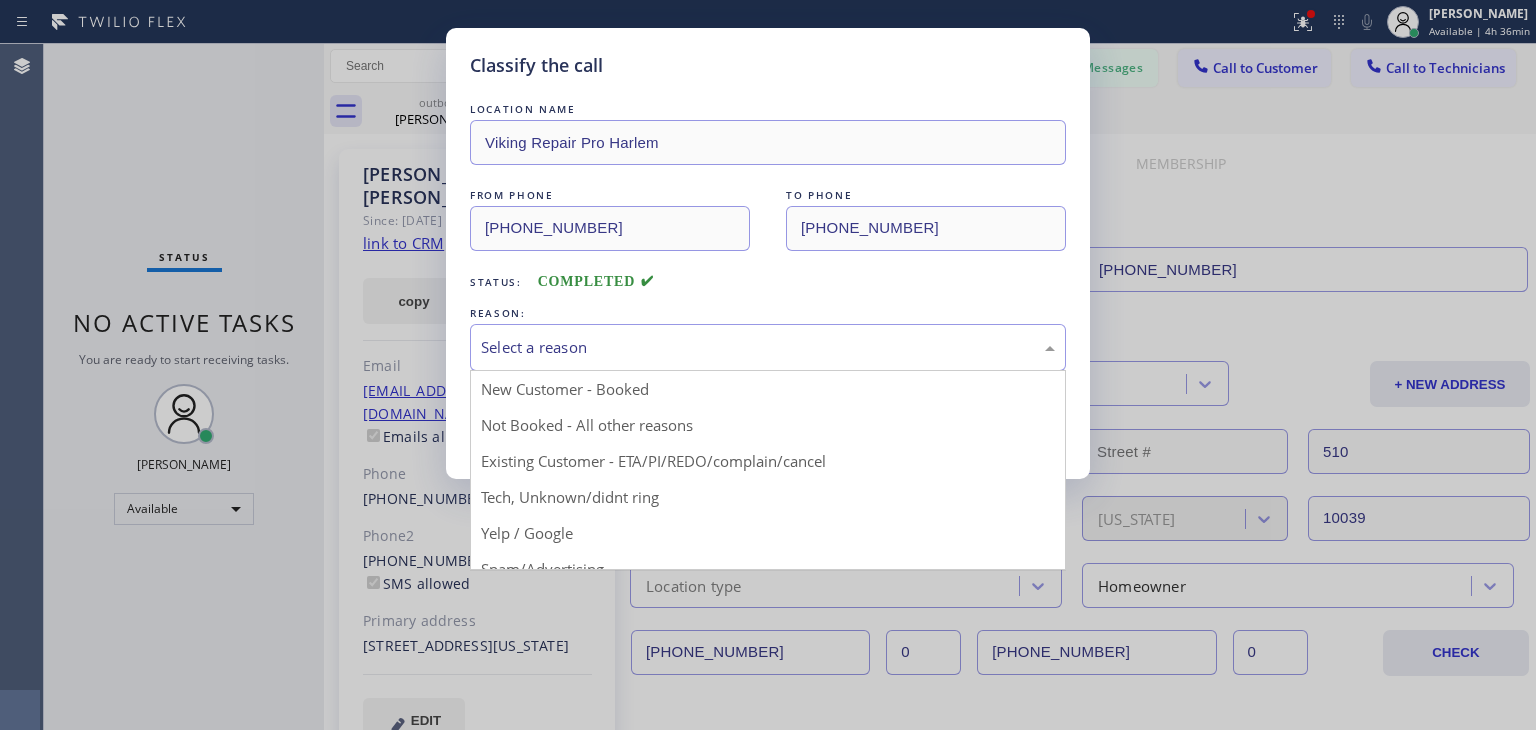 click on "Select a reason" at bounding box center (768, 347) 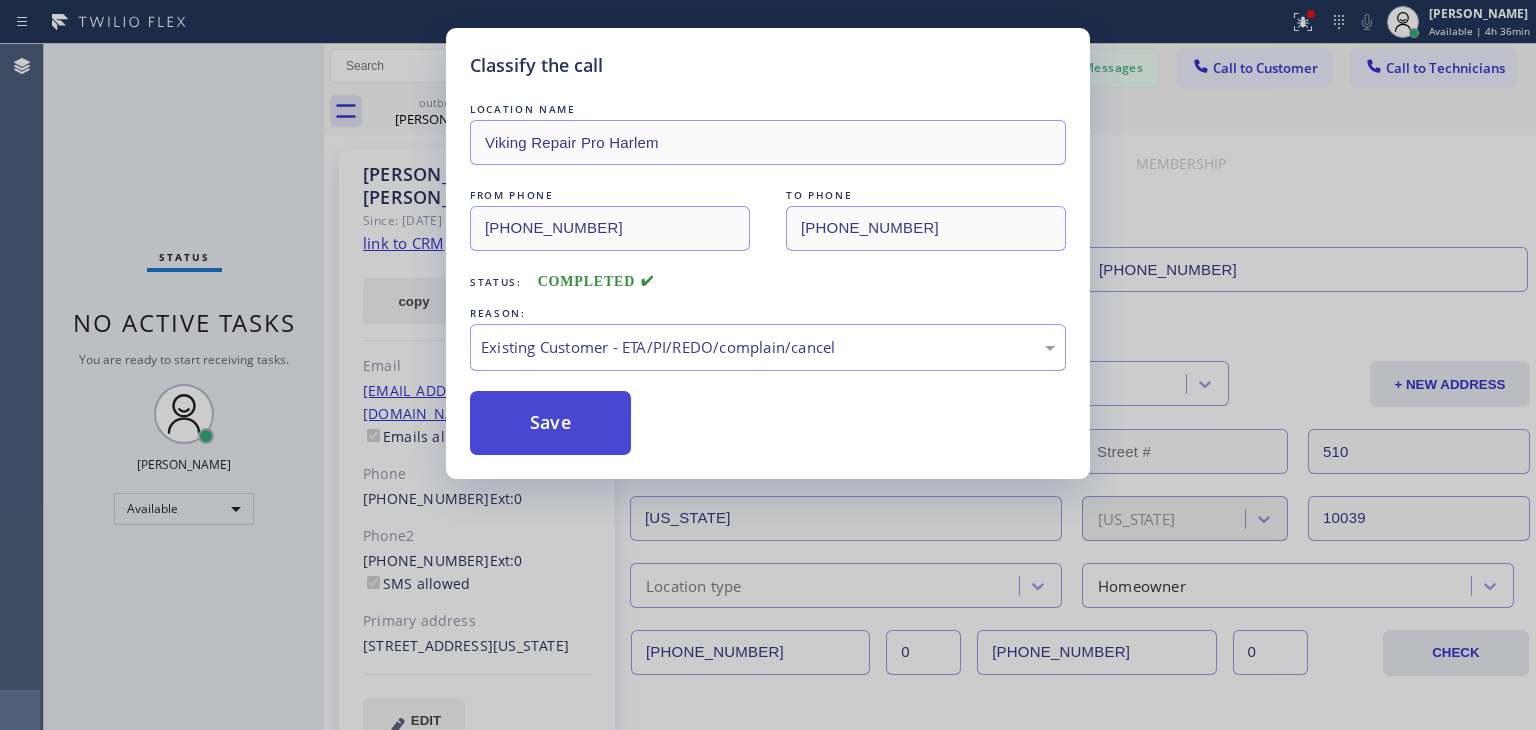 click on "Save" at bounding box center [550, 423] 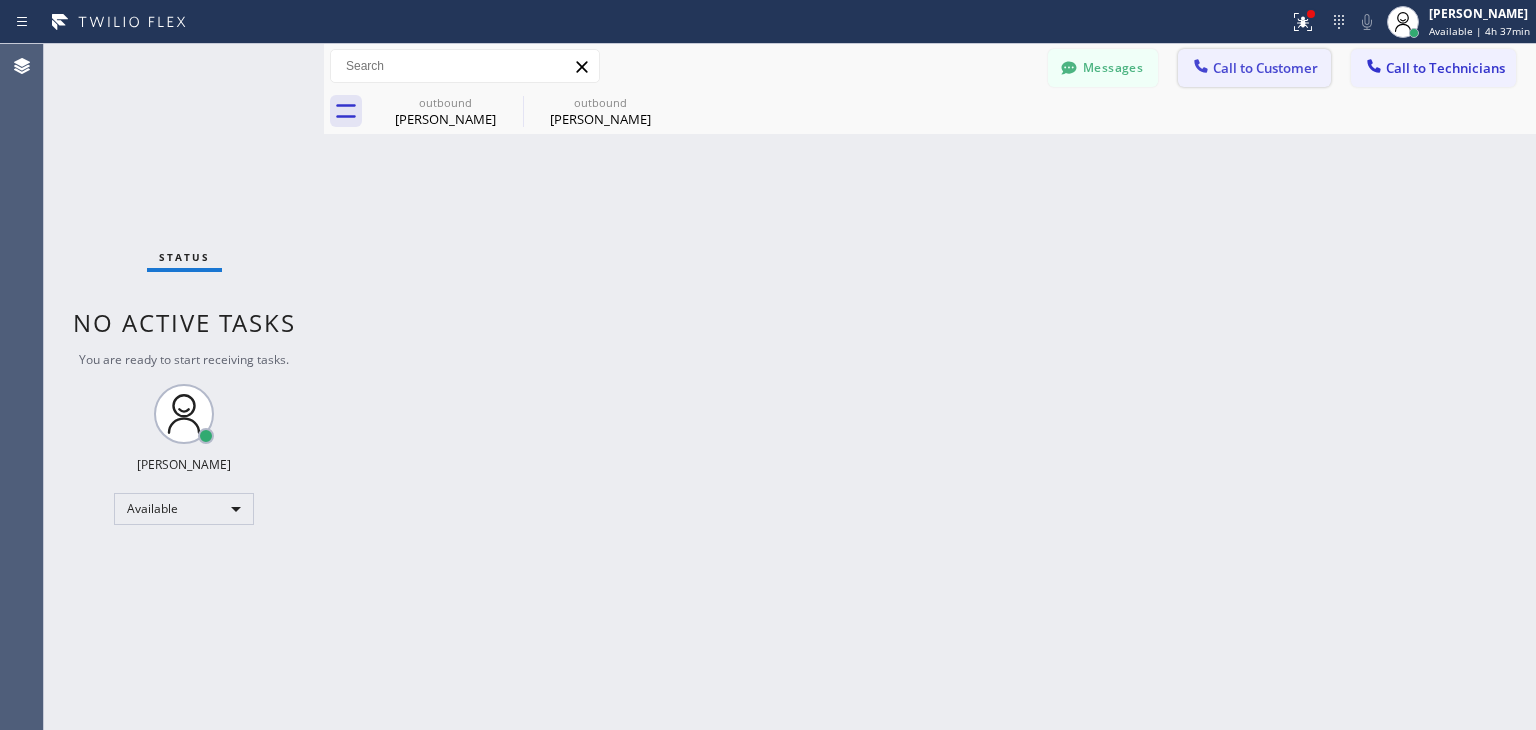 click 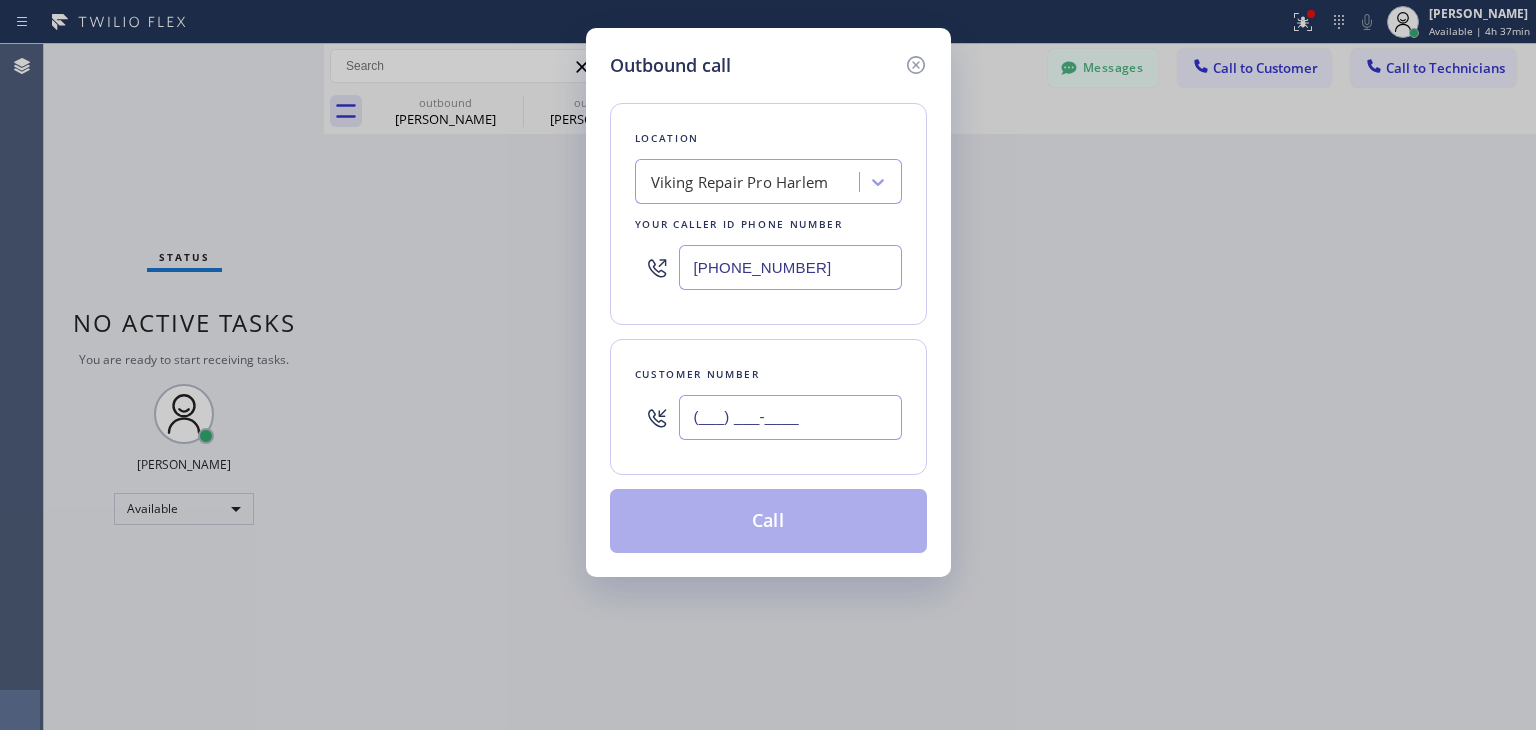paste on "650) 533-7654" 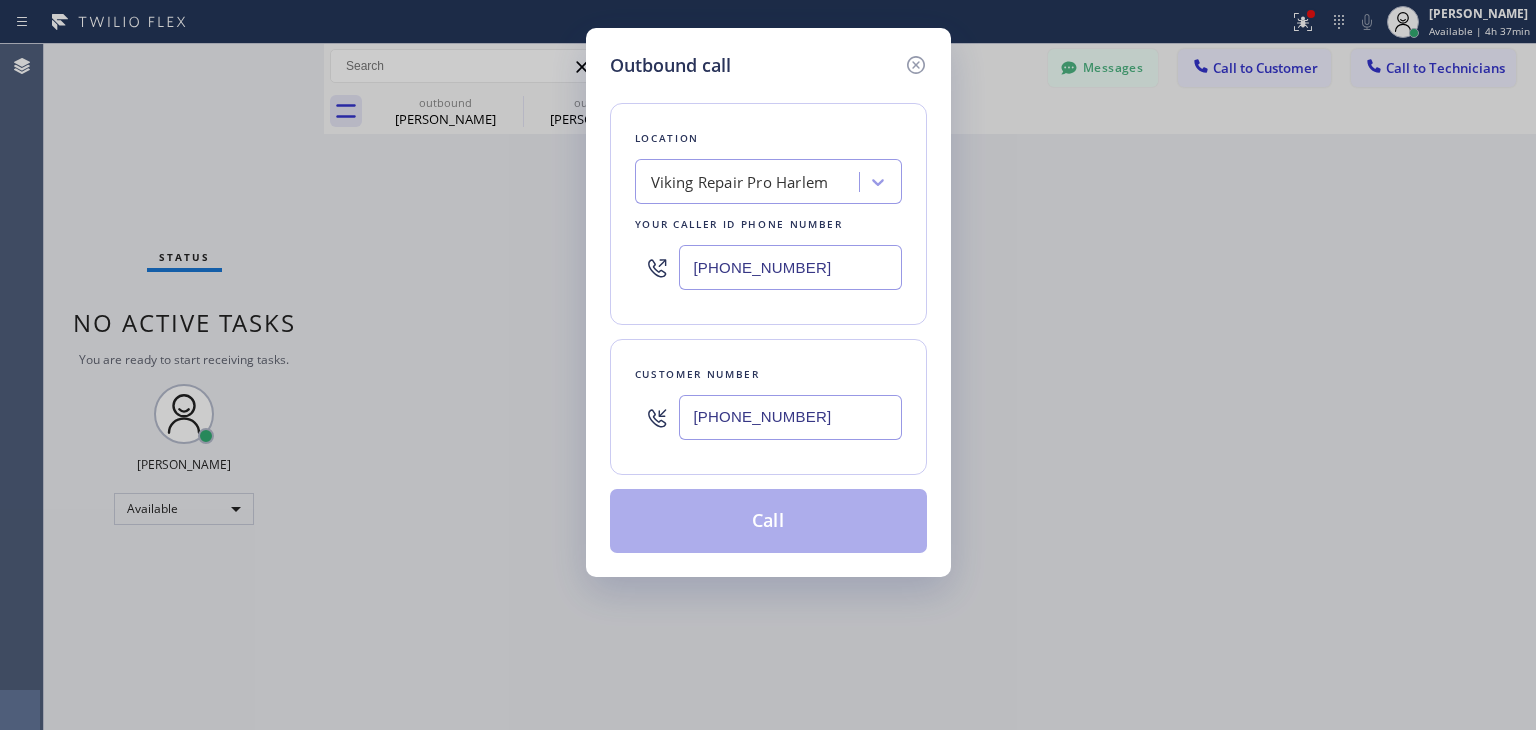 click on "[PHONE_NUMBER]" at bounding box center (790, 417) 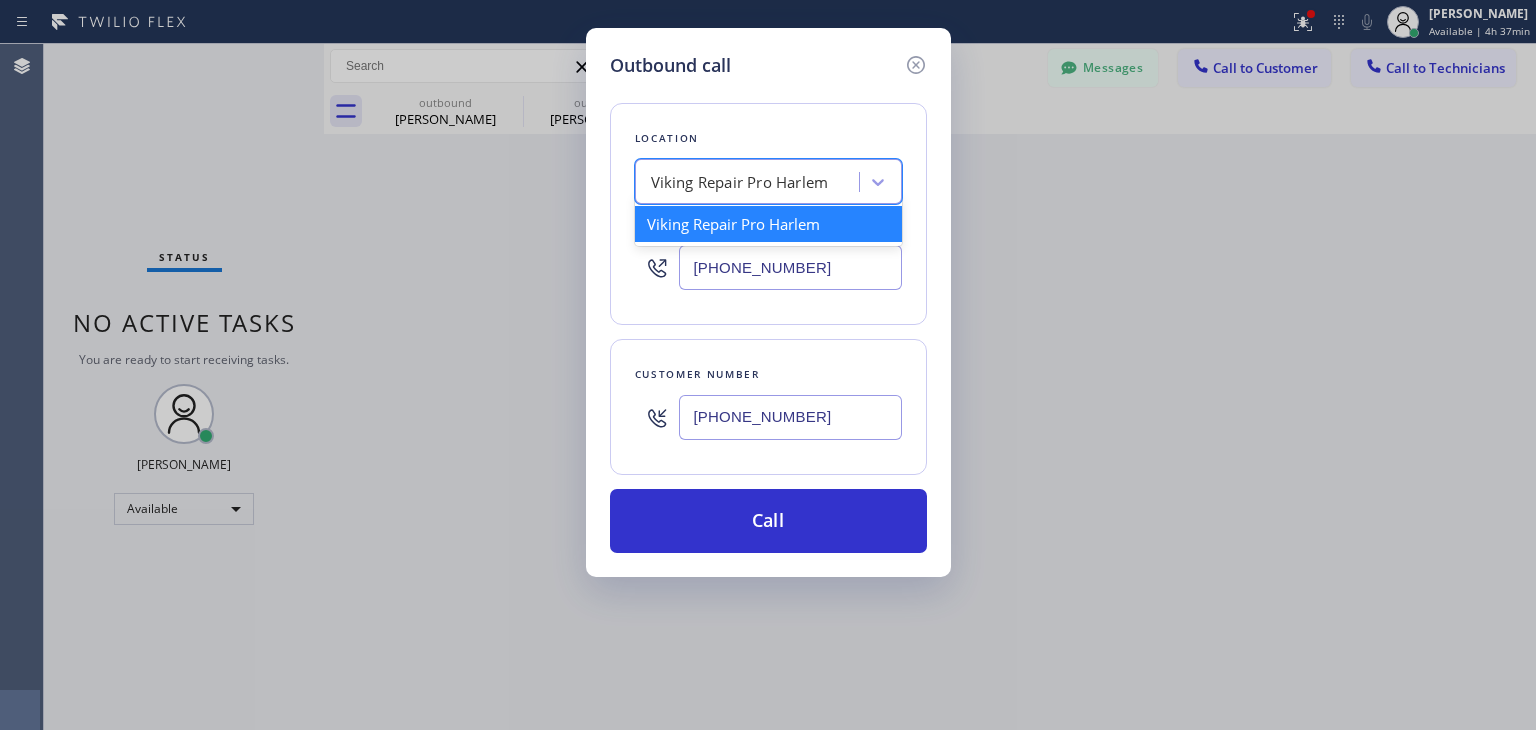 paste on "[DOMAIN_NAME]" 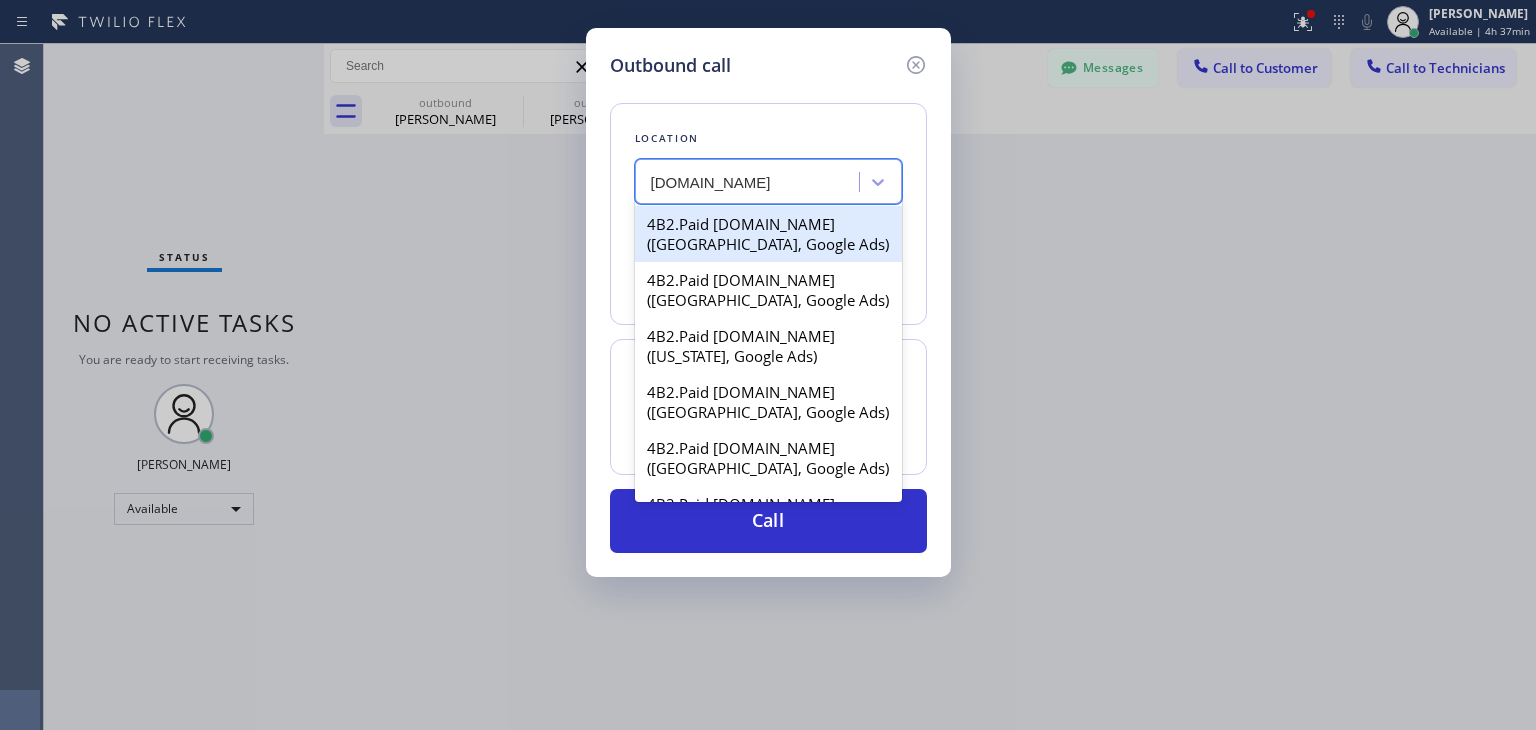 click on "4B2.Paid [DOMAIN_NAME] ([GEOGRAPHIC_DATA], Google Ads)" at bounding box center [768, 234] 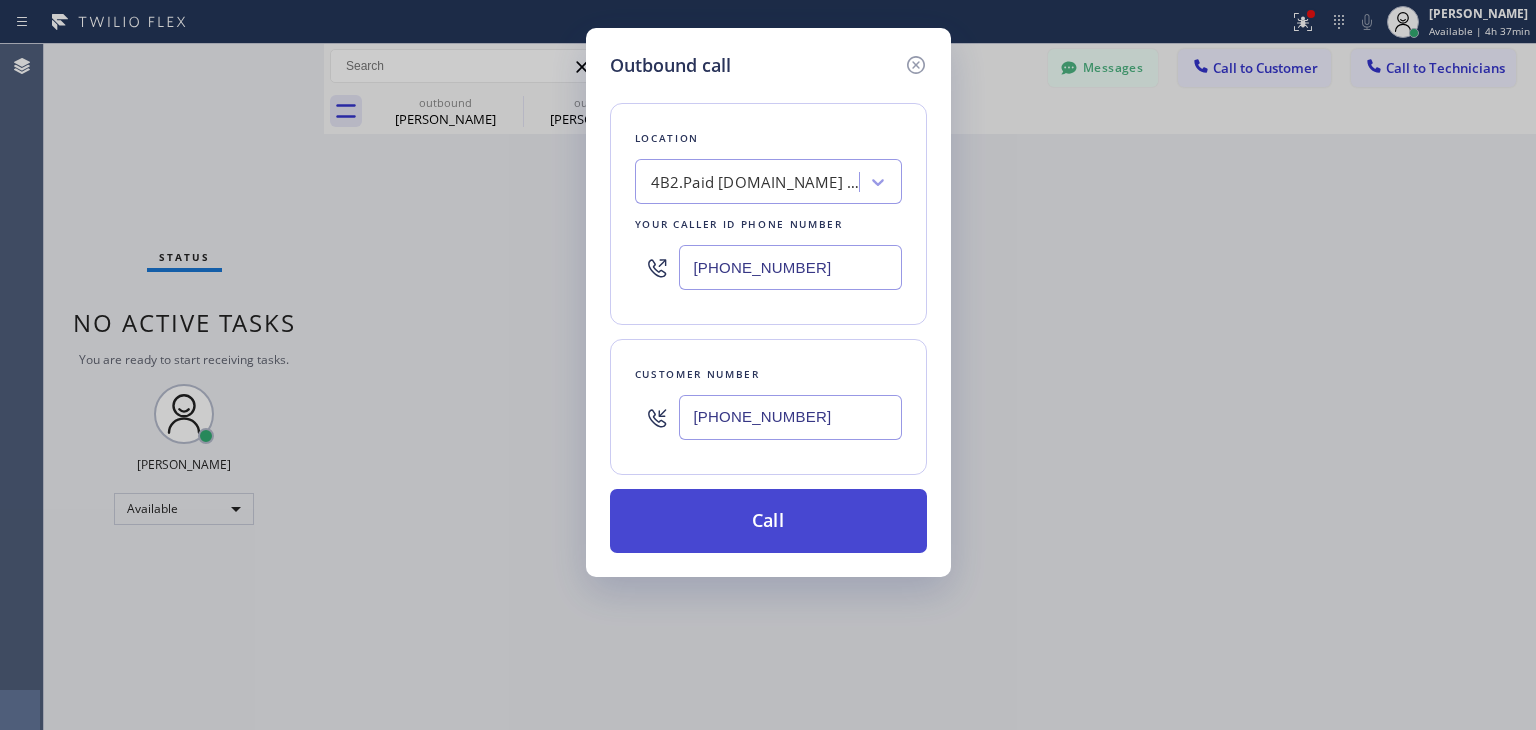 click on "Call" at bounding box center [768, 521] 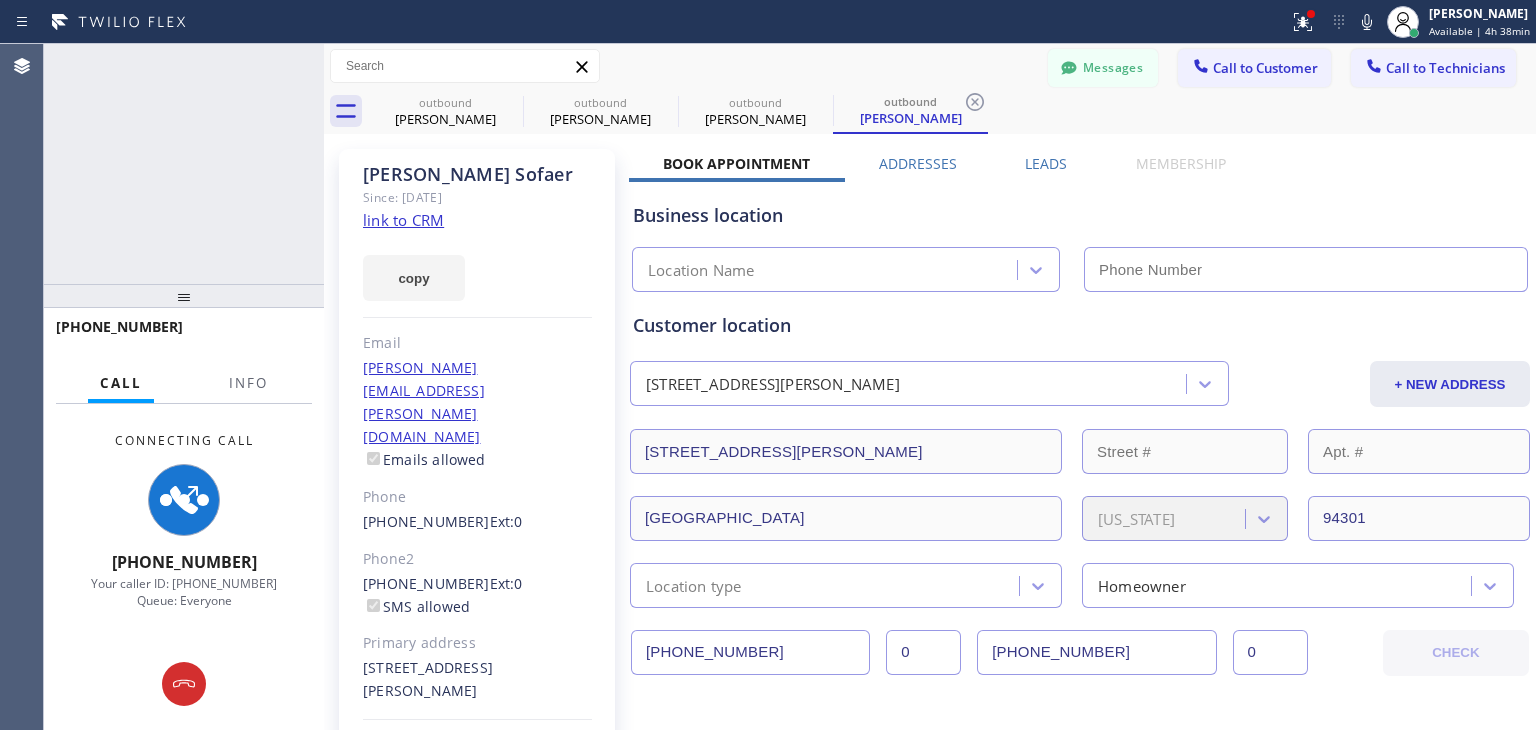 scroll, scrollTop: 330, scrollLeft: 0, axis: vertical 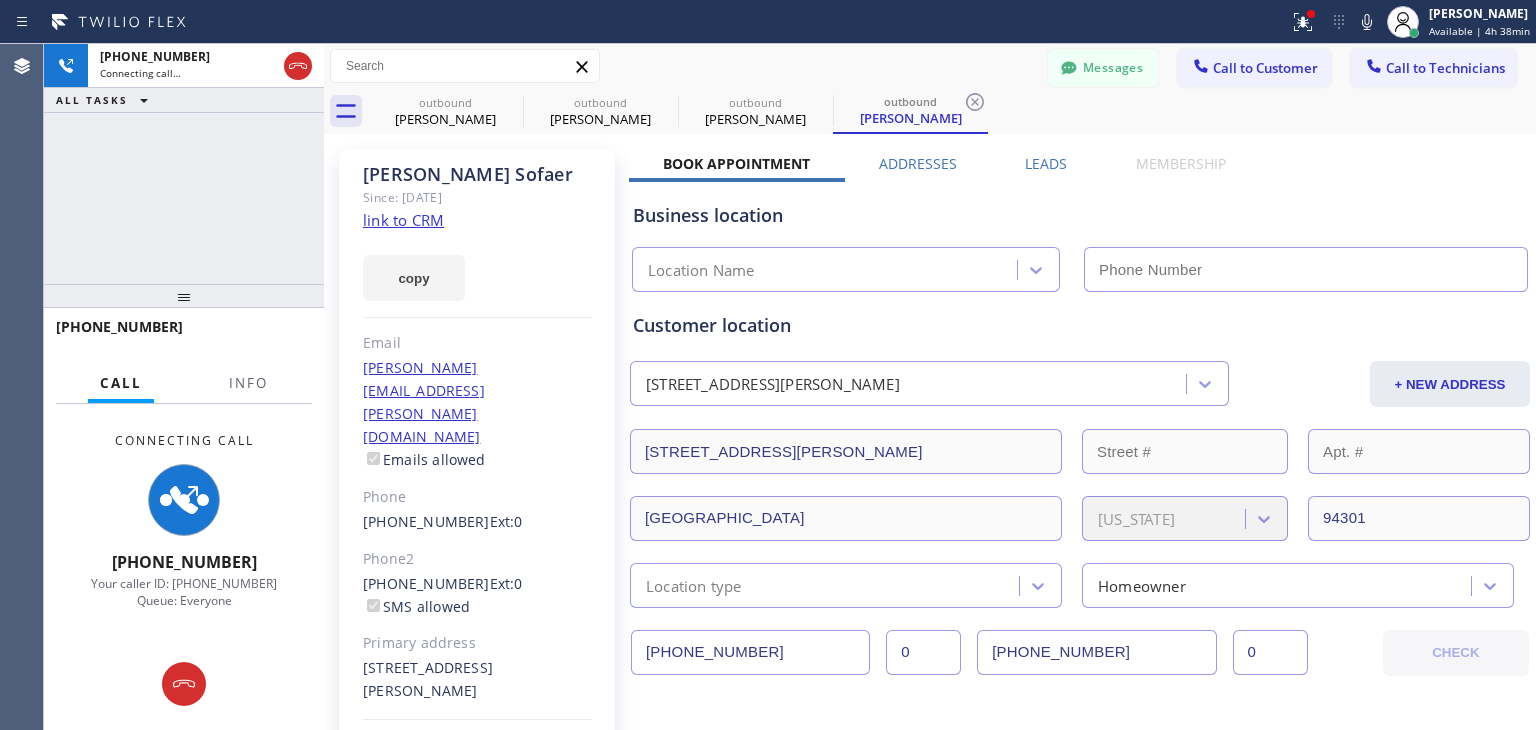 type on "[PHONE_NUMBER]" 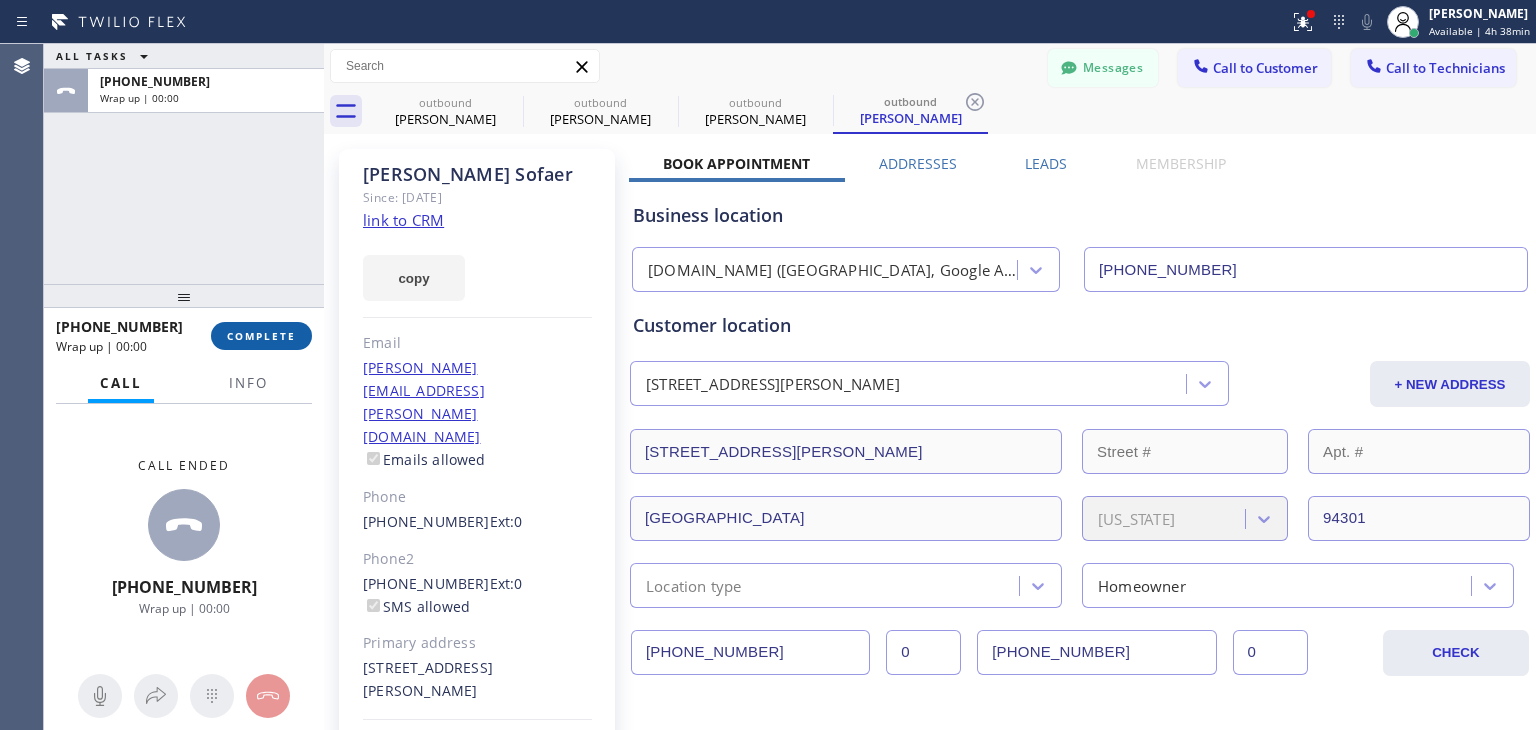 click on "COMPLETE" at bounding box center [261, 336] 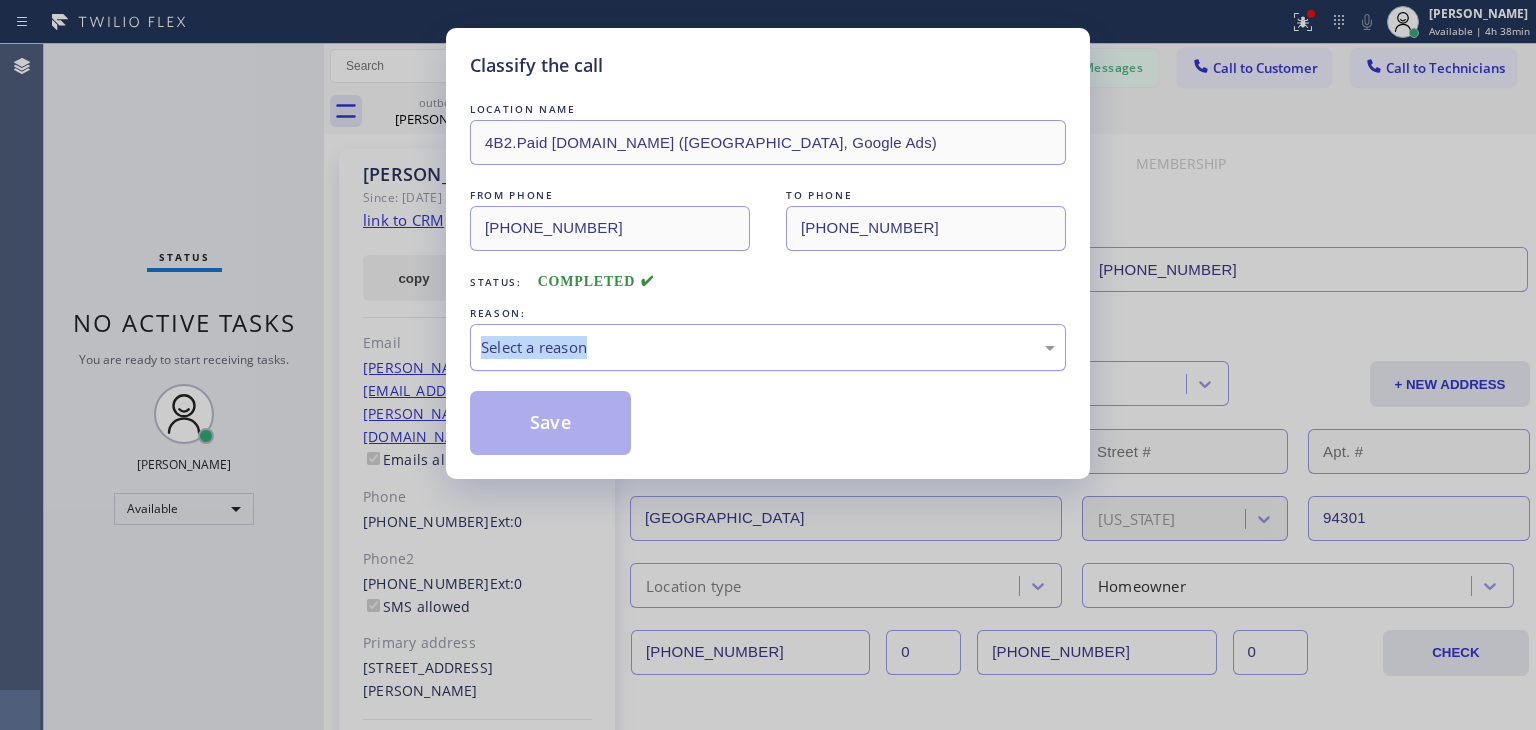 drag, startPoint x: 268, startPoint y: 333, endPoint x: 702, endPoint y: 347, distance: 434.22574 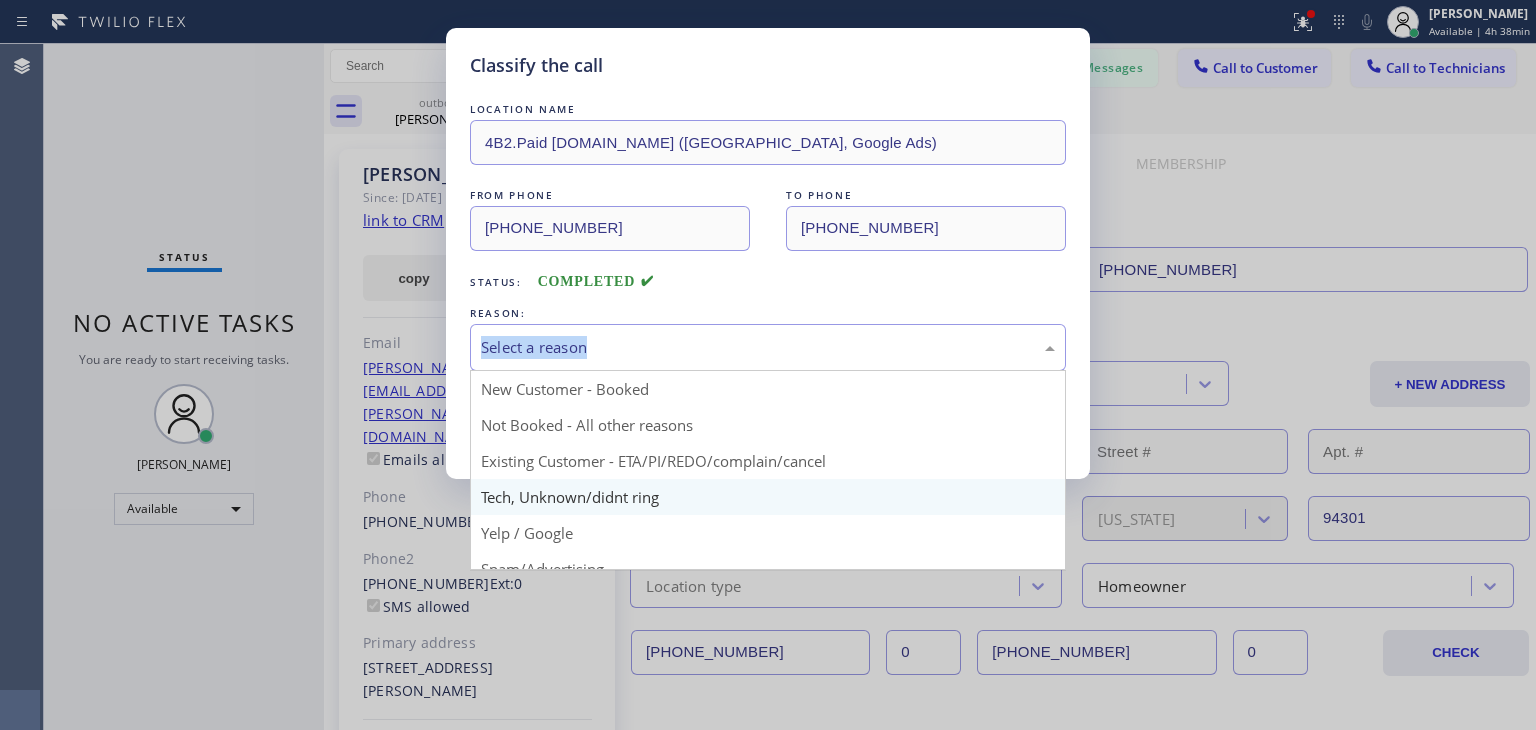 drag, startPoint x: 702, startPoint y: 347, endPoint x: 728, endPoint y: 499, distance: 154.20766 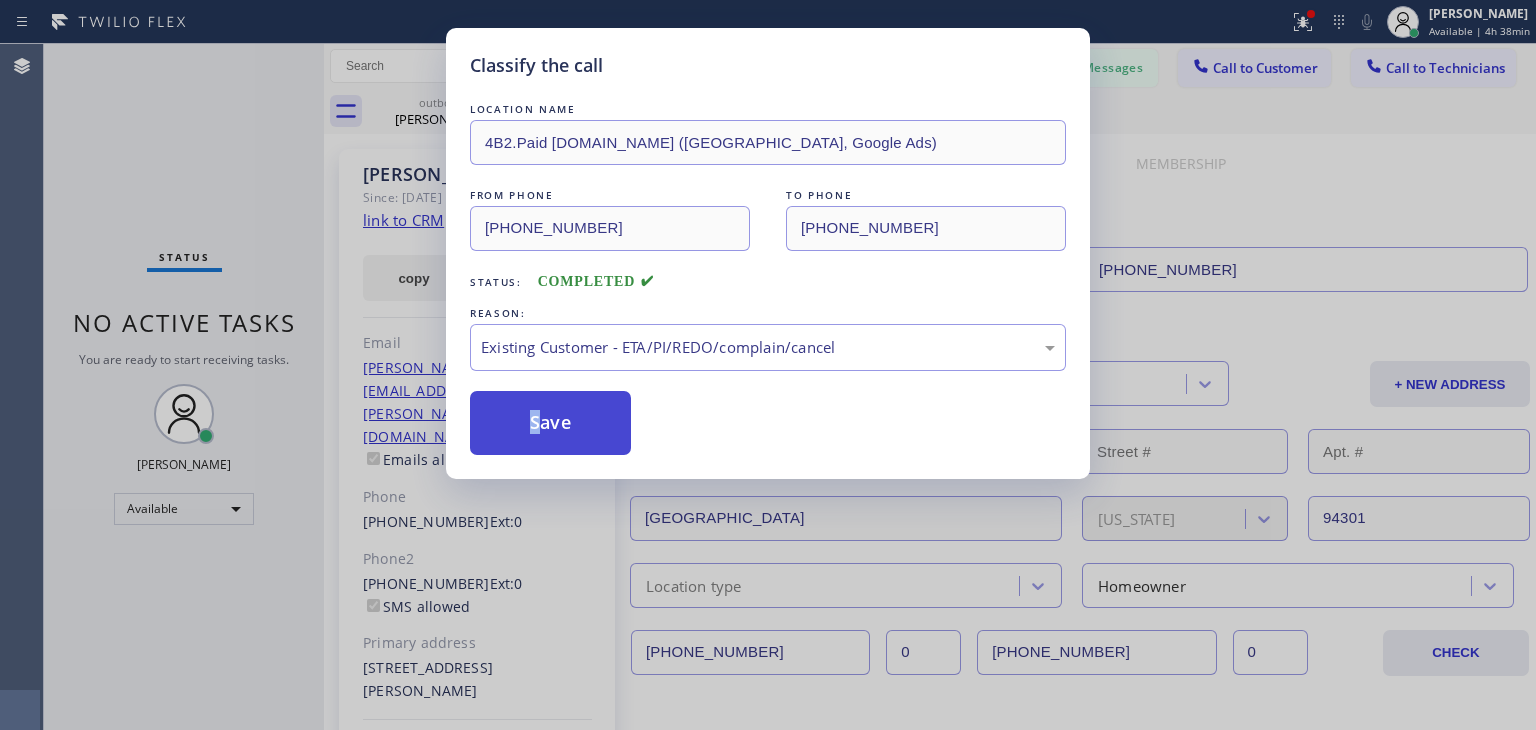 drag, startPoint x: 770, startPoint y: 448, endPoint x: 584, endPoint y: 401, distance: 191.8463 